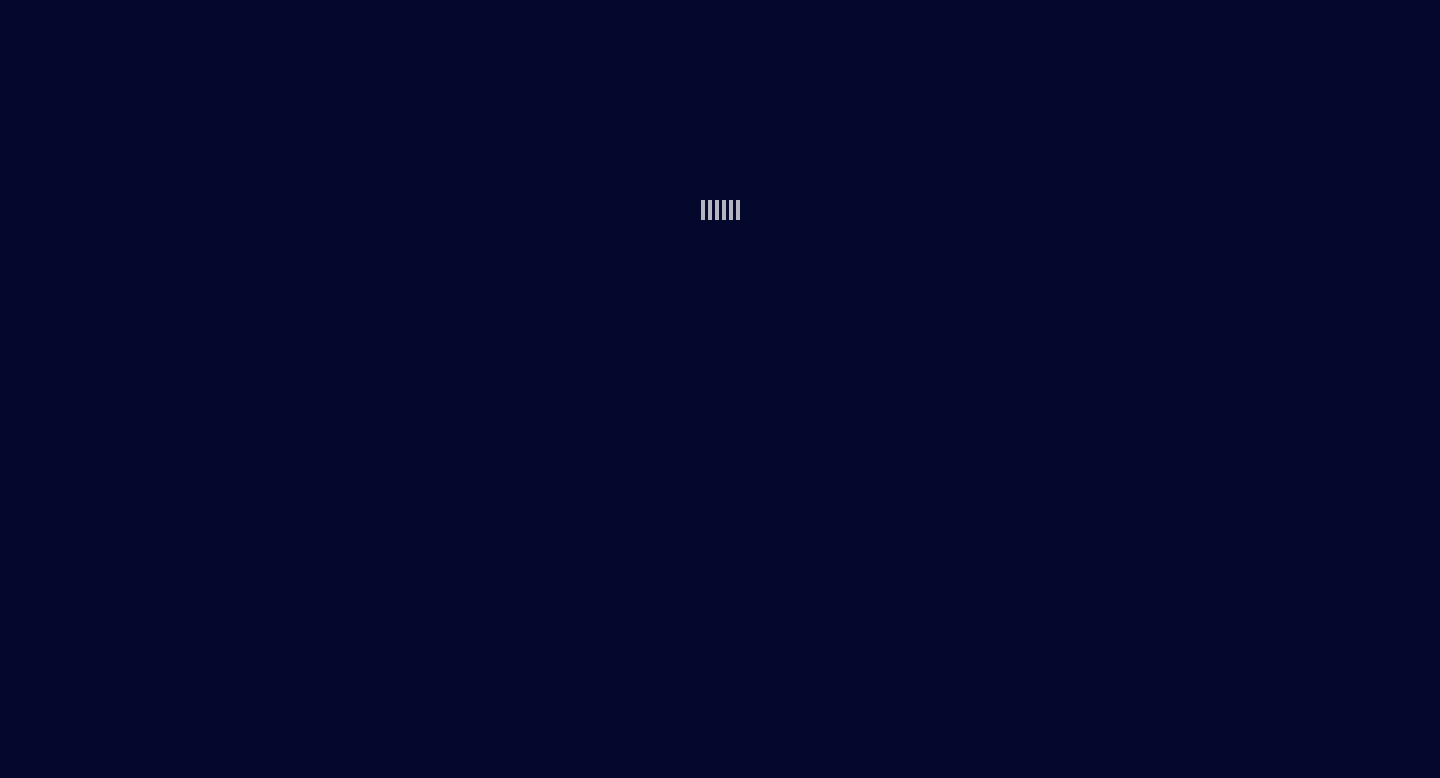 scroll, scrollTop: 0, scrollLeft: 0, axis: both 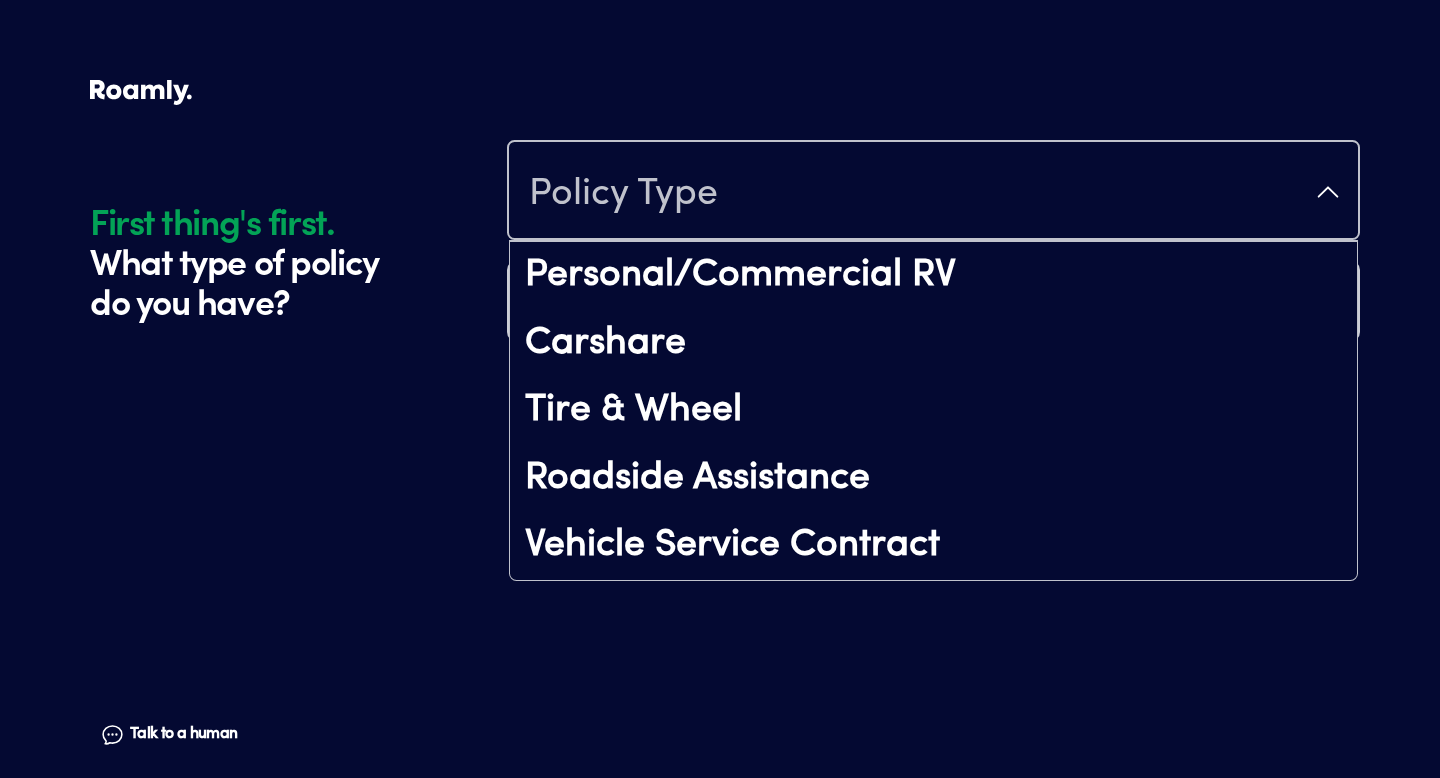 click on "Policy Type" at bounding box center (933, 192) 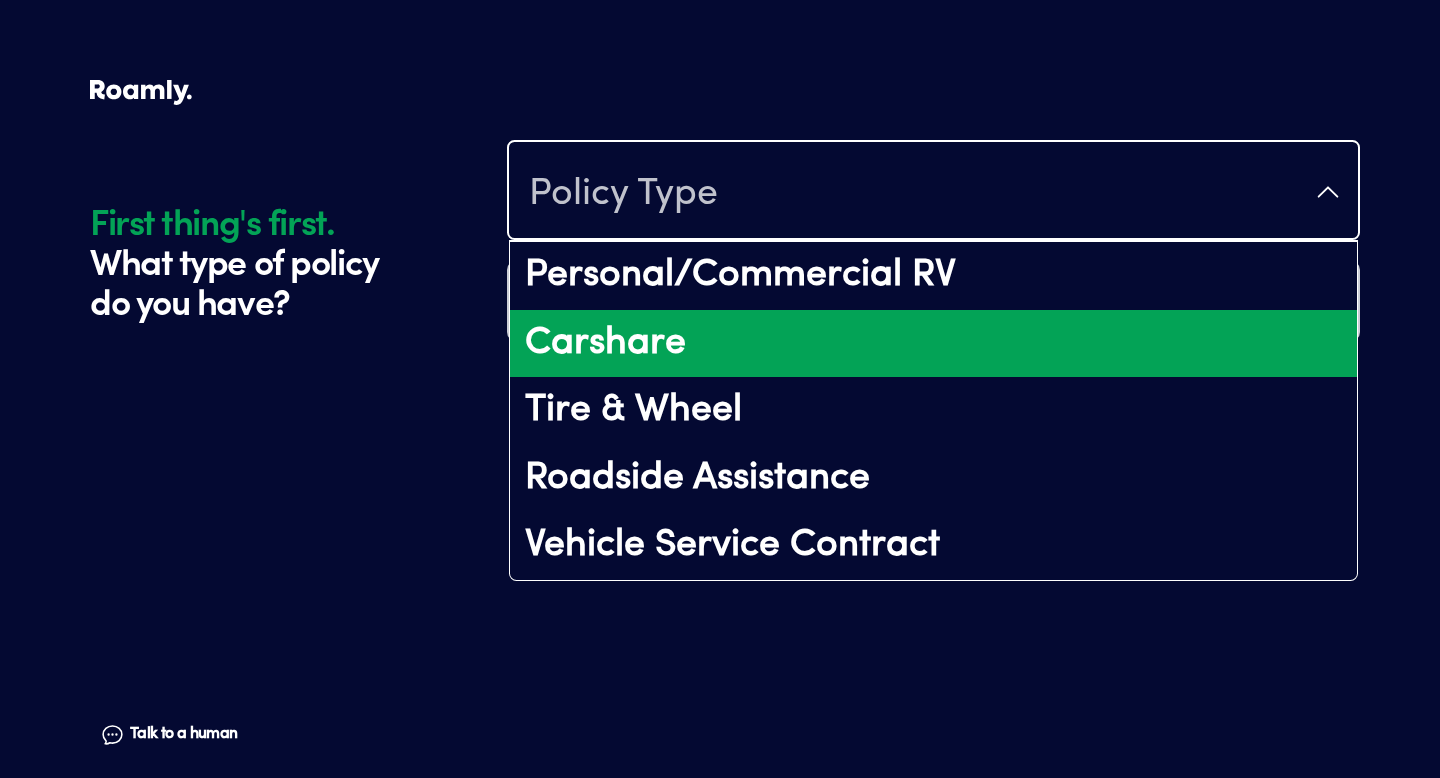 click on "Carshare" at bounding box center [933, 344] 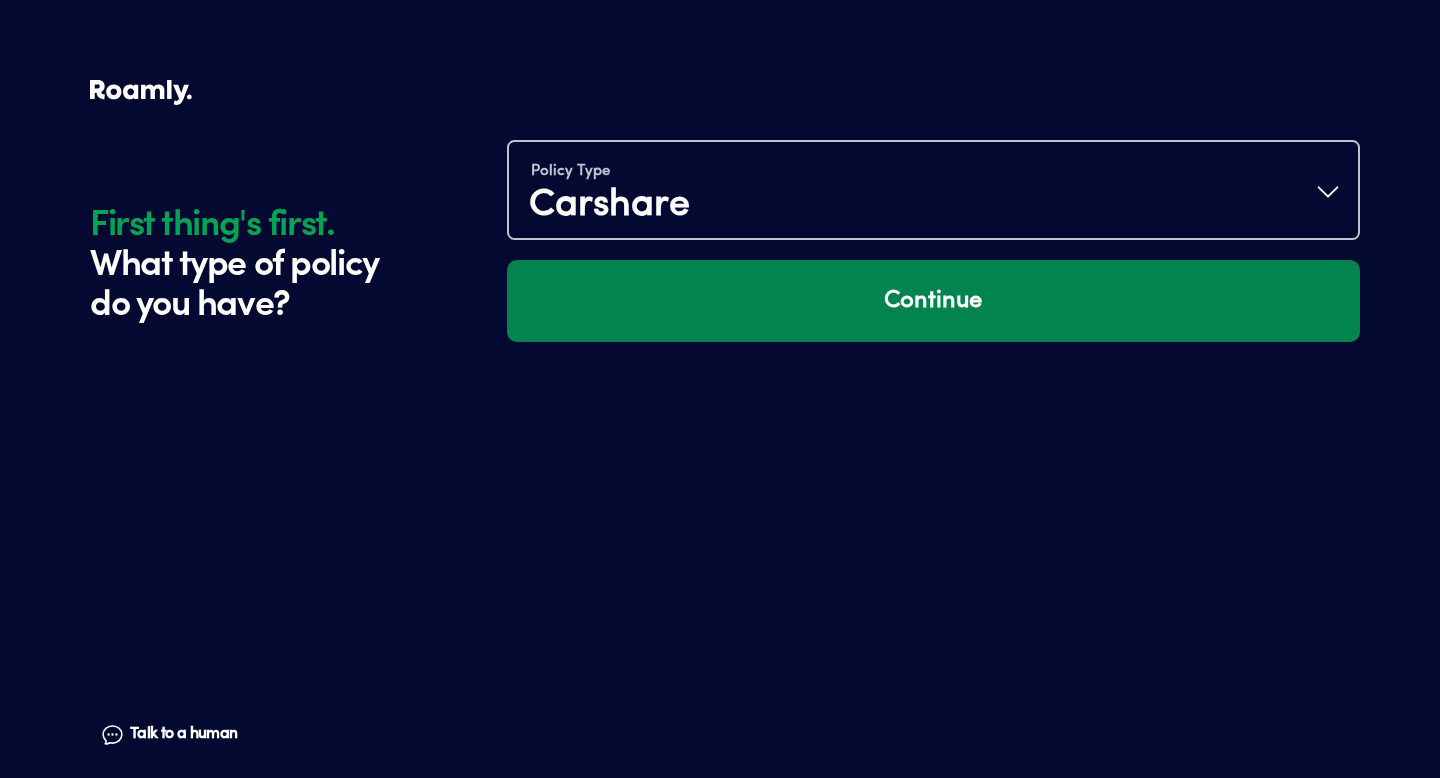 click on "Continue" at bounding box center (933, 301) 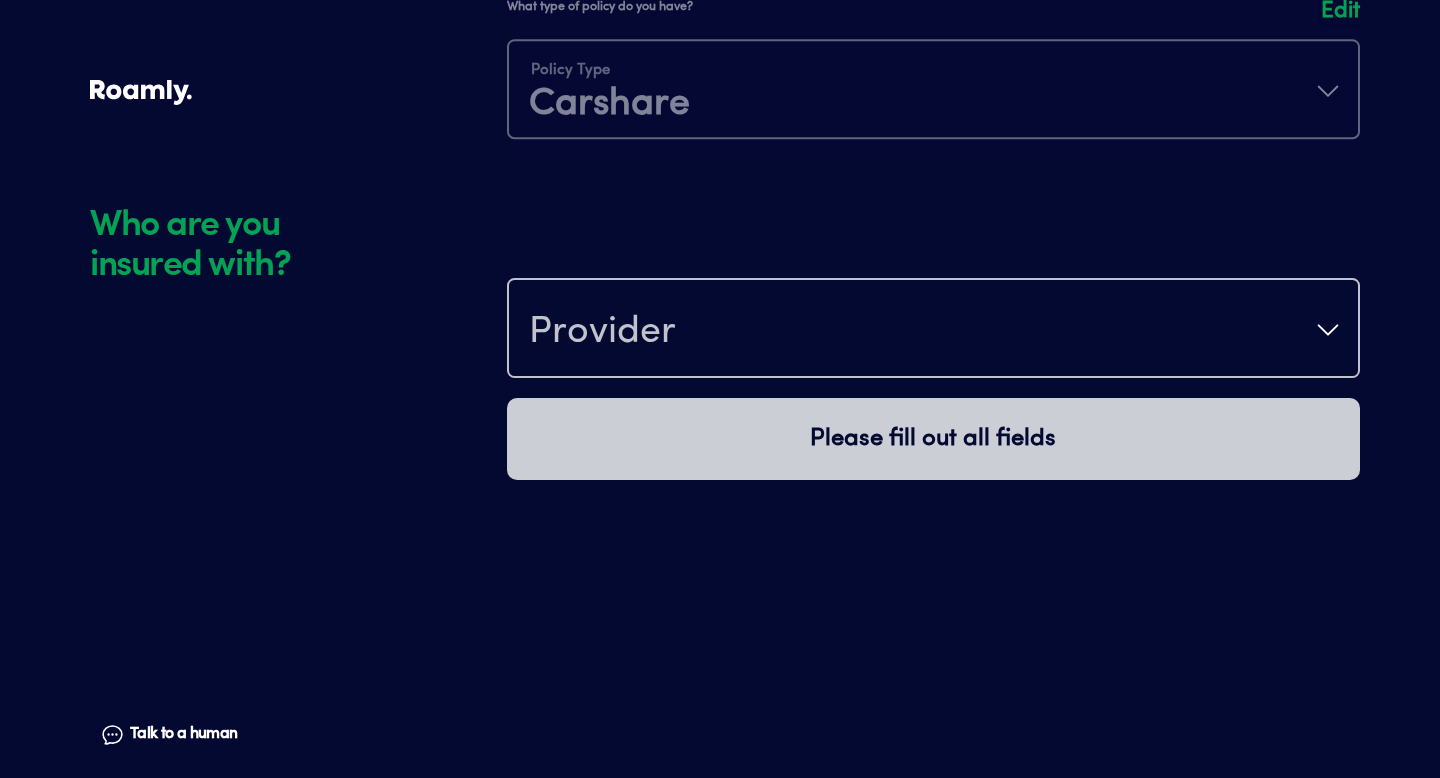 scroll, scrollTop: 254, scrollLeft: 0, axis: vertical 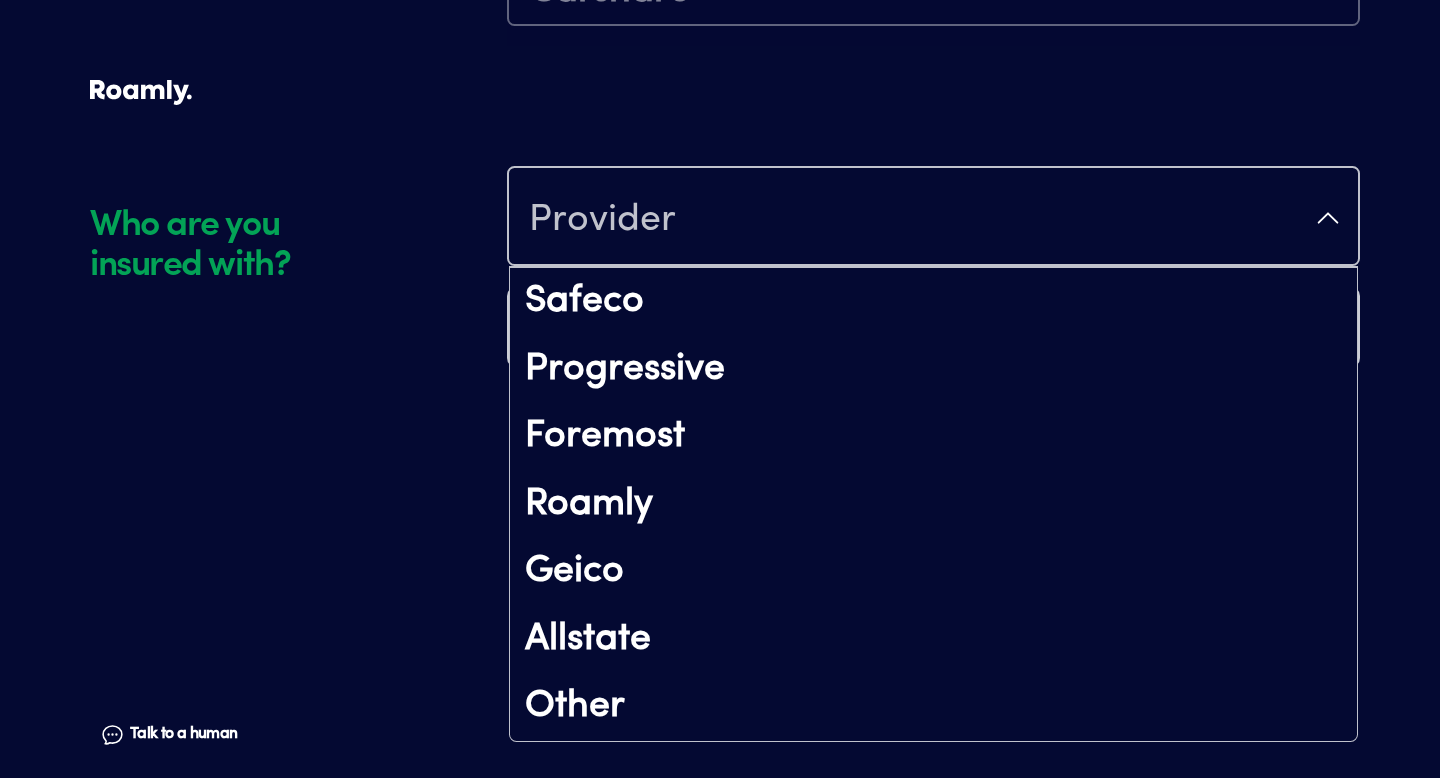 click on "Provider" at bounding box center (933, 218) 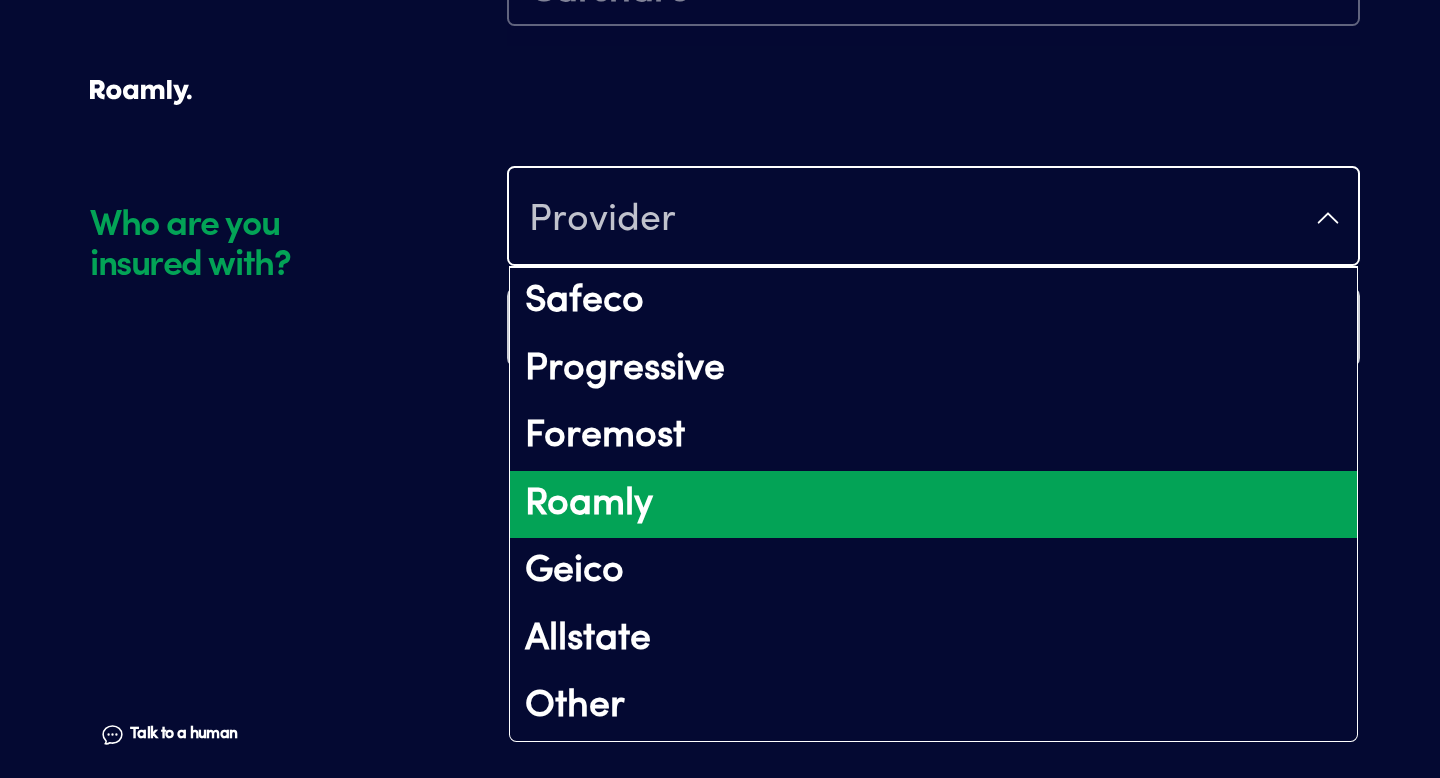 click on "Roamly" at bounding box center (933, 505) 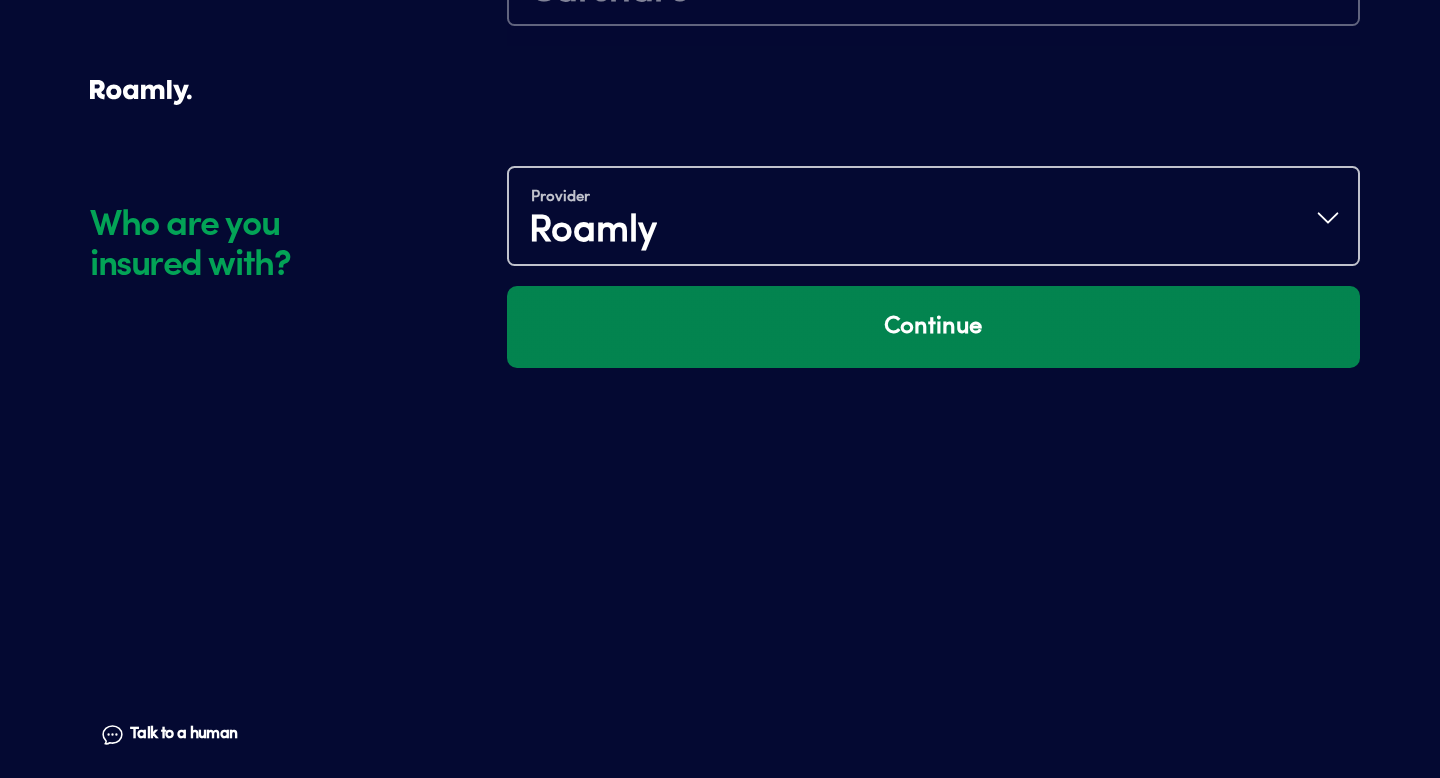 click on "Continue" at bounding box center (933, 327) 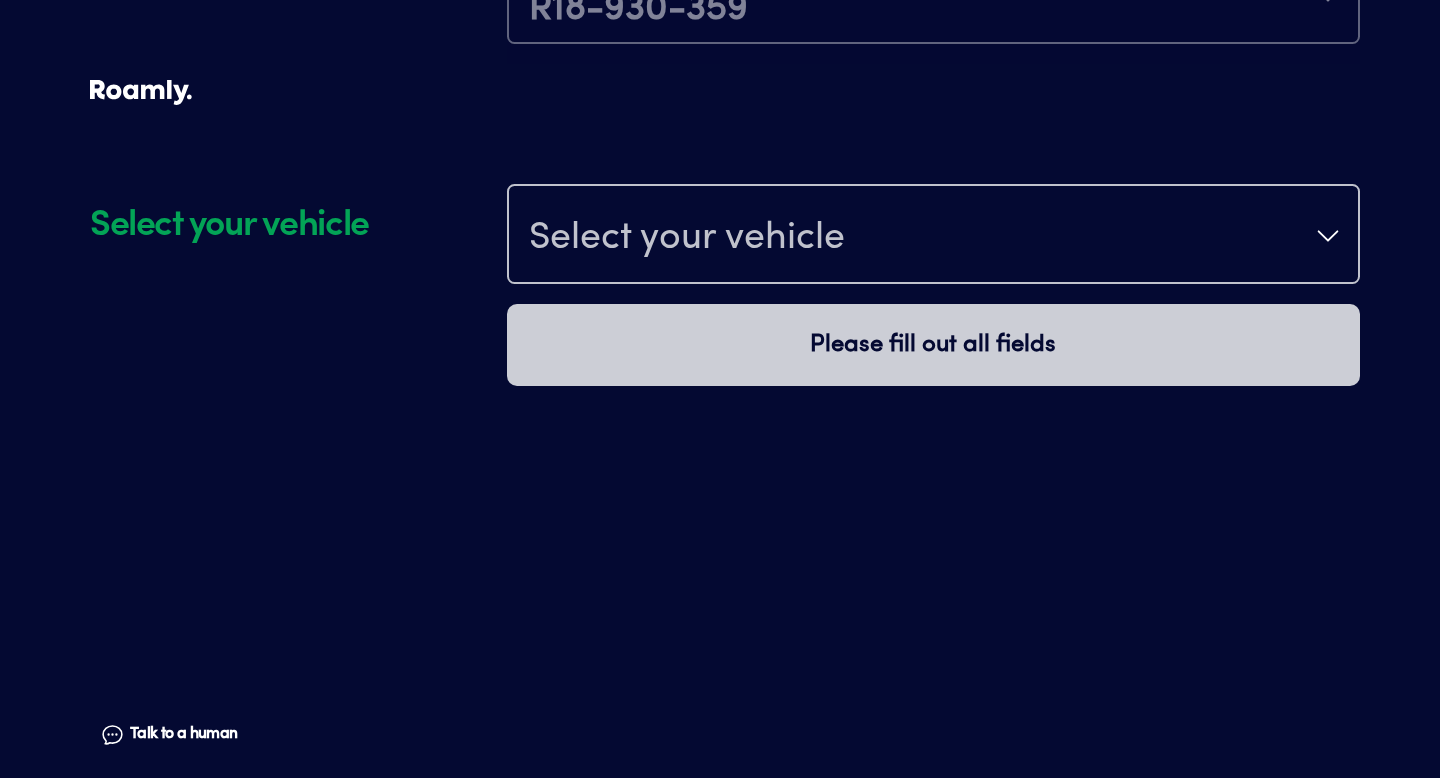 scroll, scrollTop: 1028, scrollLeft: 0, axis: vertical 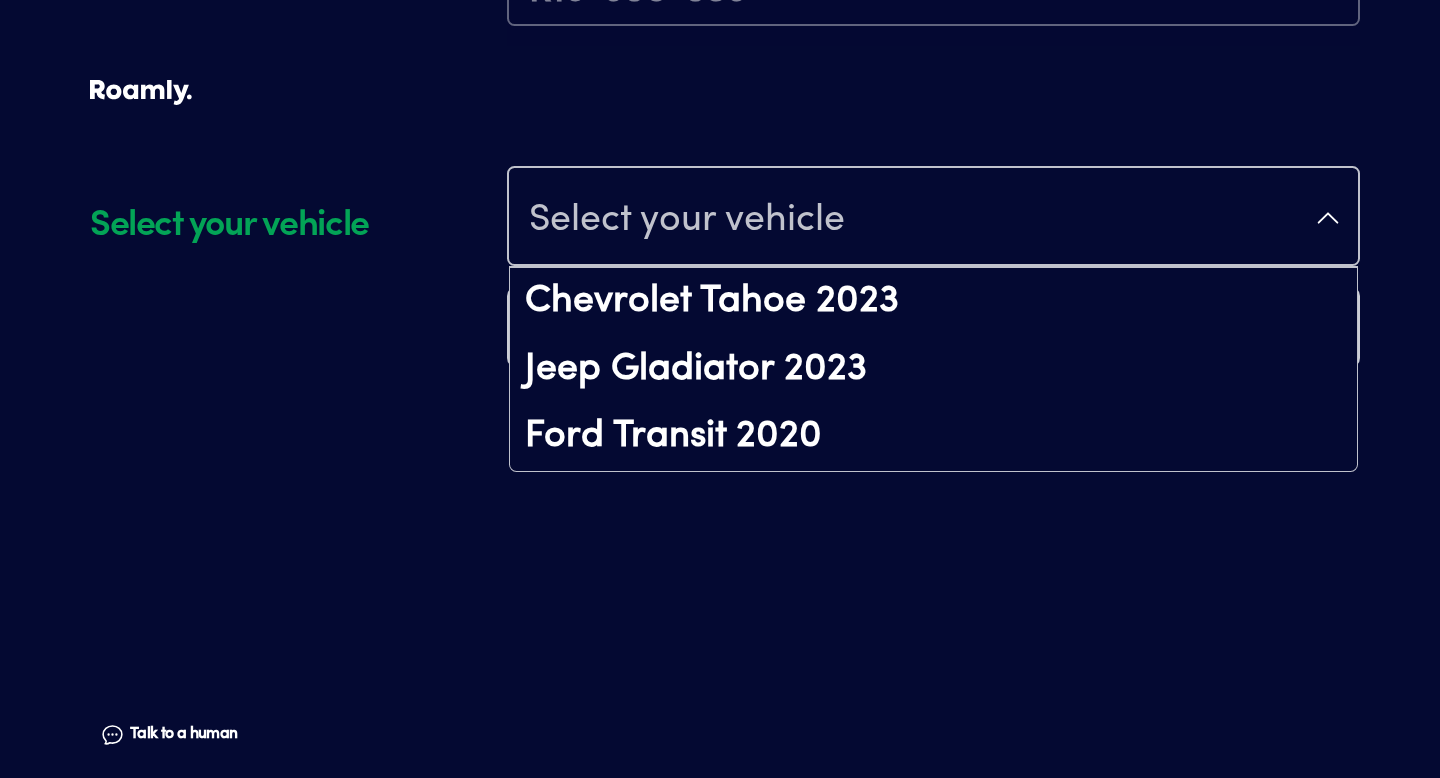 click on "Select your vehicle" at bounding box center [687, 220] 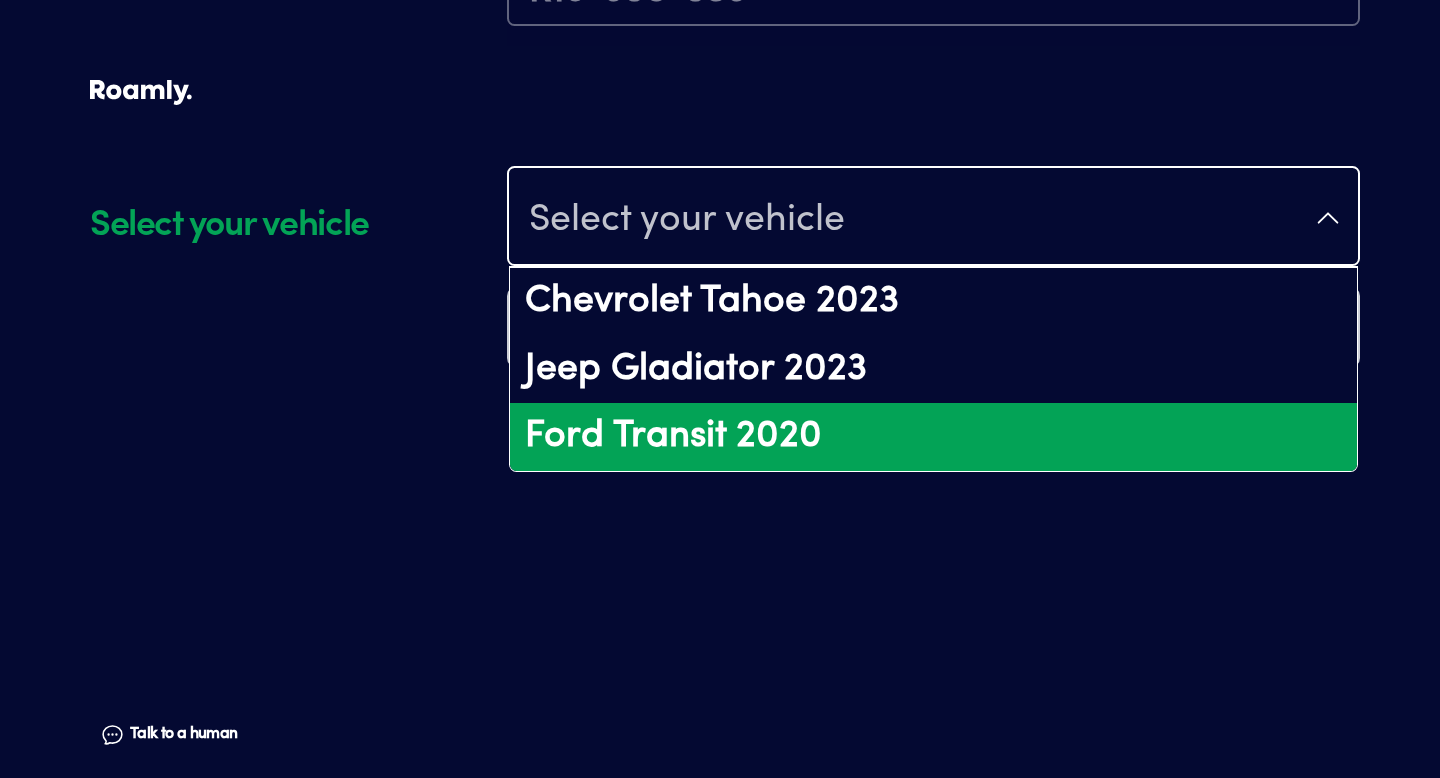 click on "Ford Transit 2020" at bounding box center (933, 437) 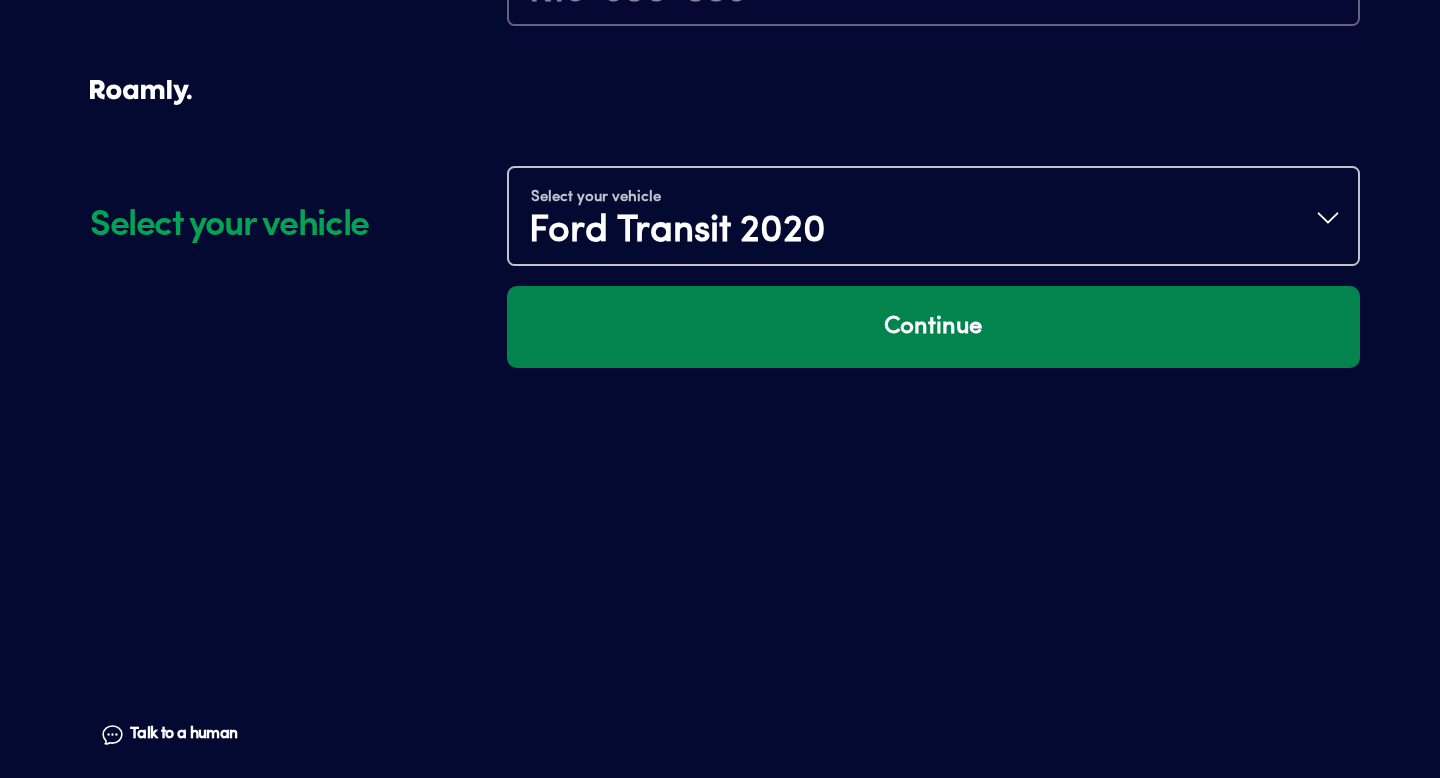 click on "Continue" at bounding box center [933, 327] 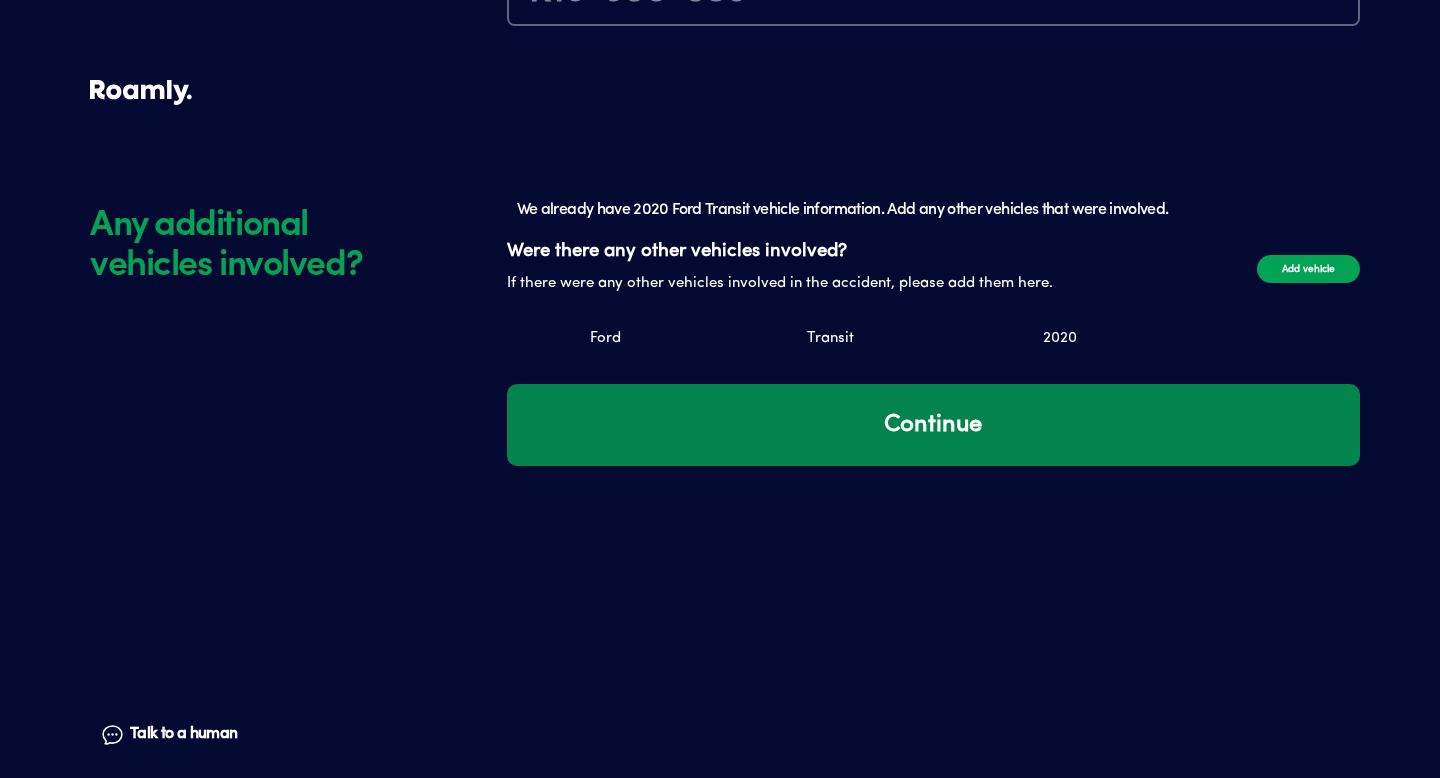 click on "Continue" at bounding box center (933, 425) 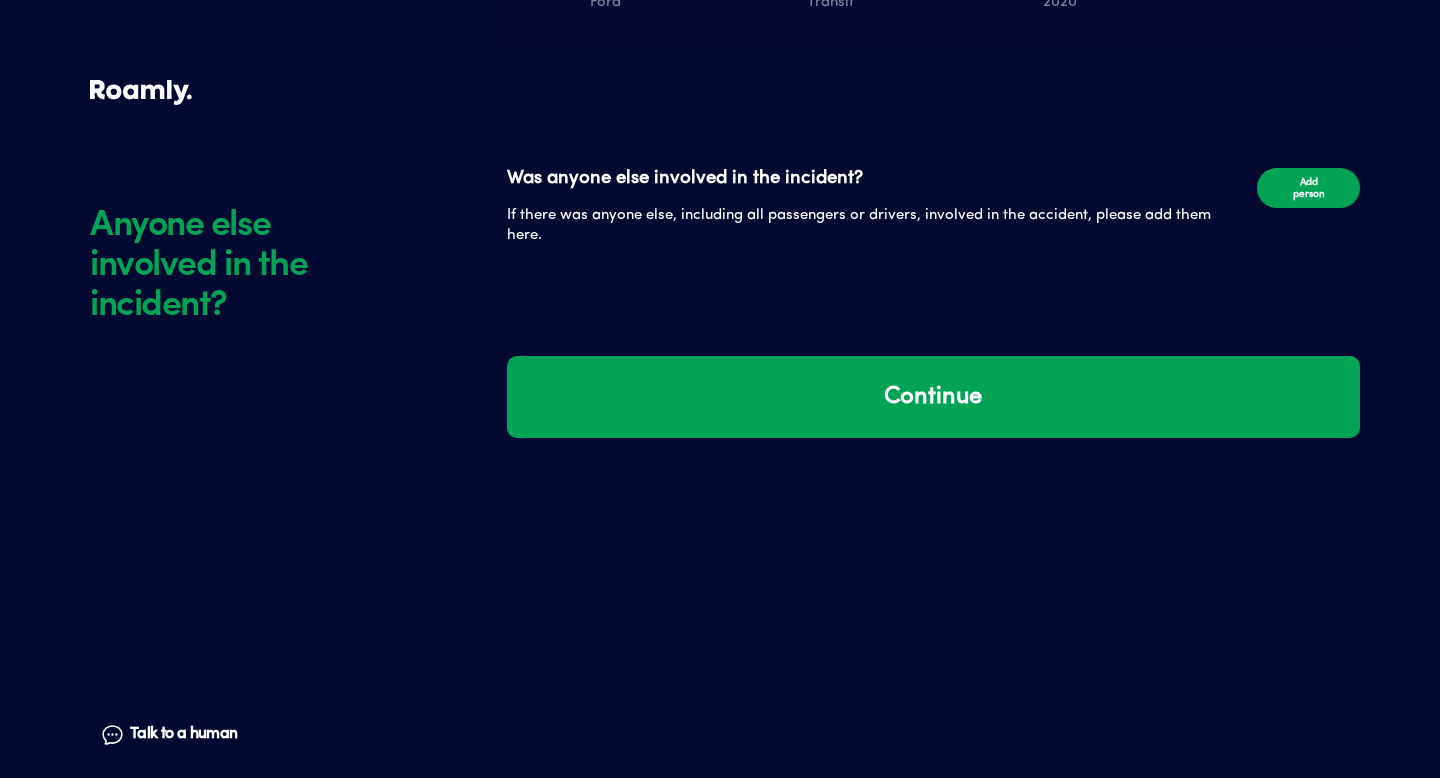 scroll, scrollTop: 1406, scrollLeft: 0, axis: vertical 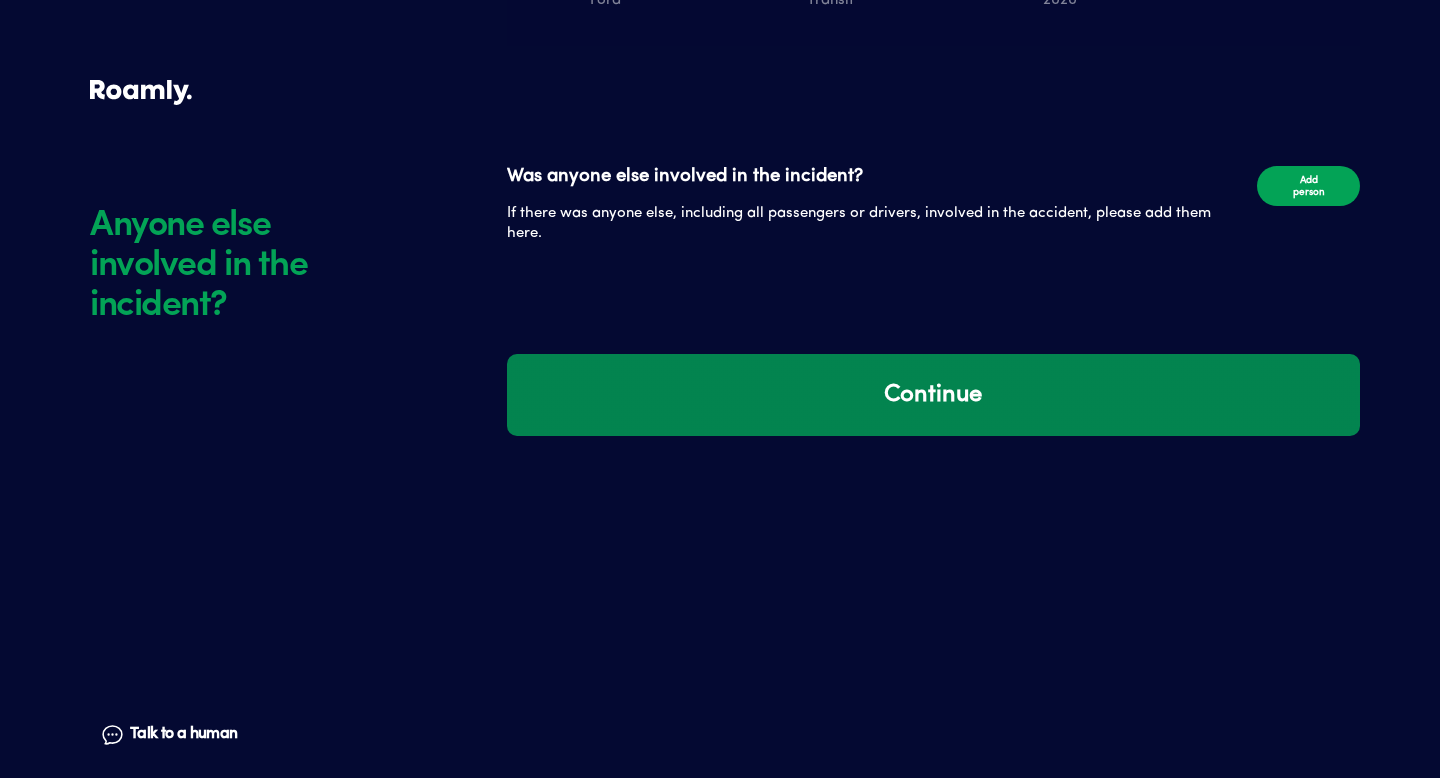 click on "Continue" at bounding box center [933, 395] 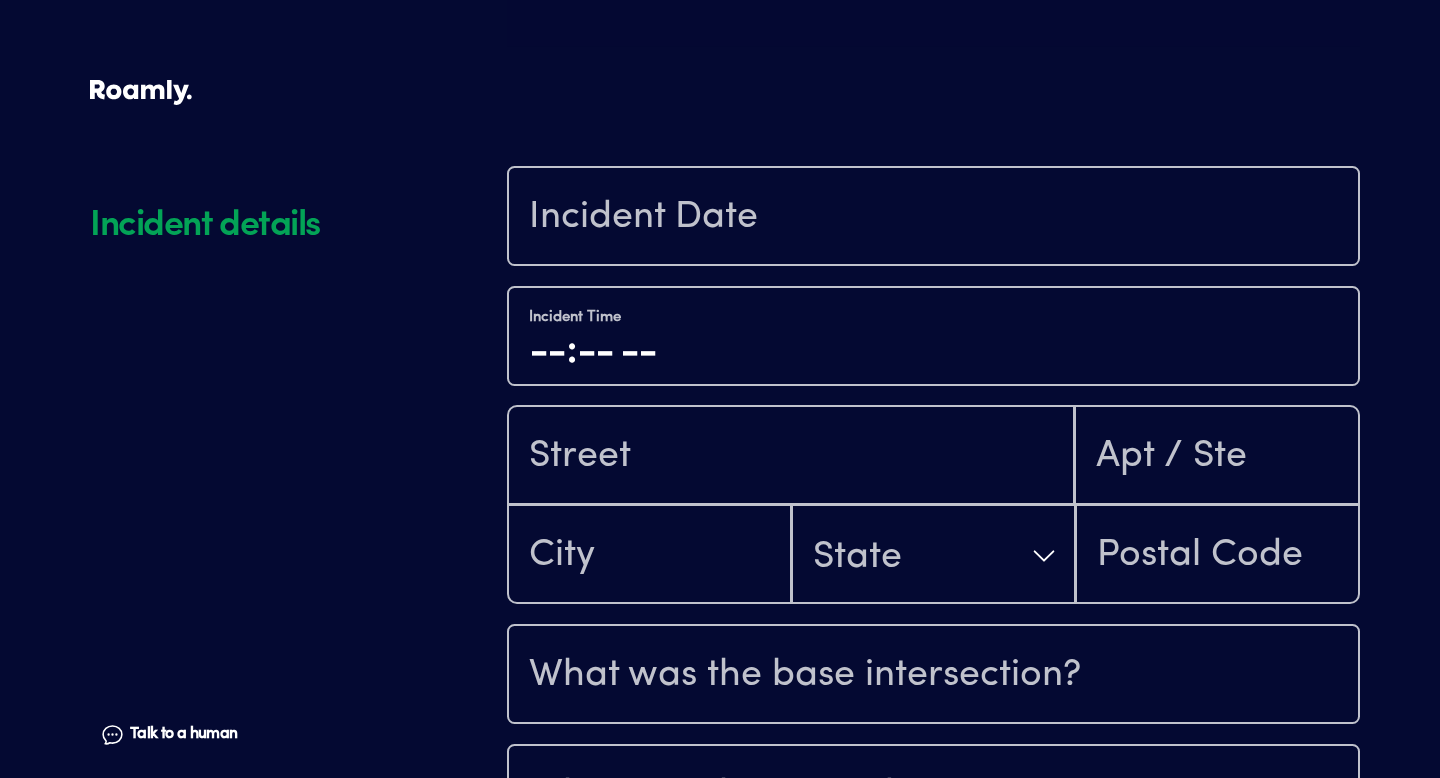 scroll, scrollTop: 1779, scrollLeft: 0, axis: vertical 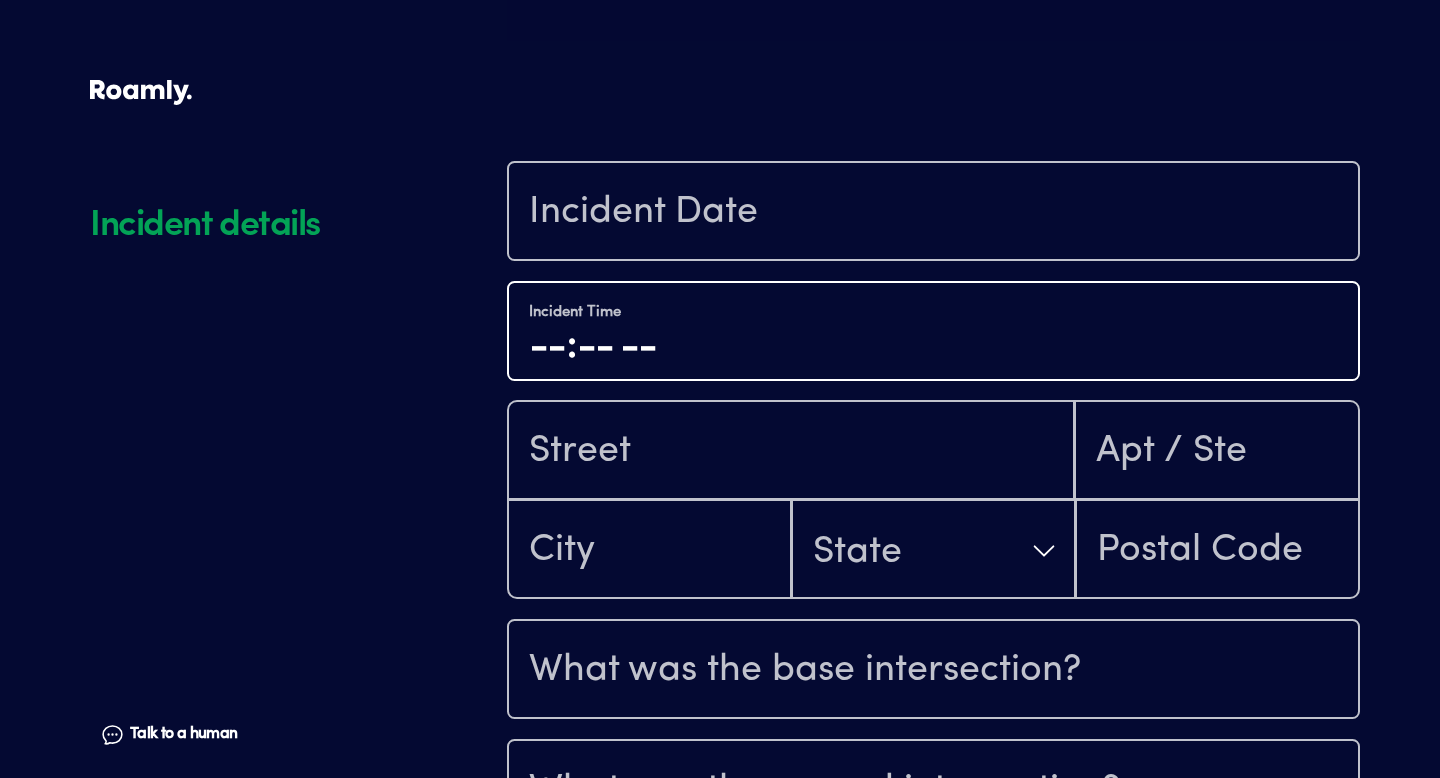 click at bounding box center (933, 347) 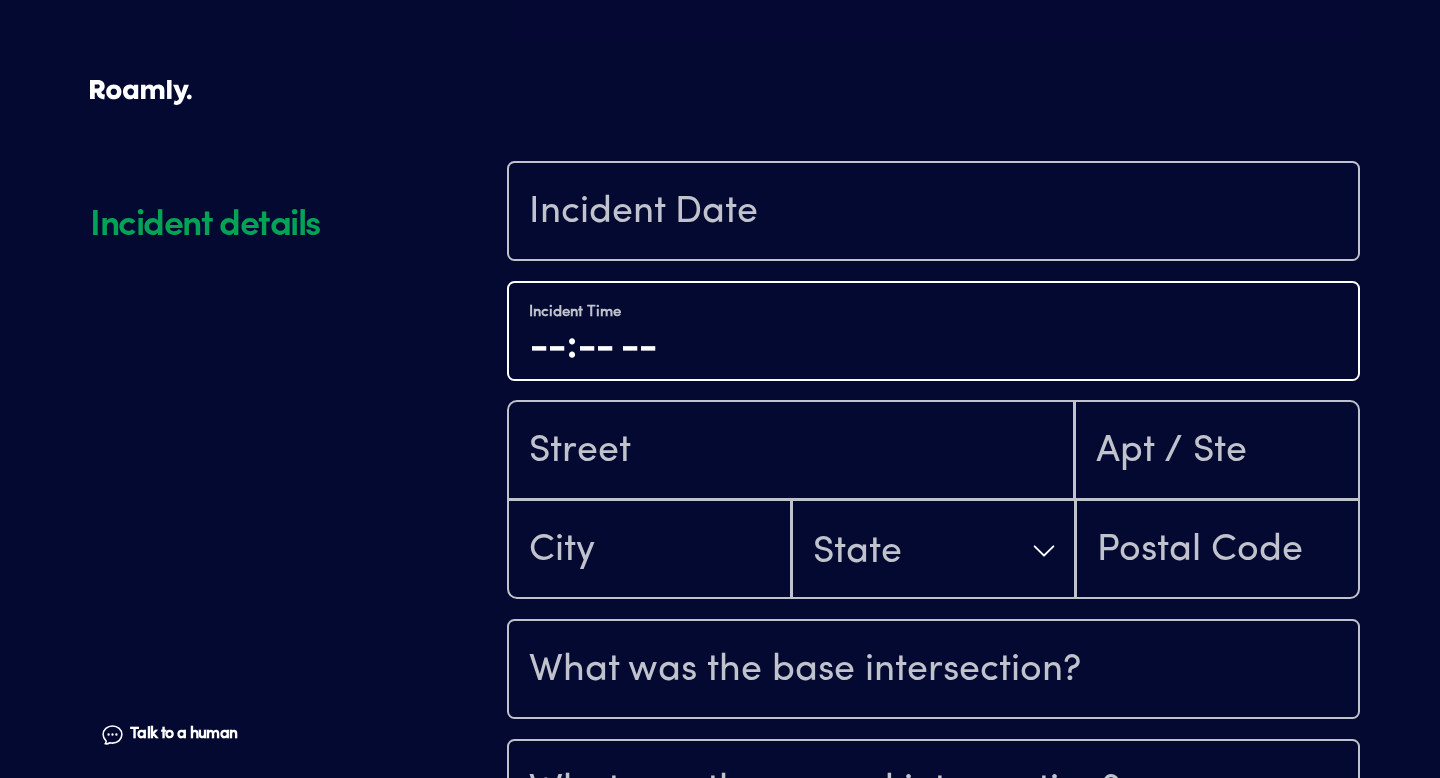type on "10:55" 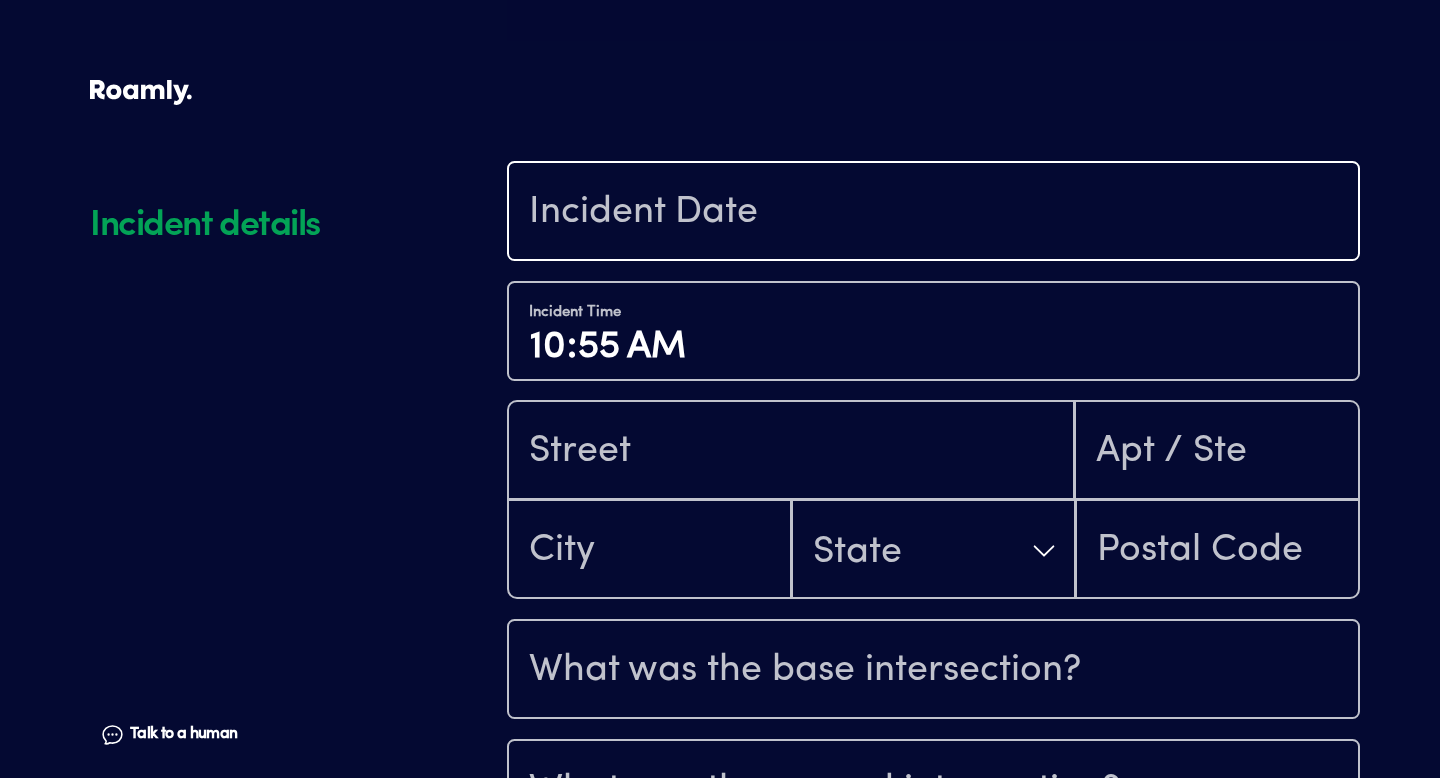 click at bounding box center [933, 213] 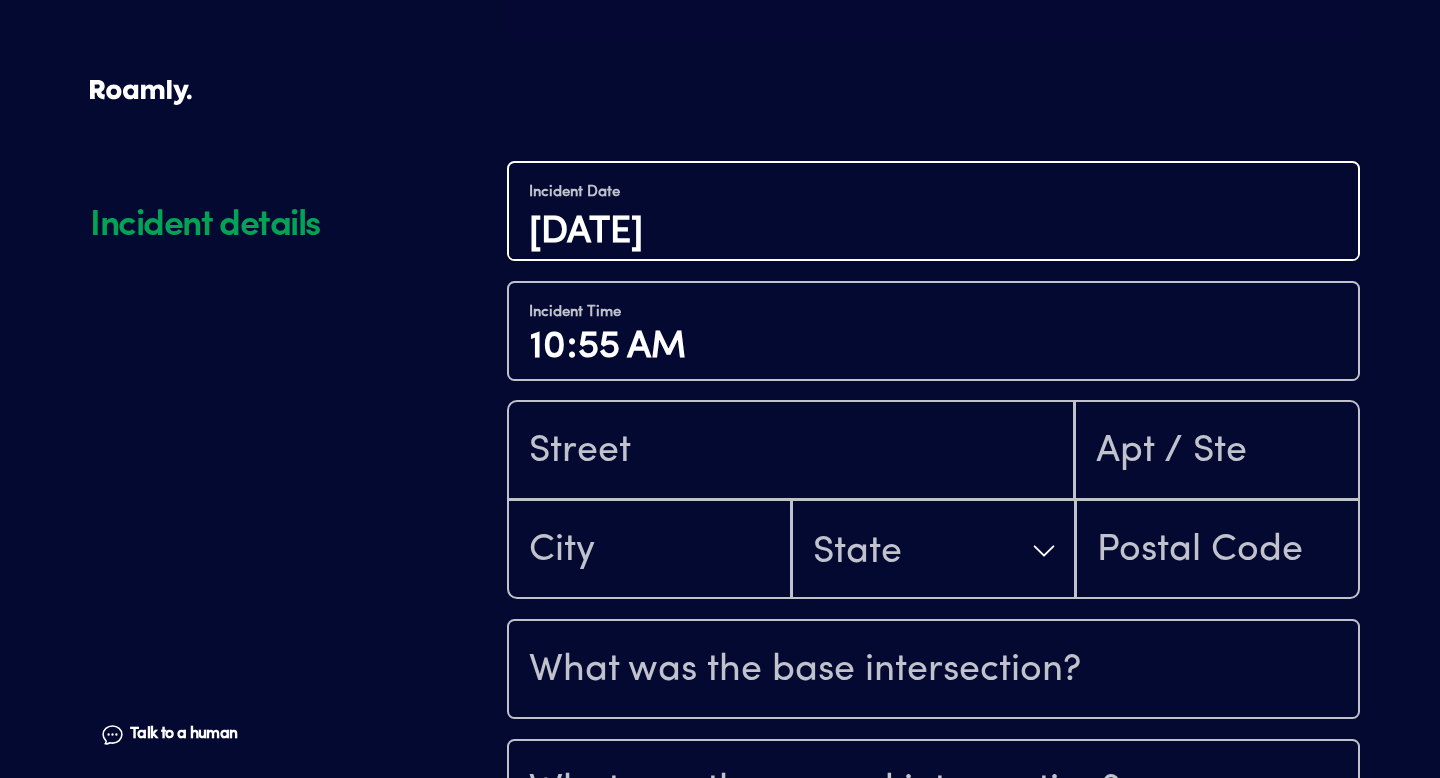 type on "[DATE]" 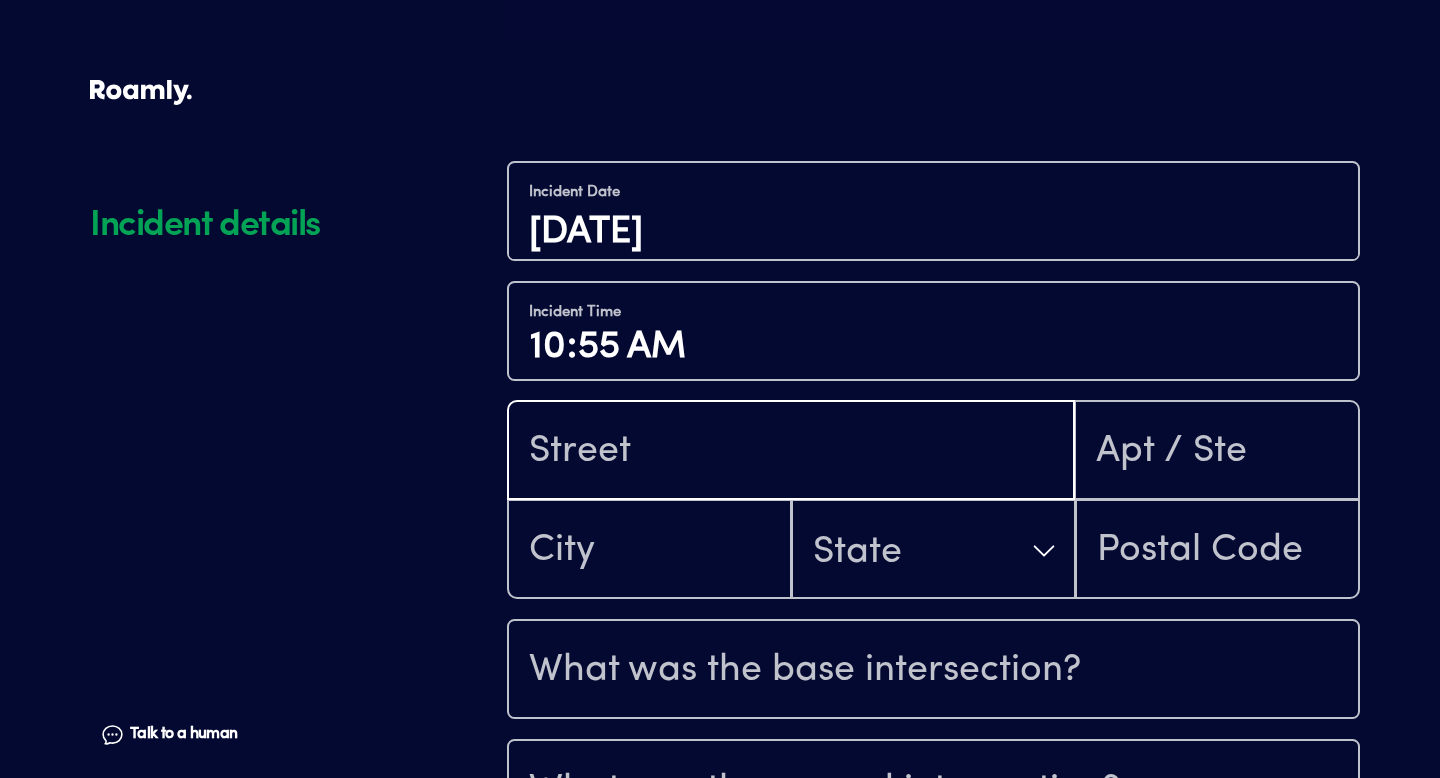 click at bounding box center (791, 452) 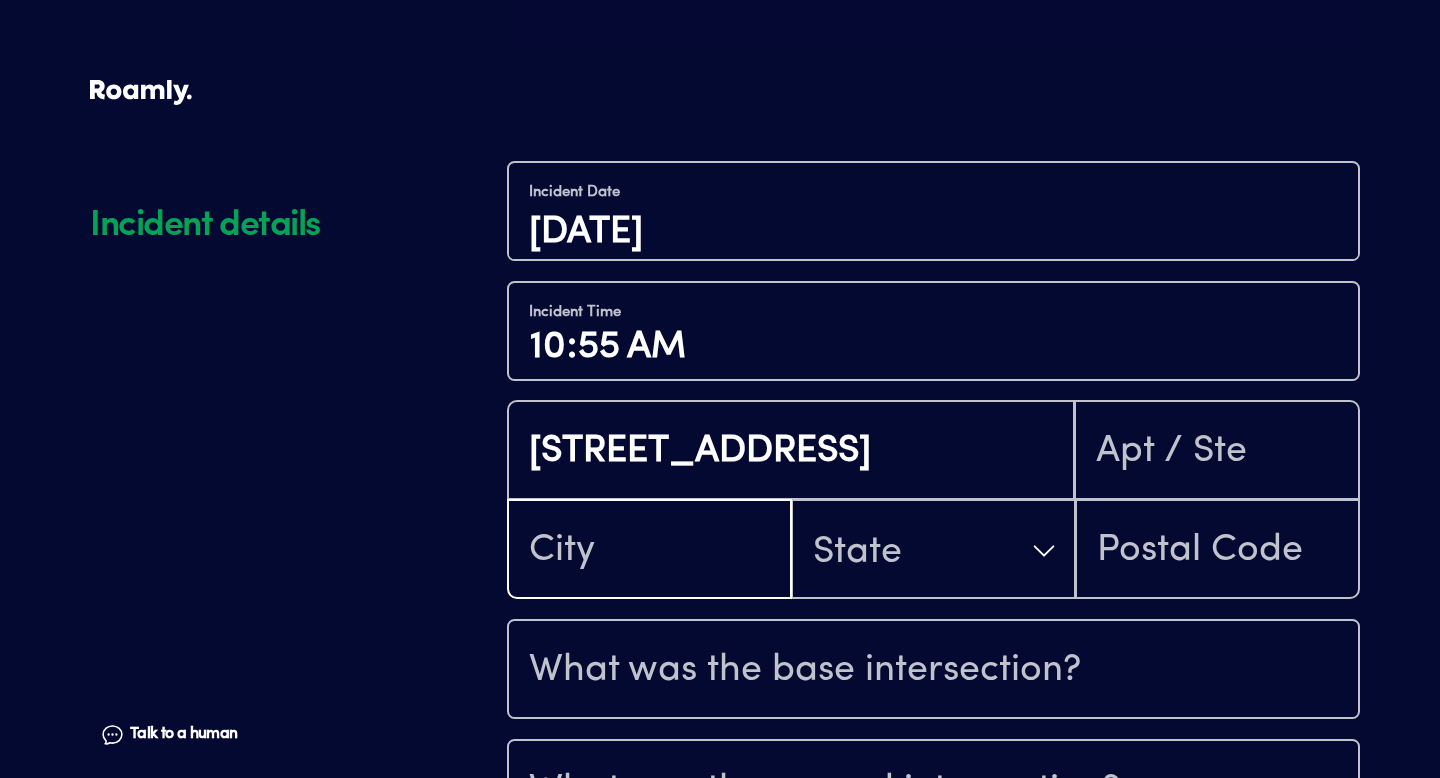 type on "[PERSON_NAME]" 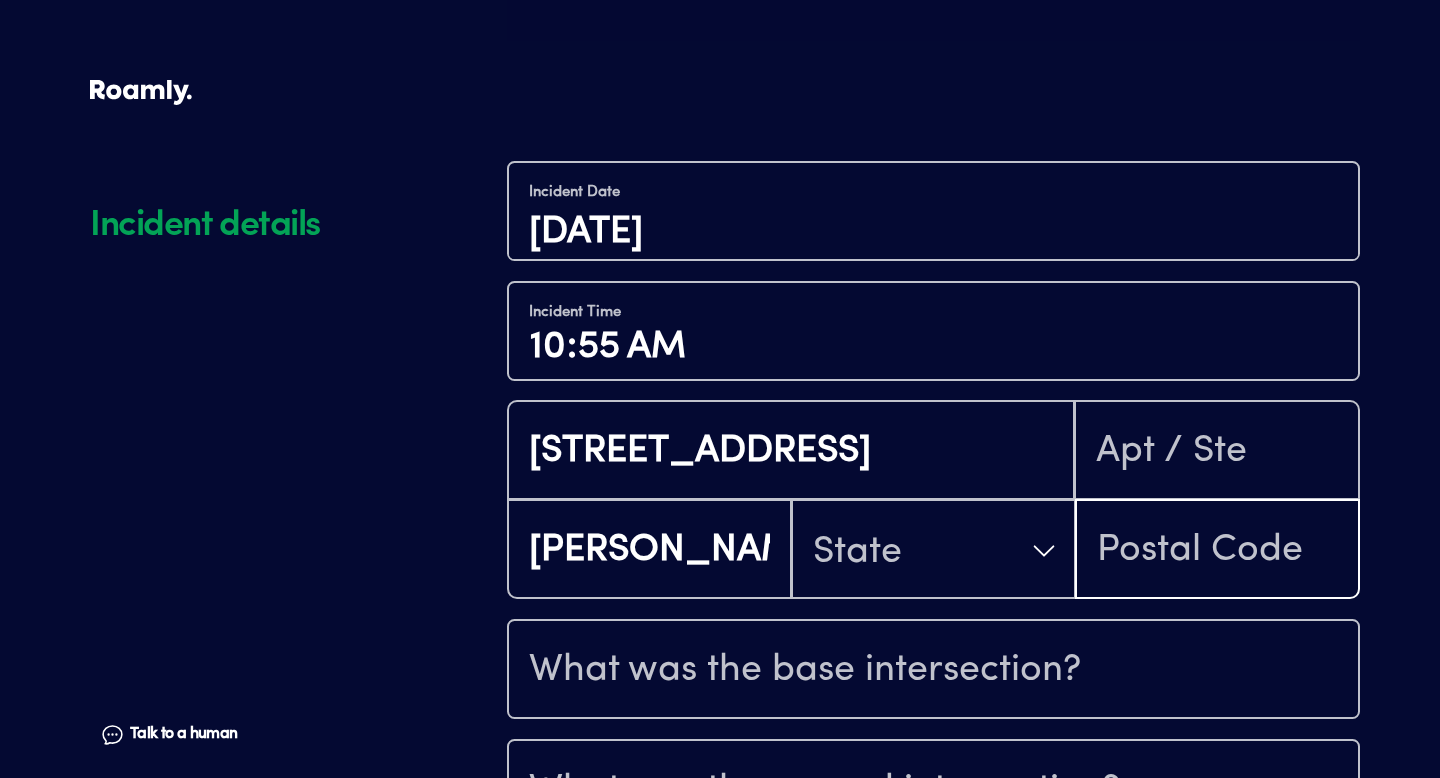 type on "30013" 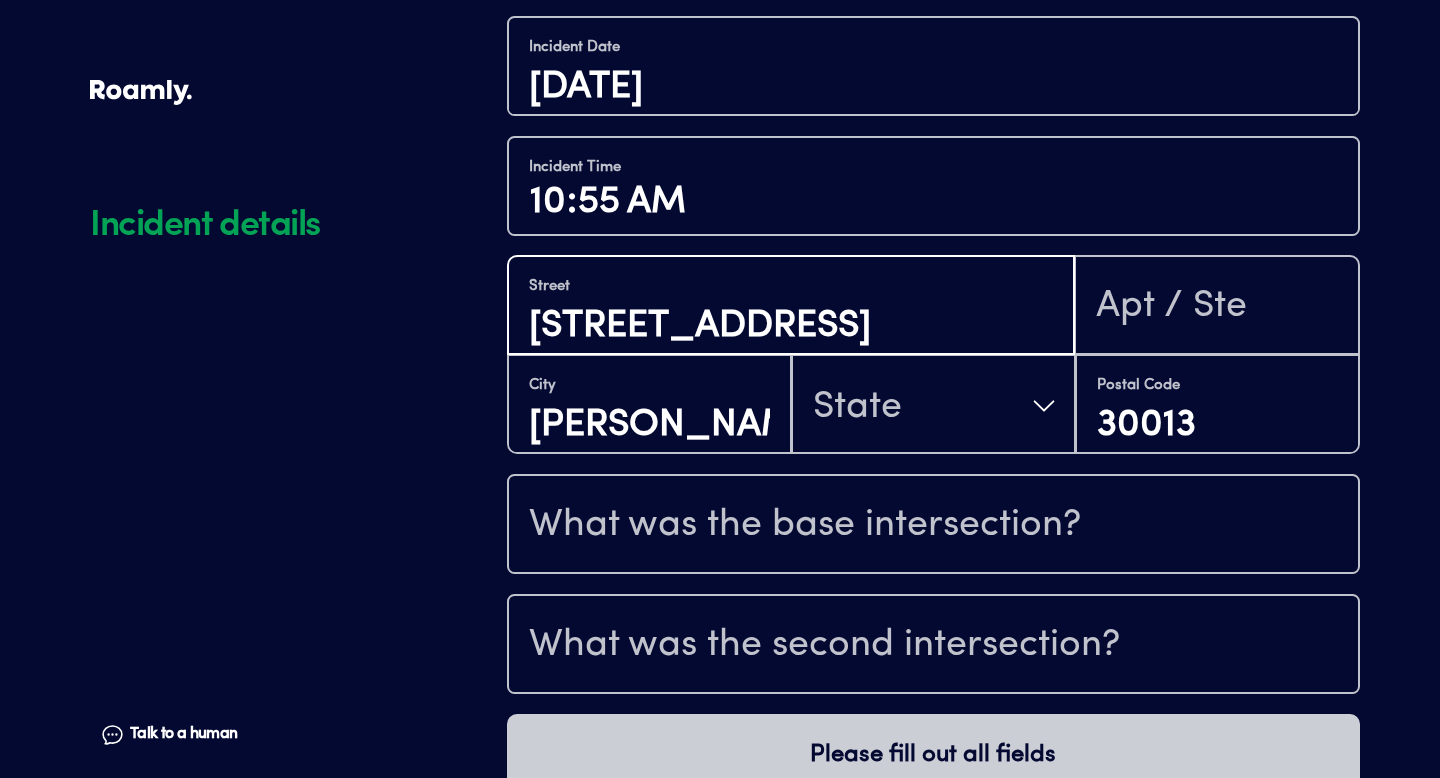 scroll, scrollTop: 1951, scrollLeft: 0, axis: vertical 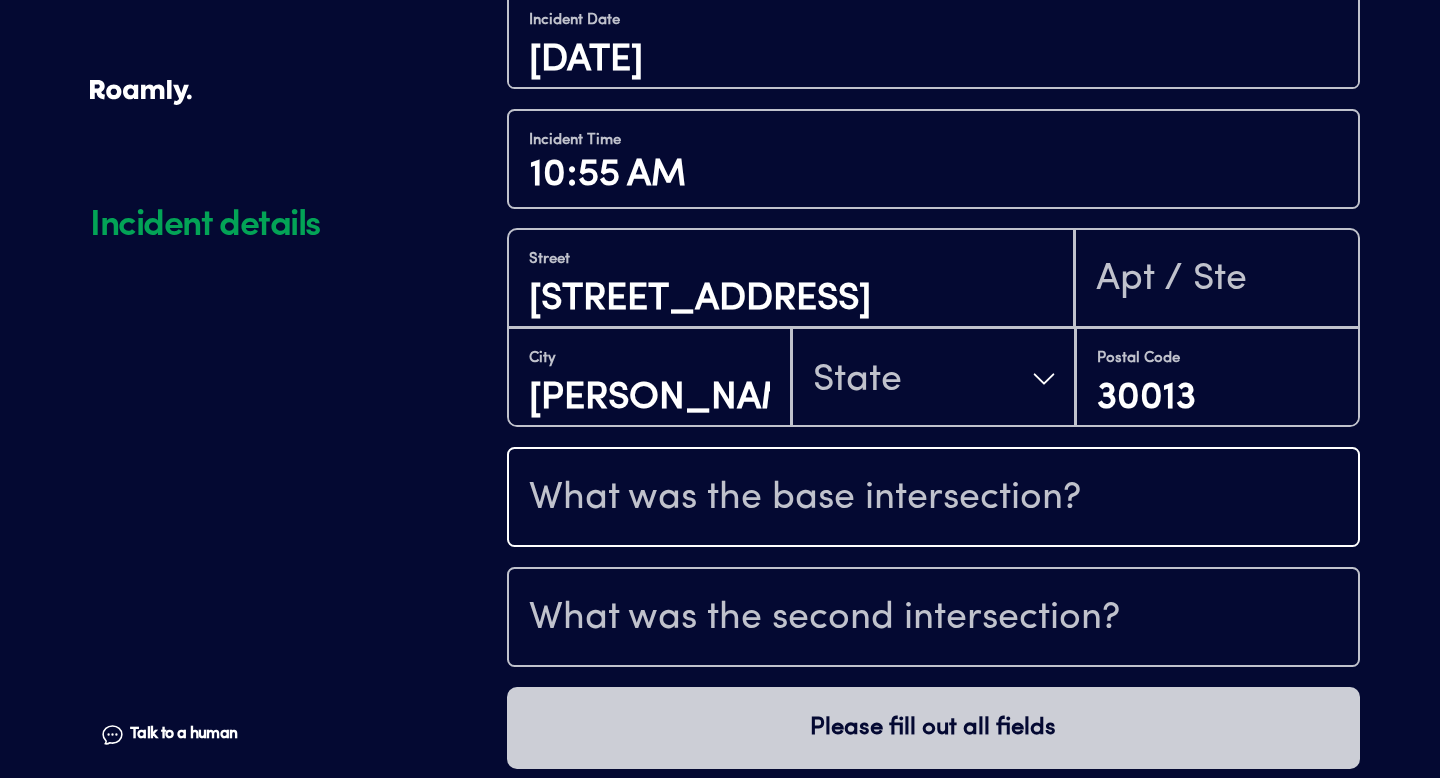 click at bounding box center [933, 499] 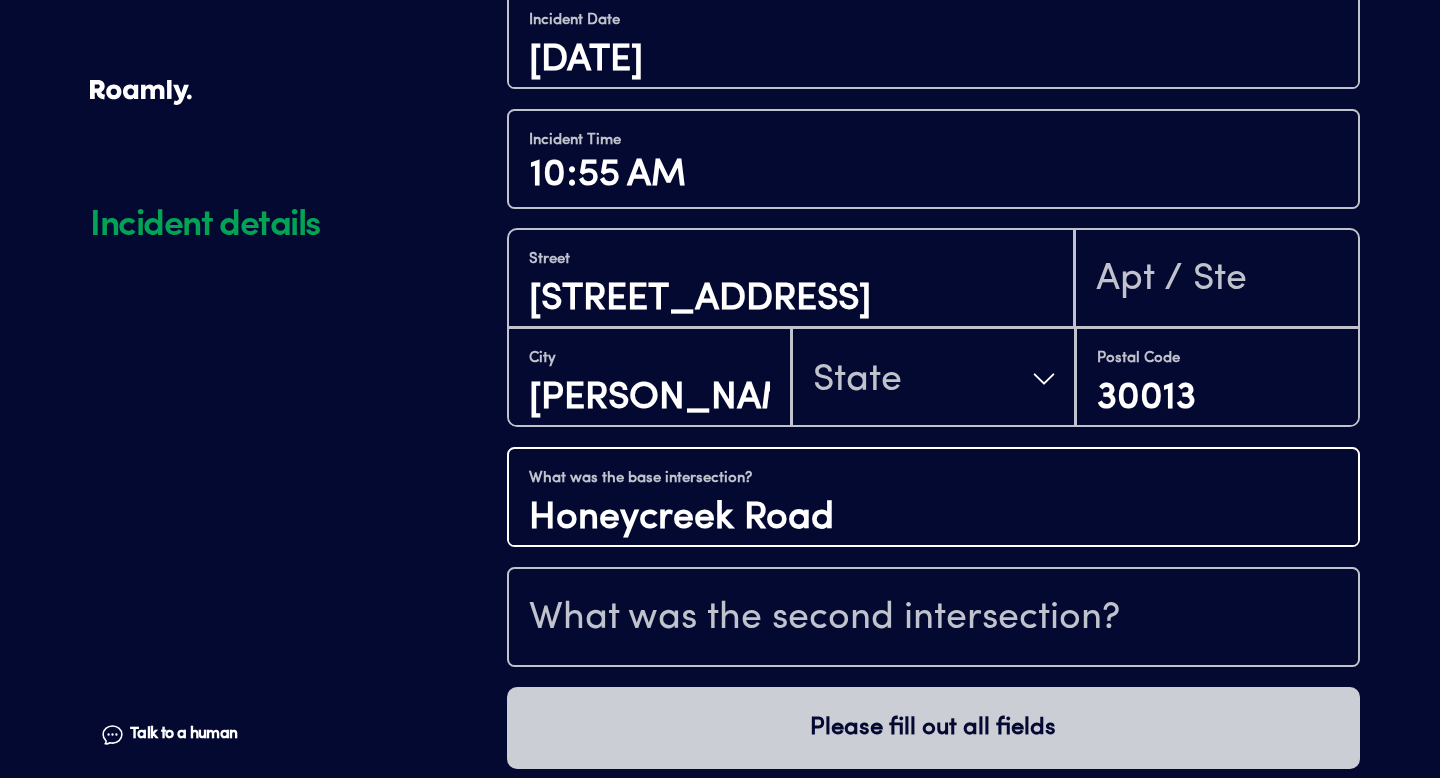 drag, startPoint x: 852, startPoint y: 499, endPoint x: 465, endPoint y: 493, distance: 387.0465 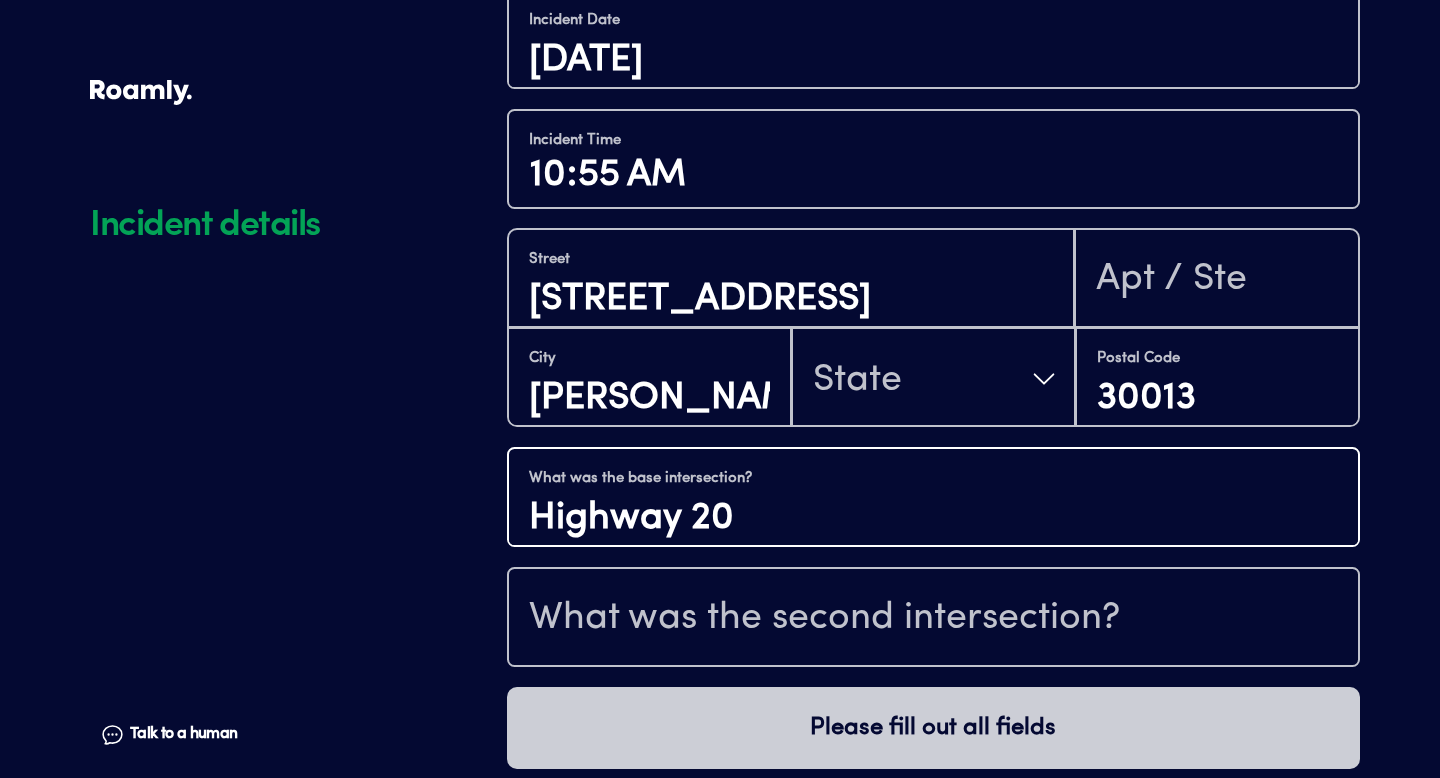 type on "Highway 20" 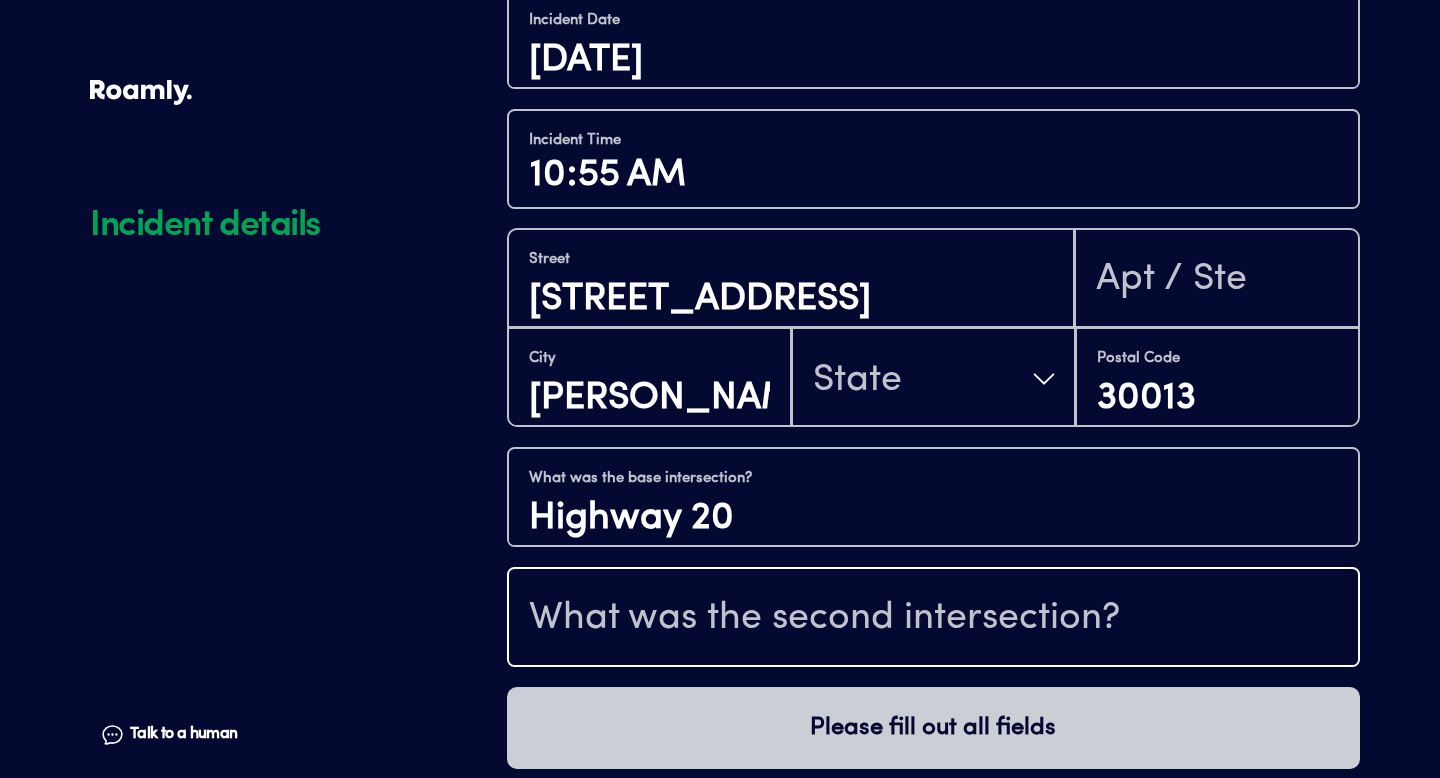 click at bounding box center (933, 619) 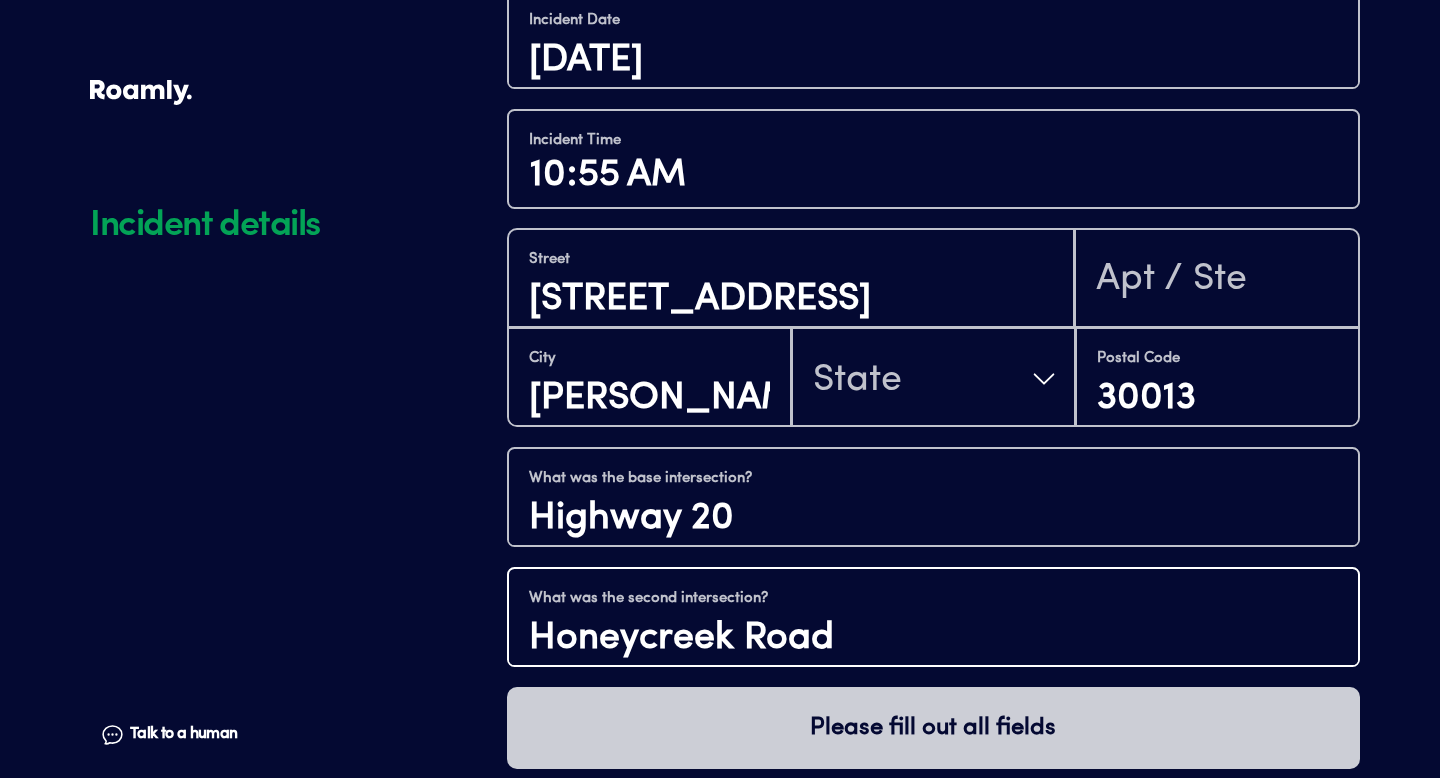 type on "Honeycreek Road" 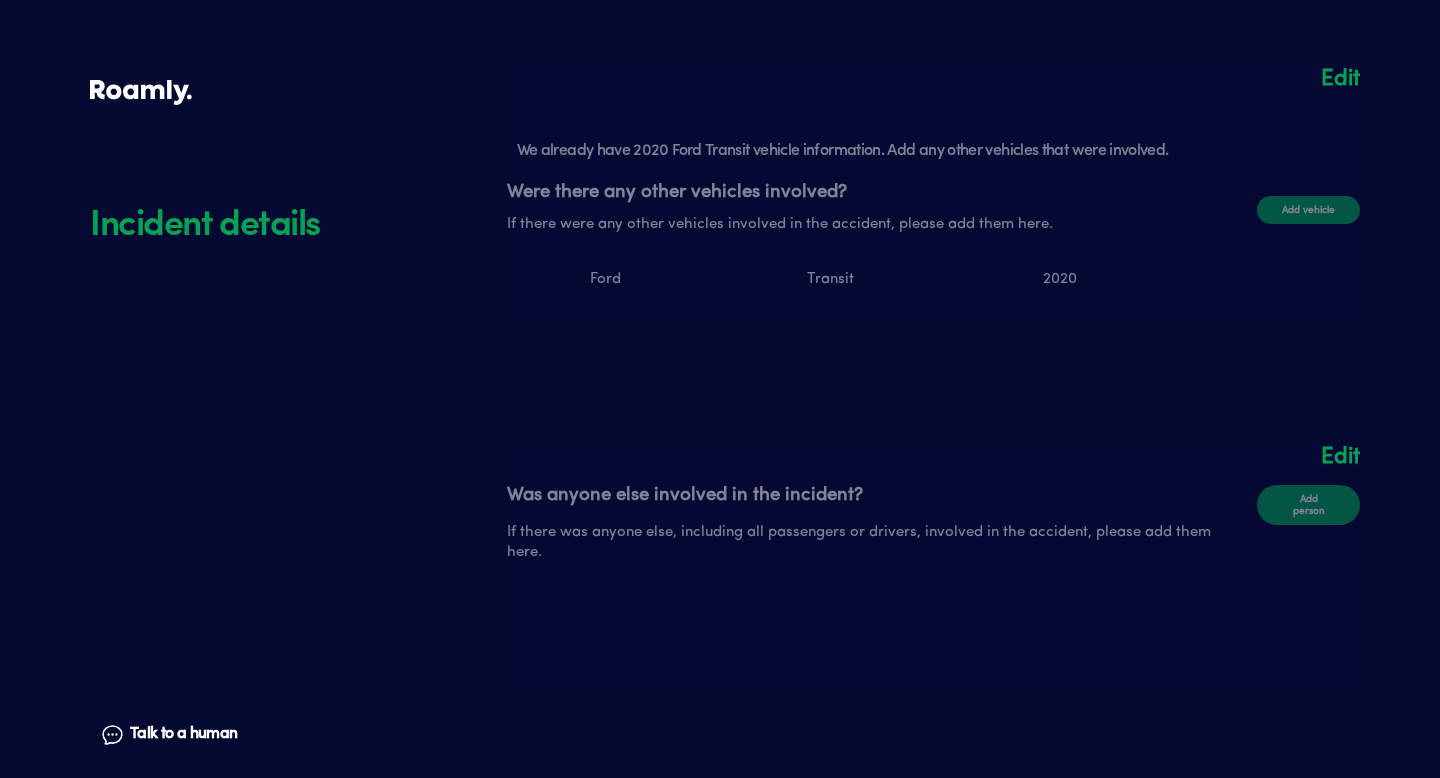 scroll, scrollTop: 1129, scrollLeft: 0, axis: vertical 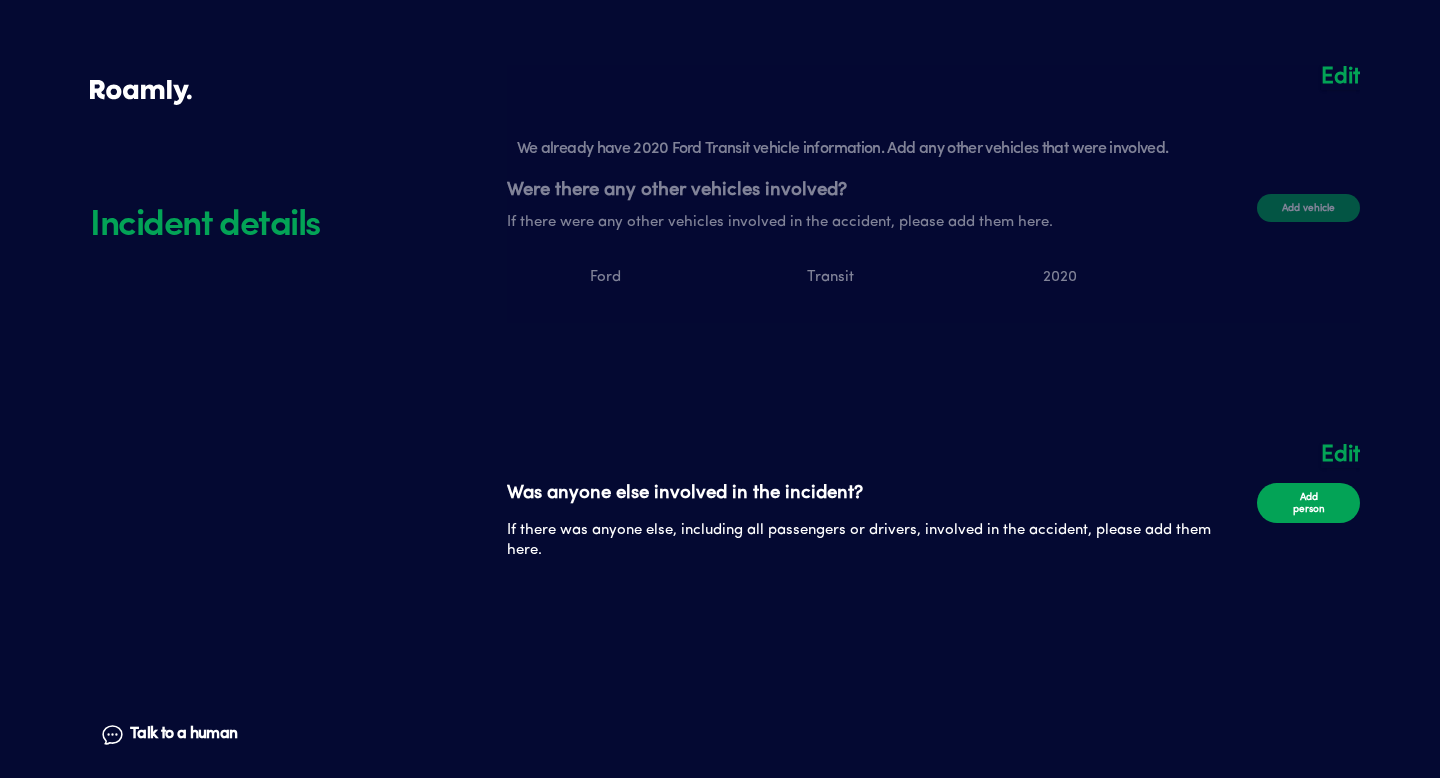 click at bounding box center [933, 567] 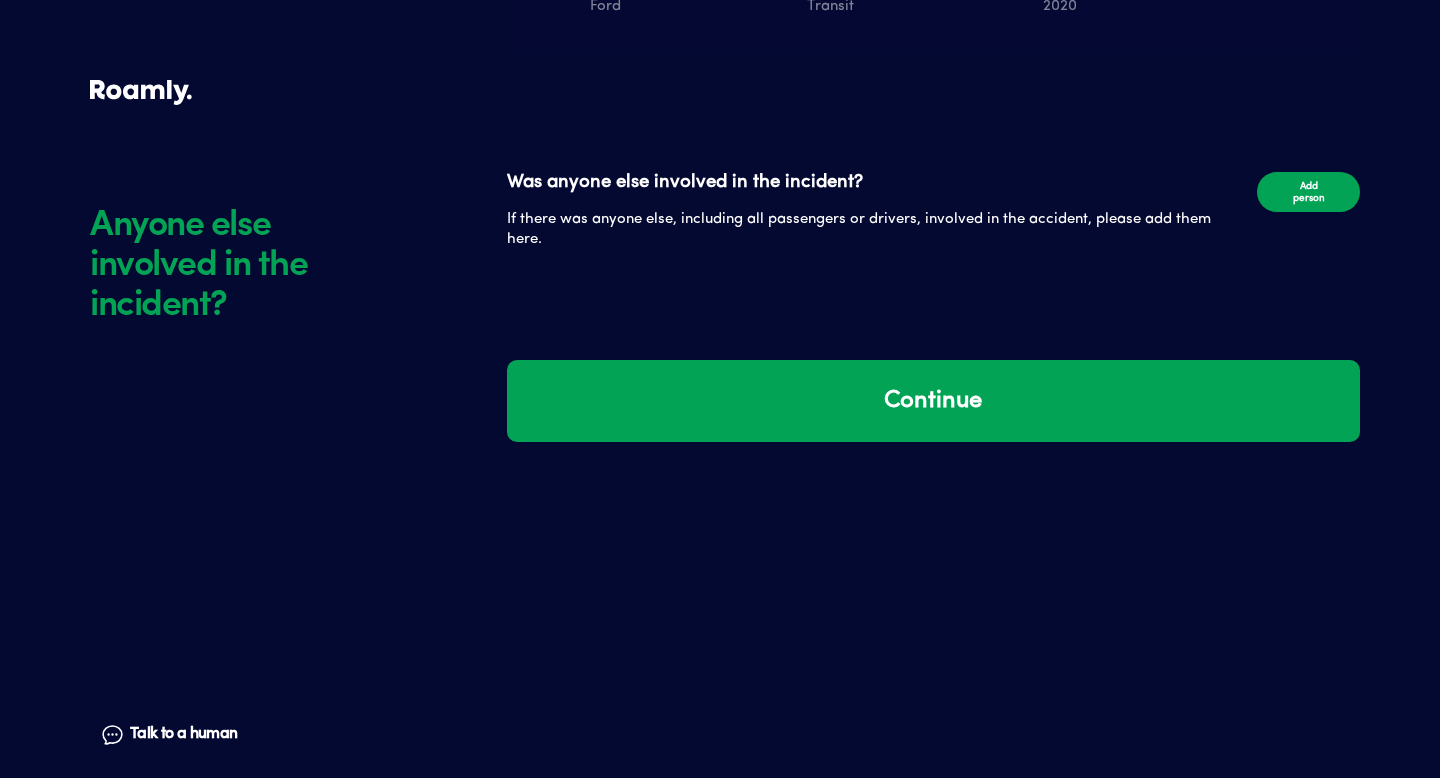 scroll, scrollTop: 1406, scrollLeft: 0, axis: vertical 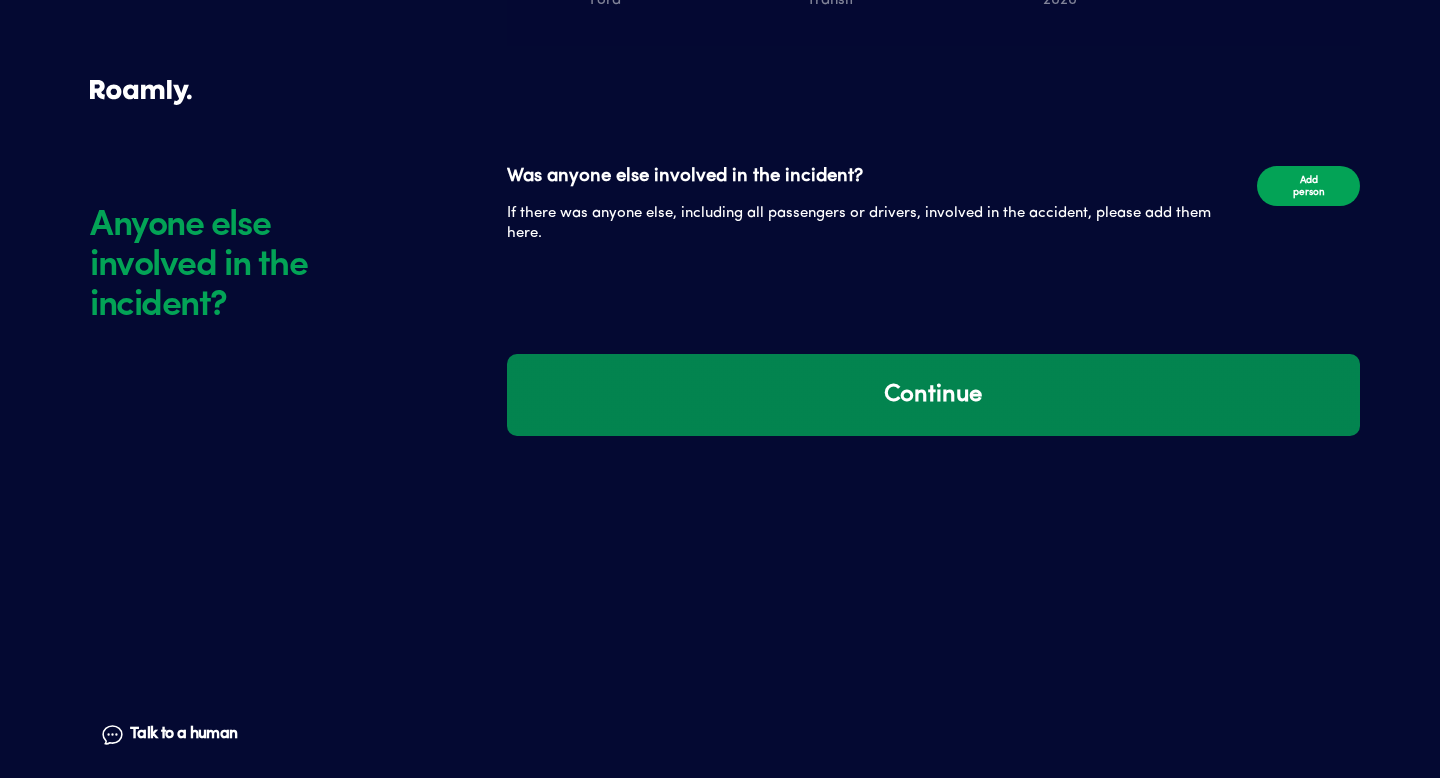 click on "Continue" at bounding box center (933, 395) 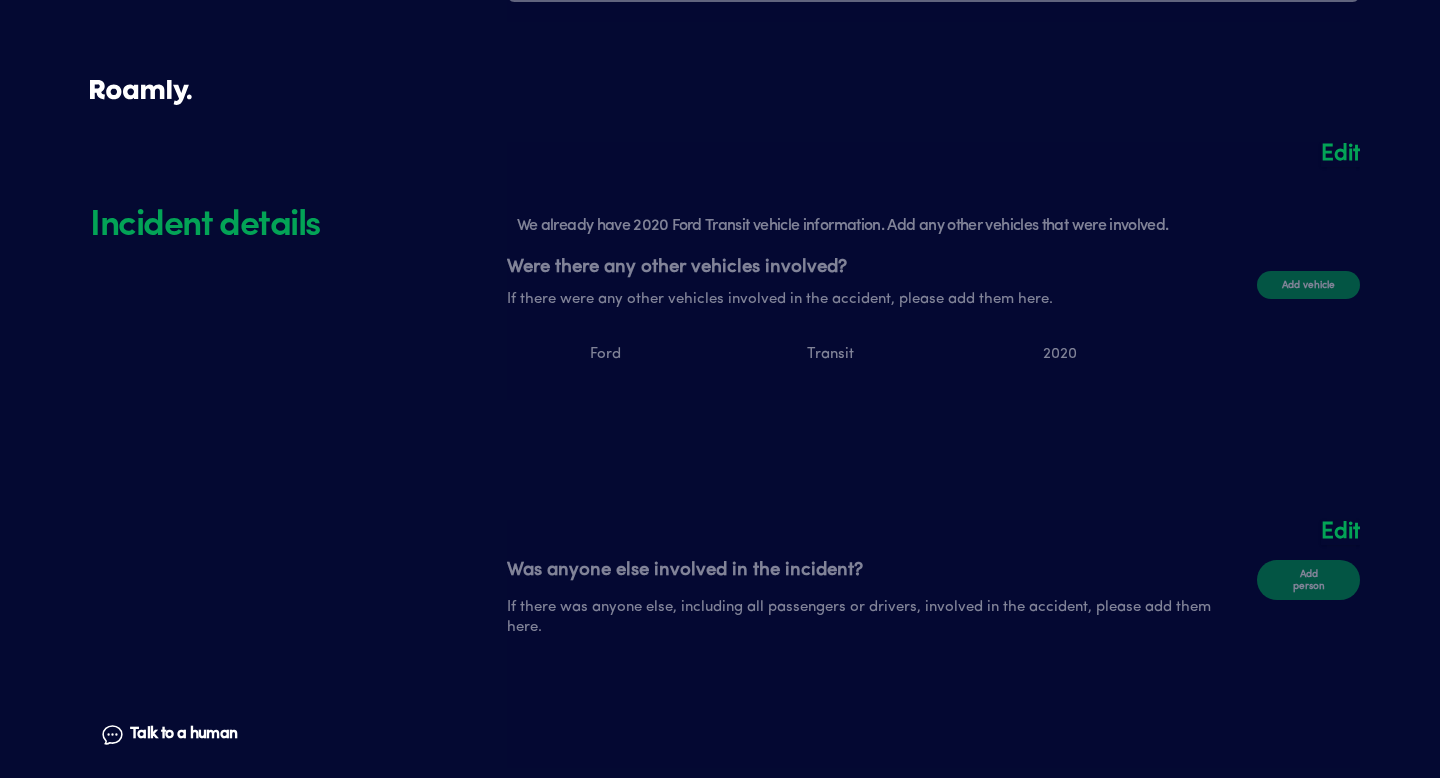 scroll, scrollTop: 1055, scrollLeft: 0, axis: vertical 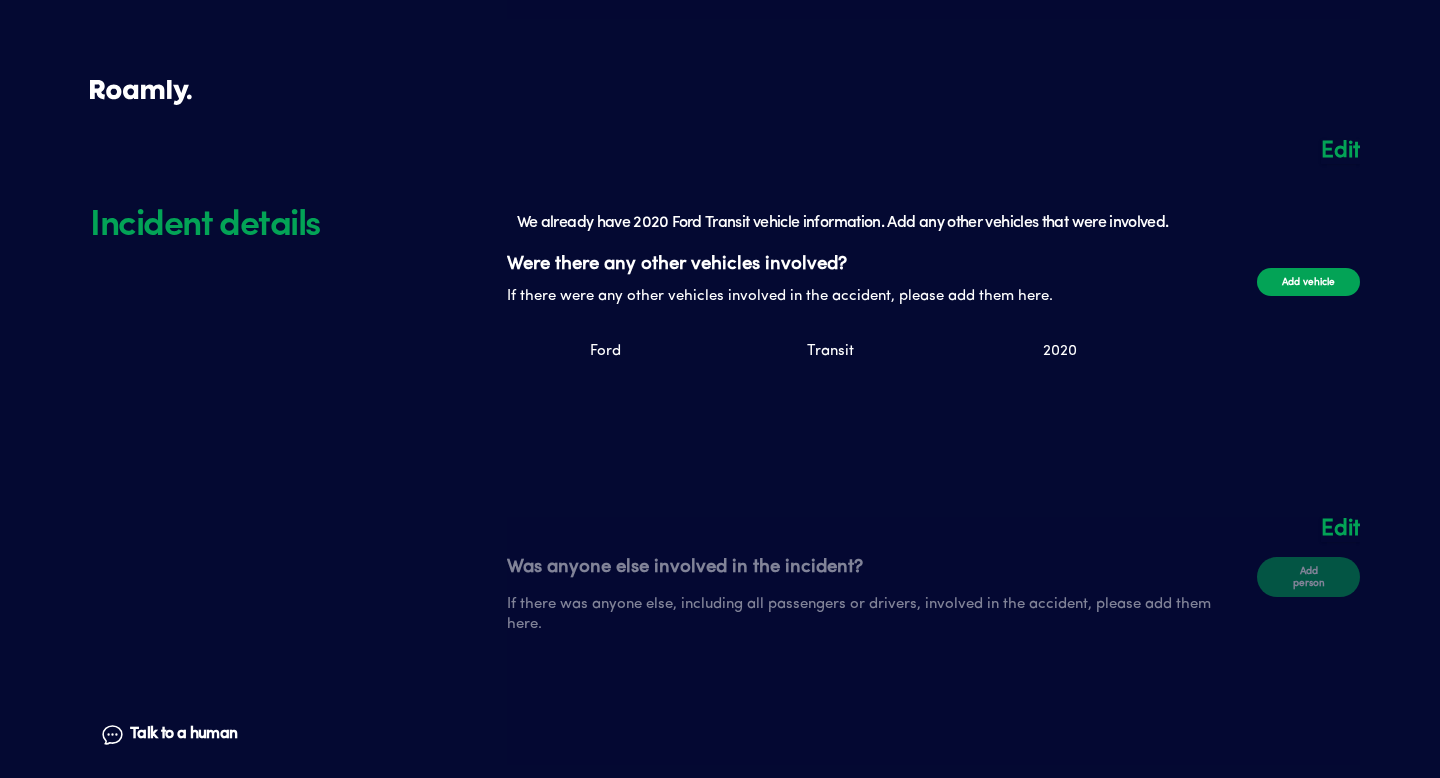 click at bounding box center (933, 268) 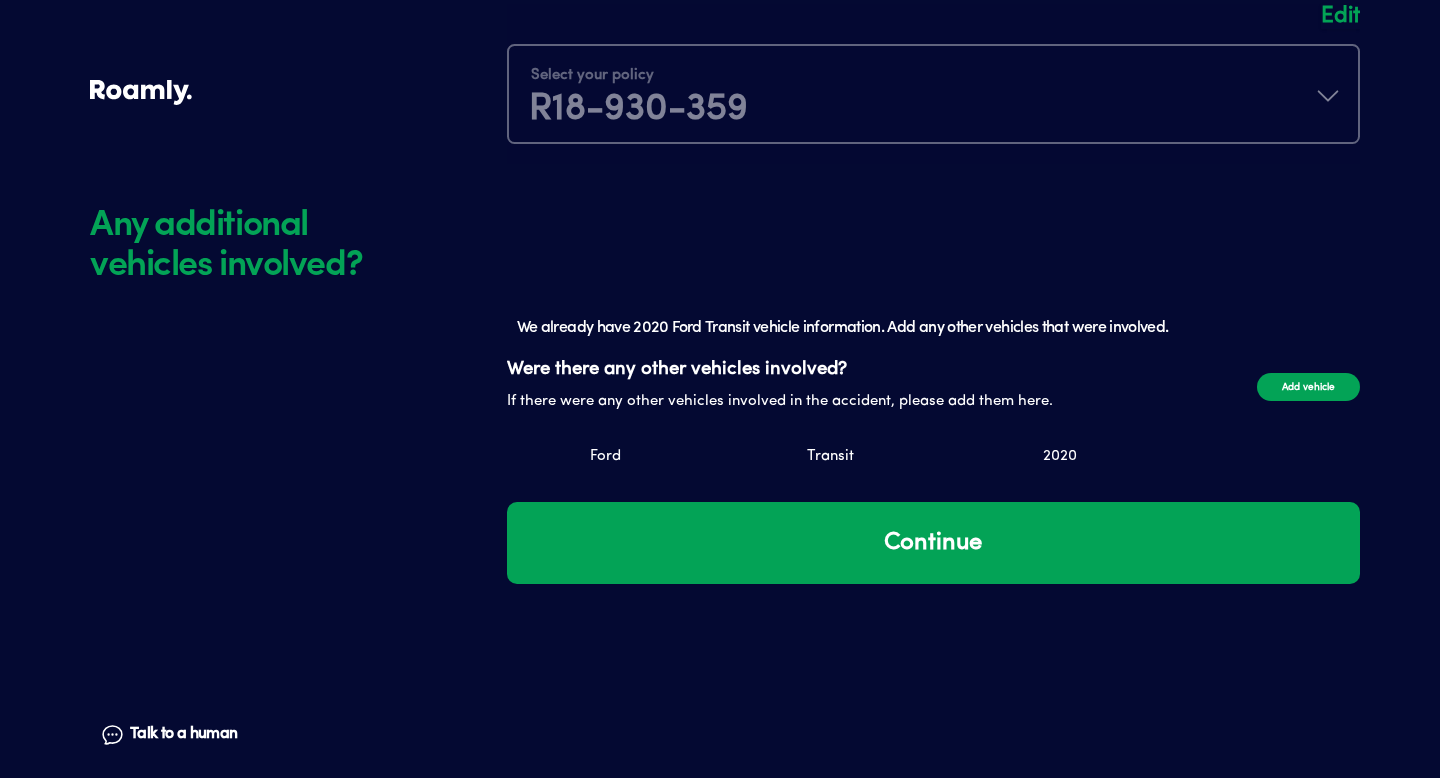 scroll, scrollTop: 1028, scrollLeft: 0, axis: vertical 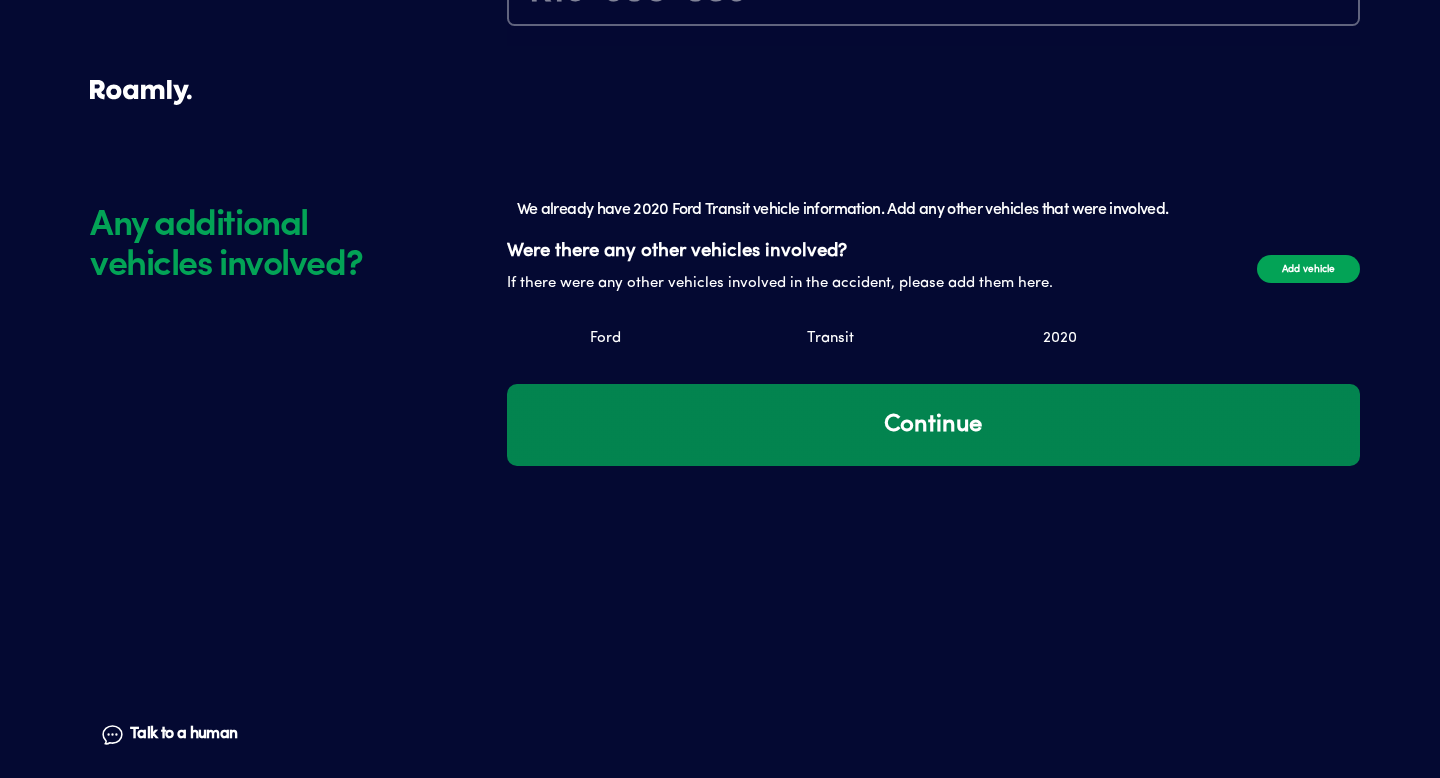 click on "Continue" at bounding box center (933, 425) 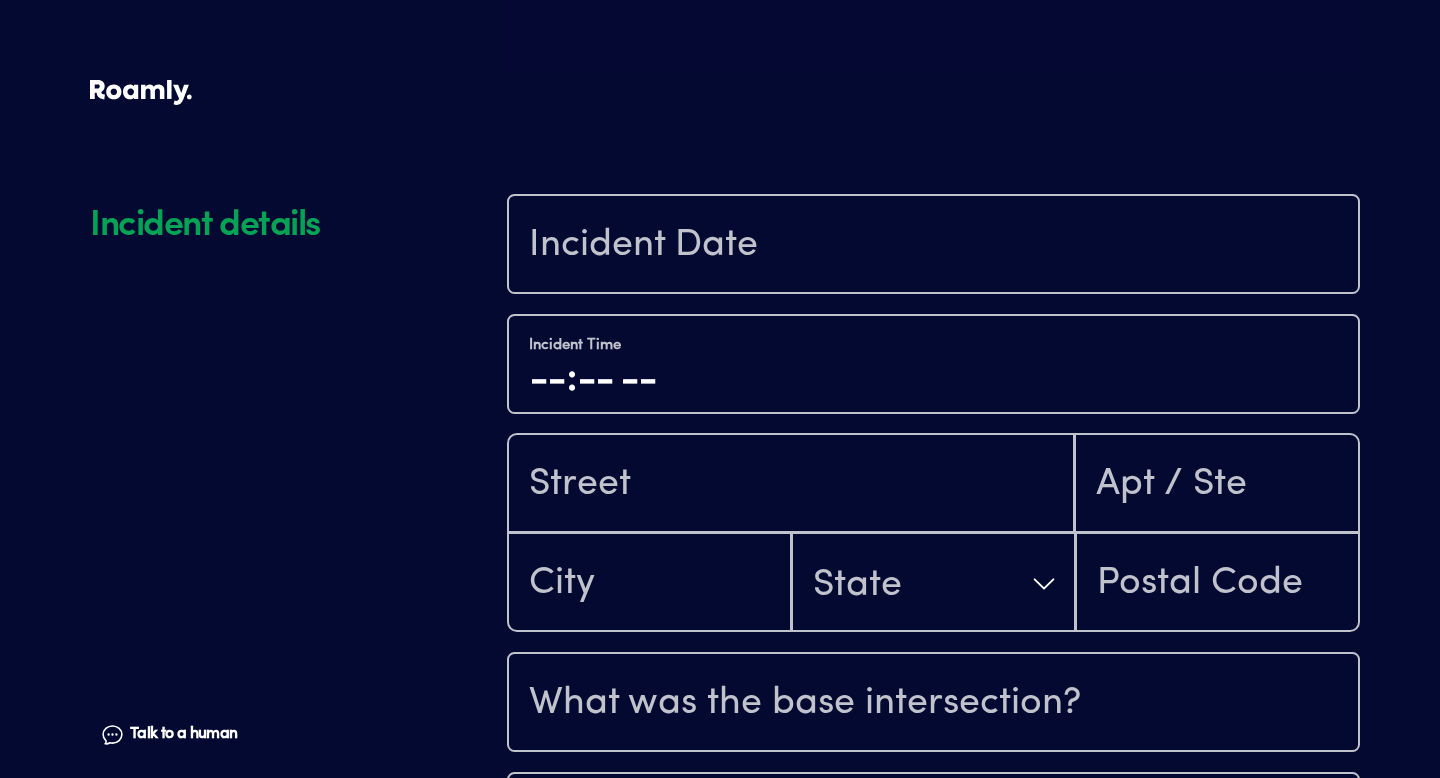 scroll, scrollTop: 1779, scrollLeft: 0, axis: vertical 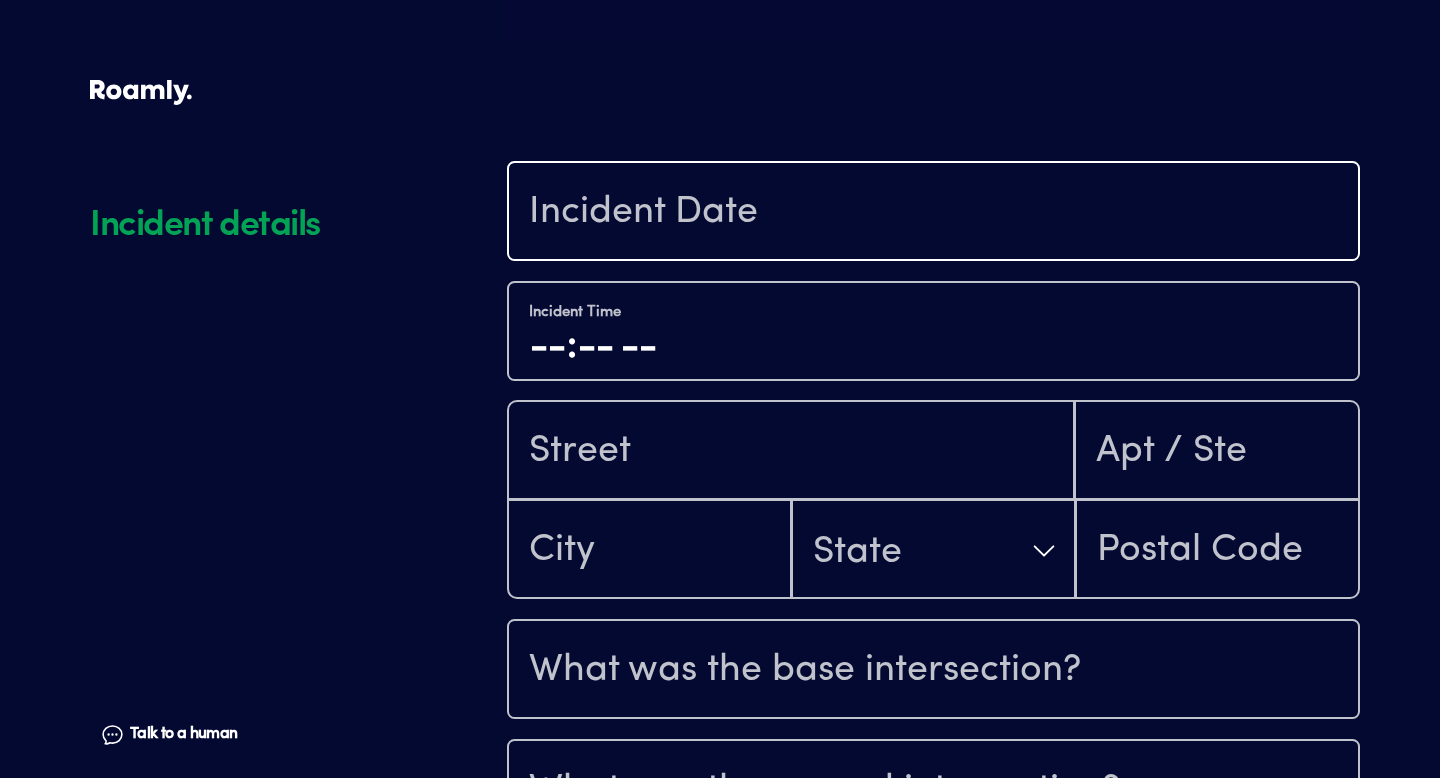 click at bounding box center [933, 213] 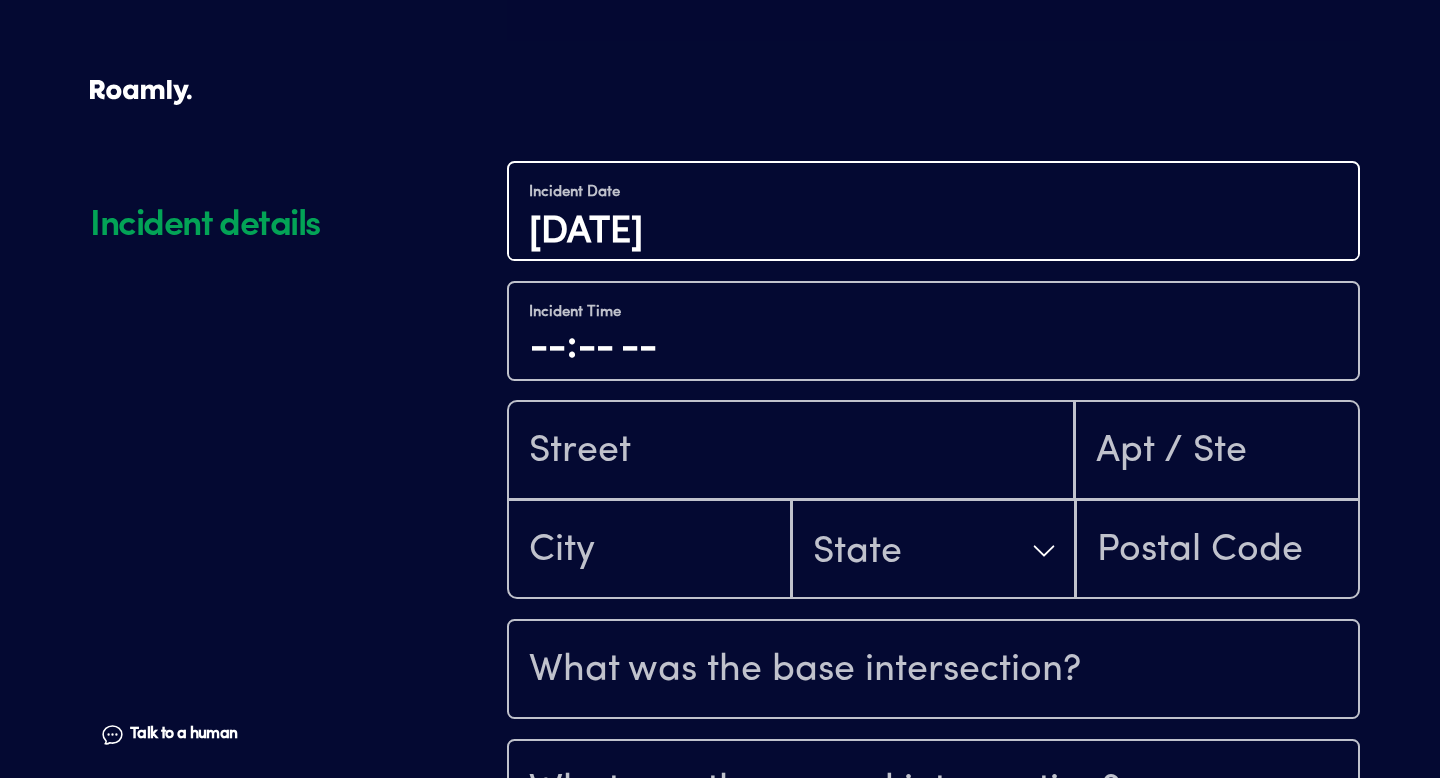 type on "[DATE]" 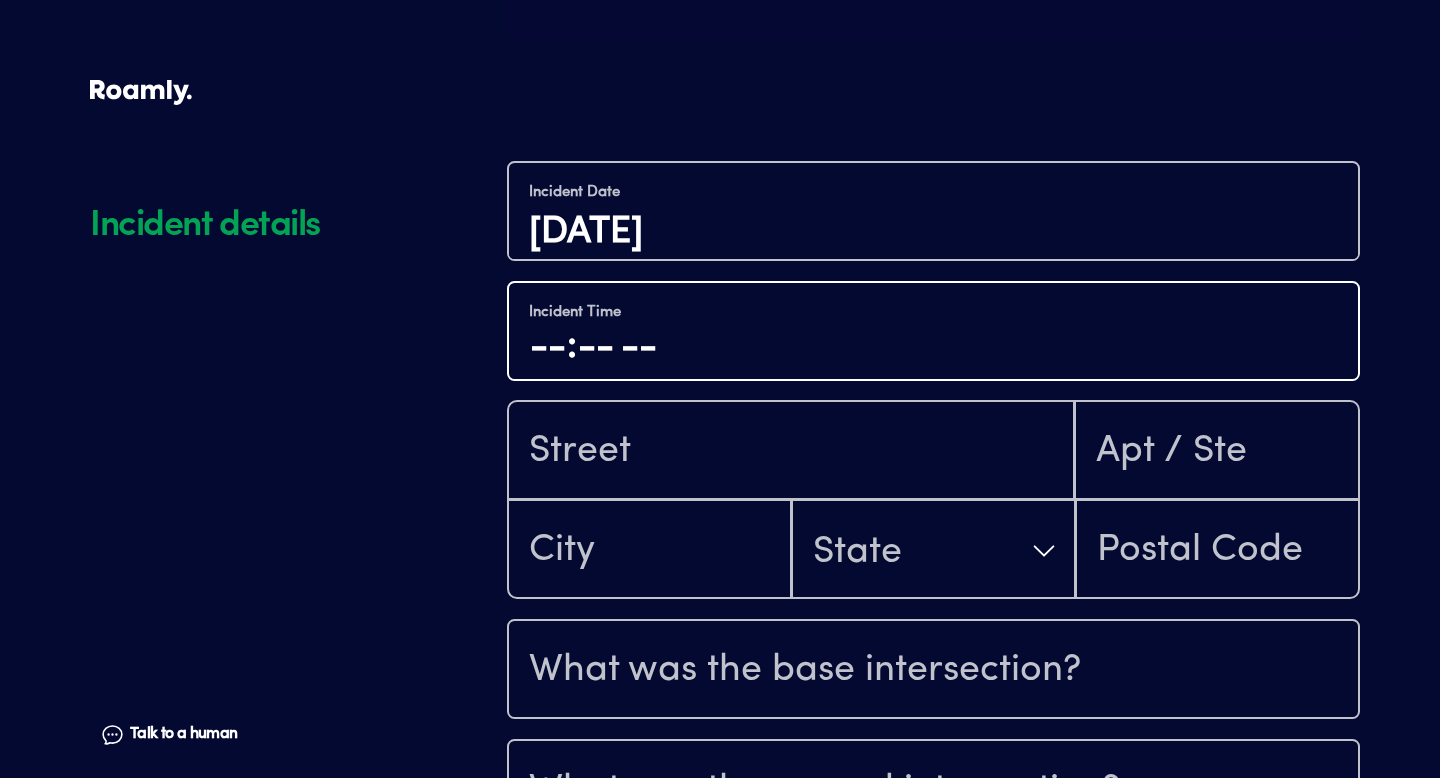 click at bounding box center [933, 347] 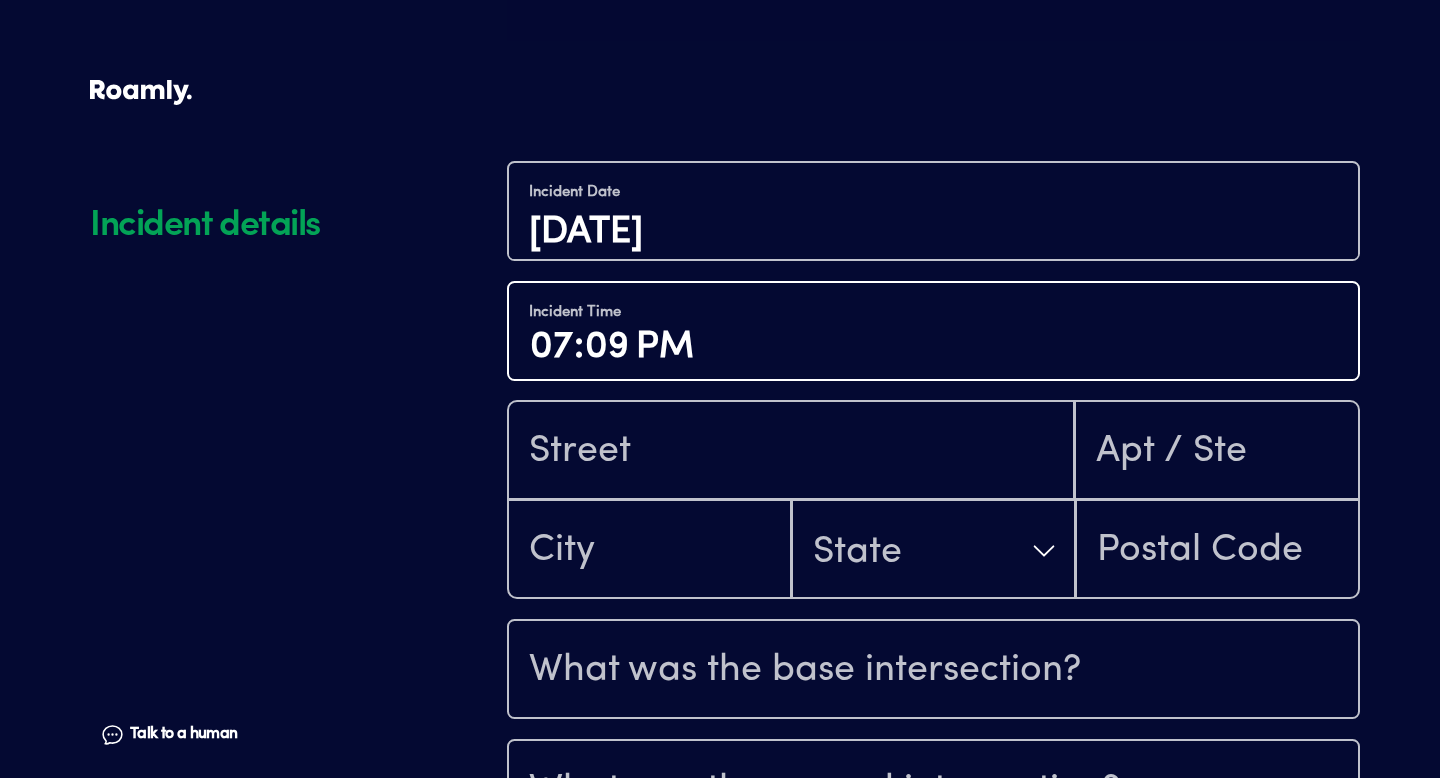 click on "19:09" at bounding box center (933, 347) 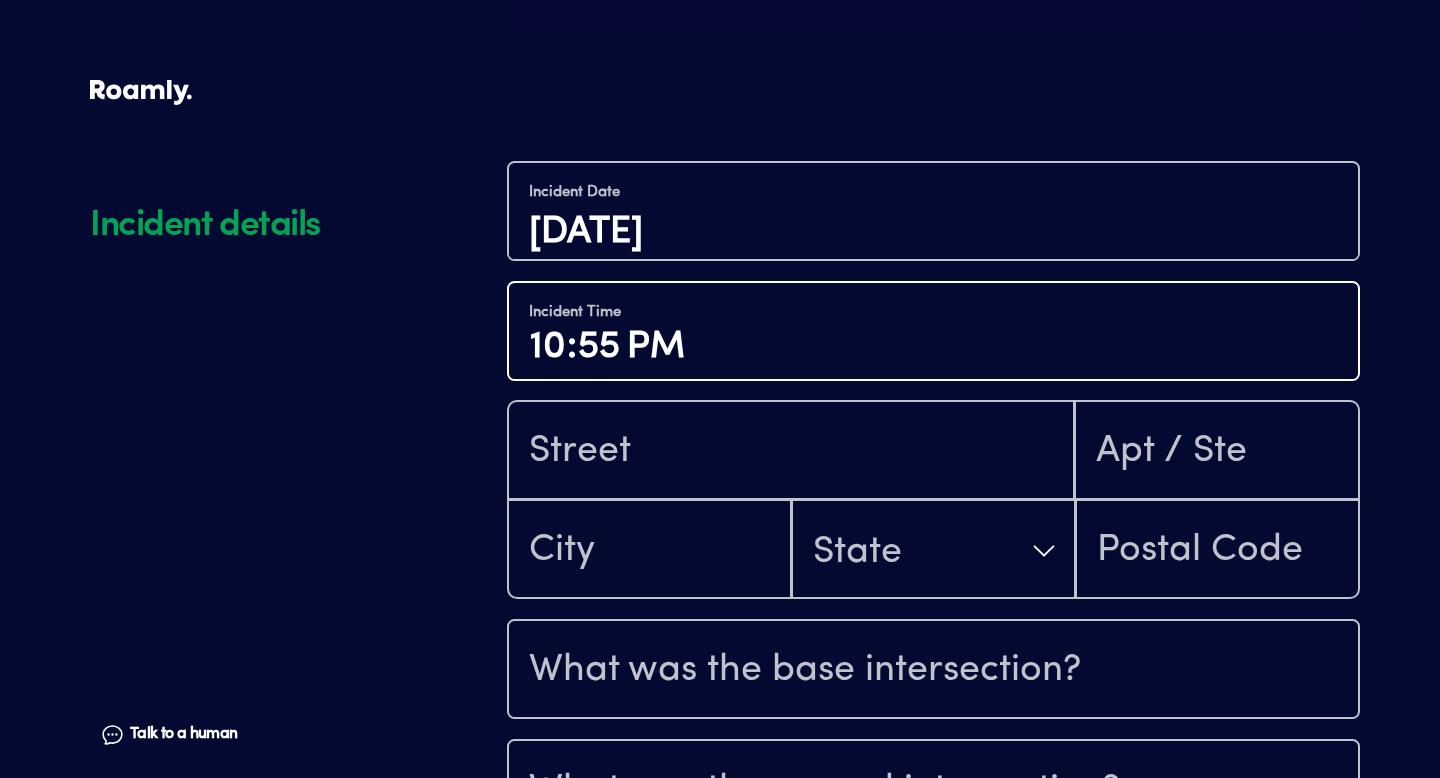 type on "10:55" 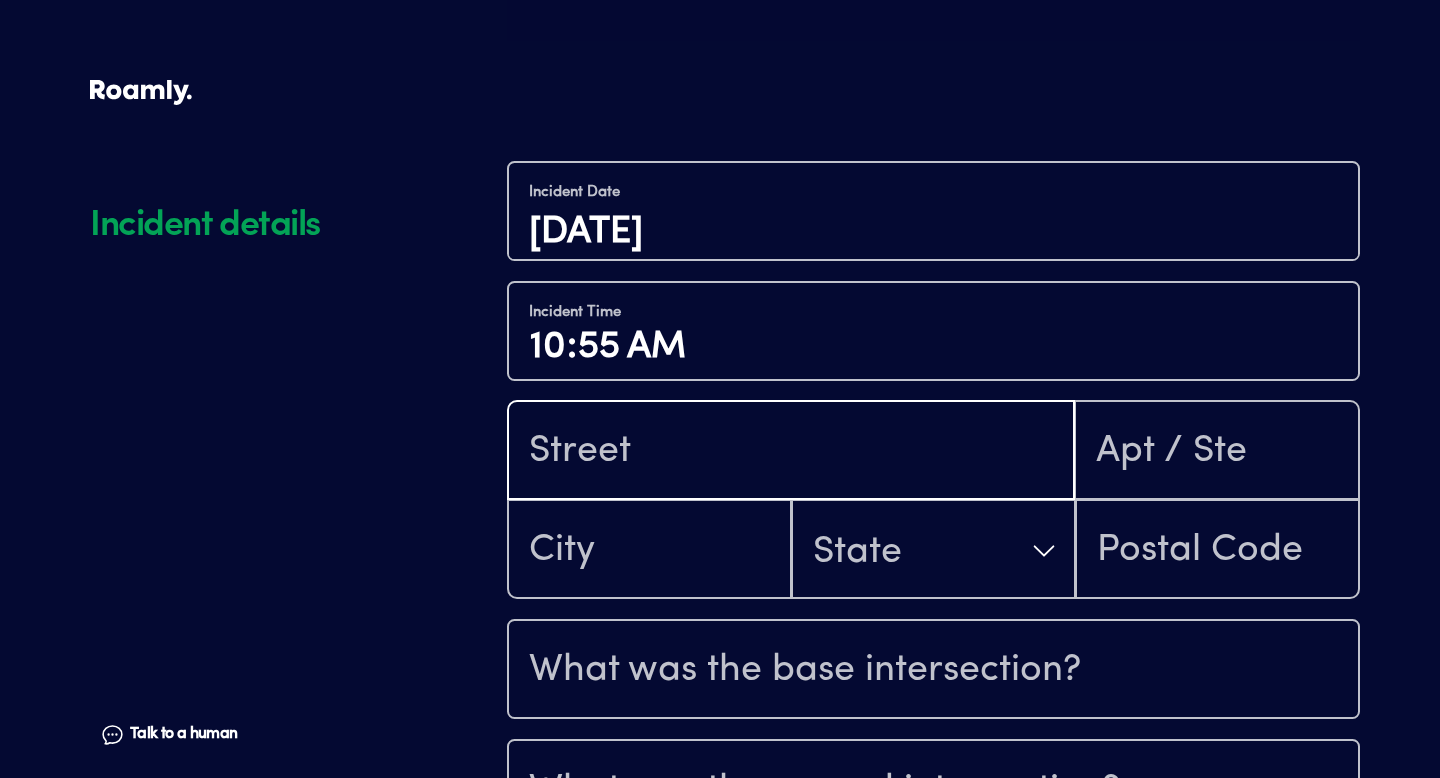 click at bounding box center [791, 452] 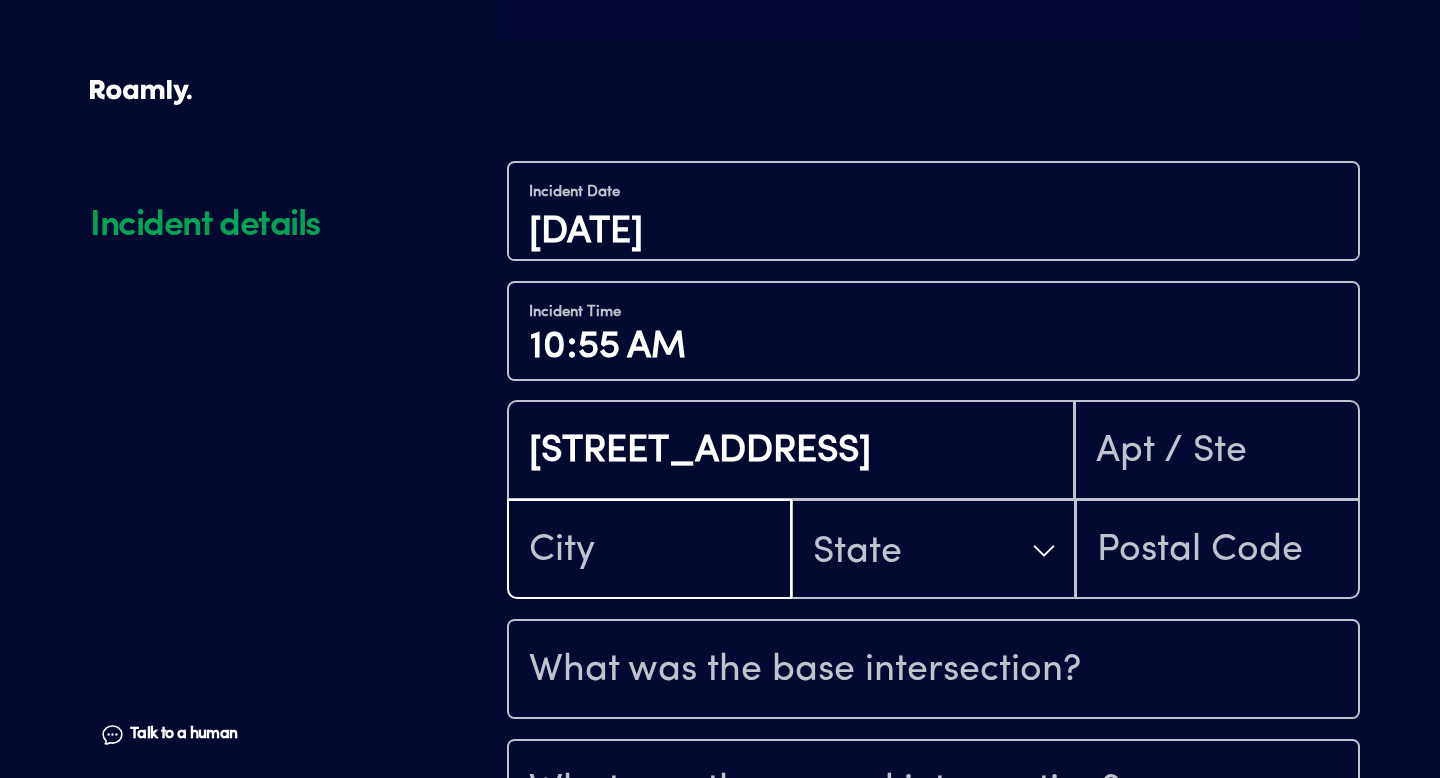 type on "[PERSON_NAME]" 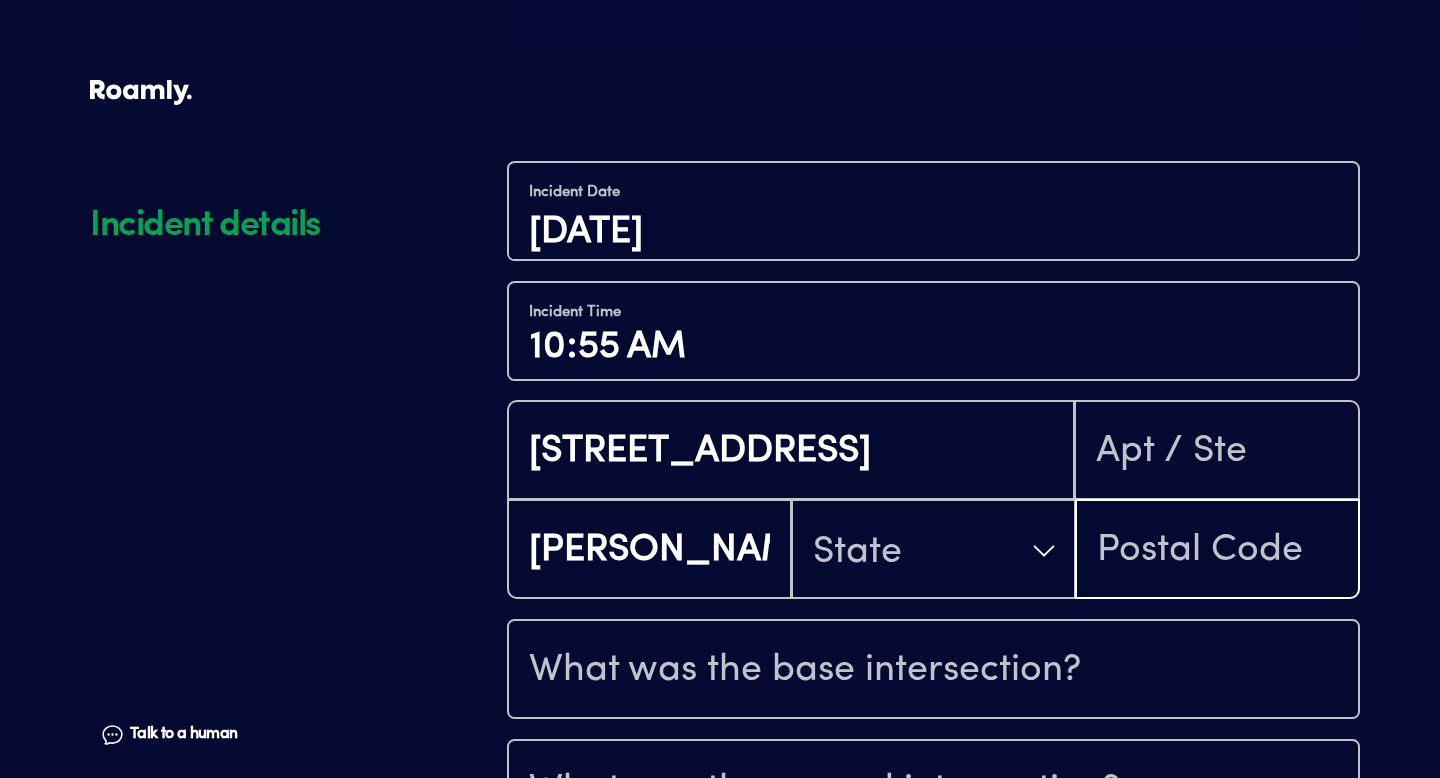 type on "30013" 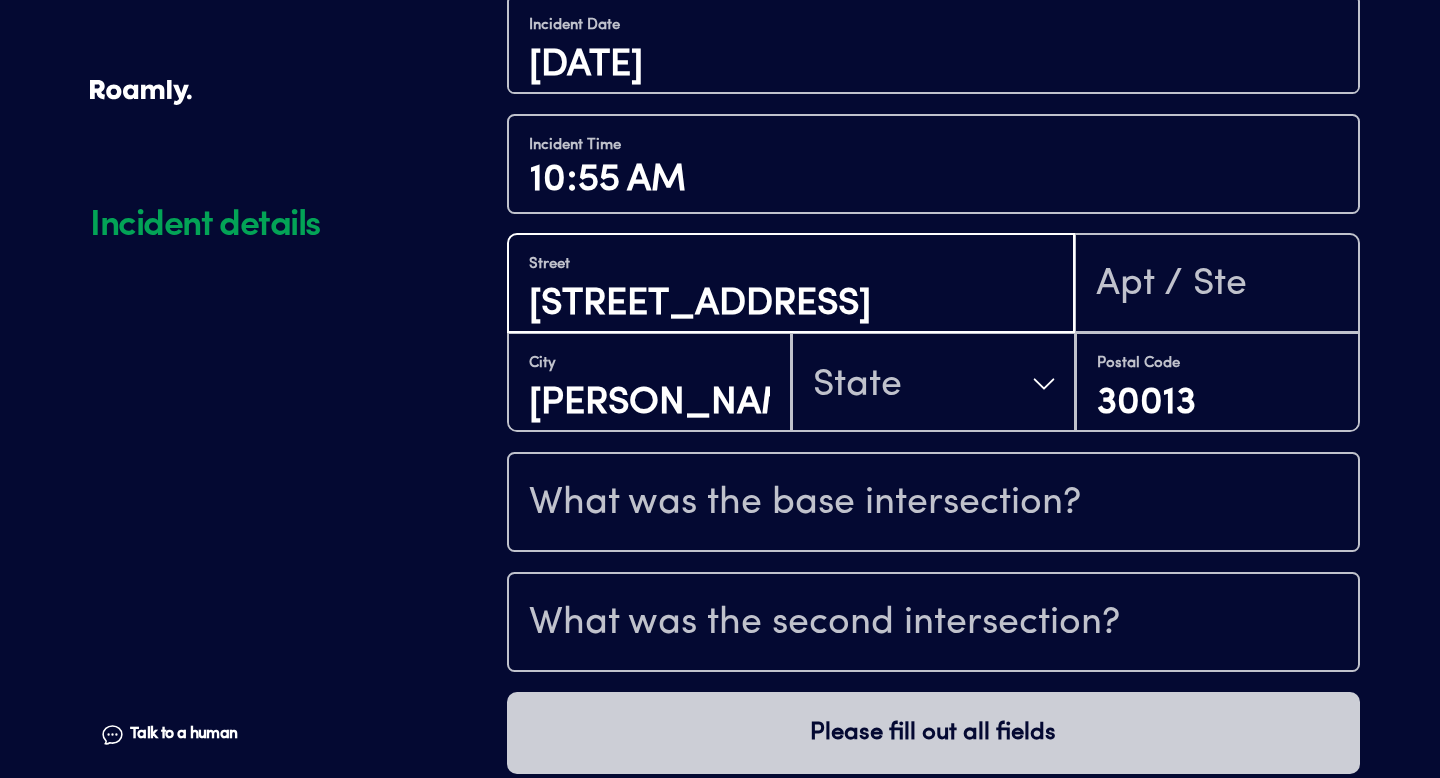 scroll, scrollTop: 1951, scrollLeft: 0, axis: vertical 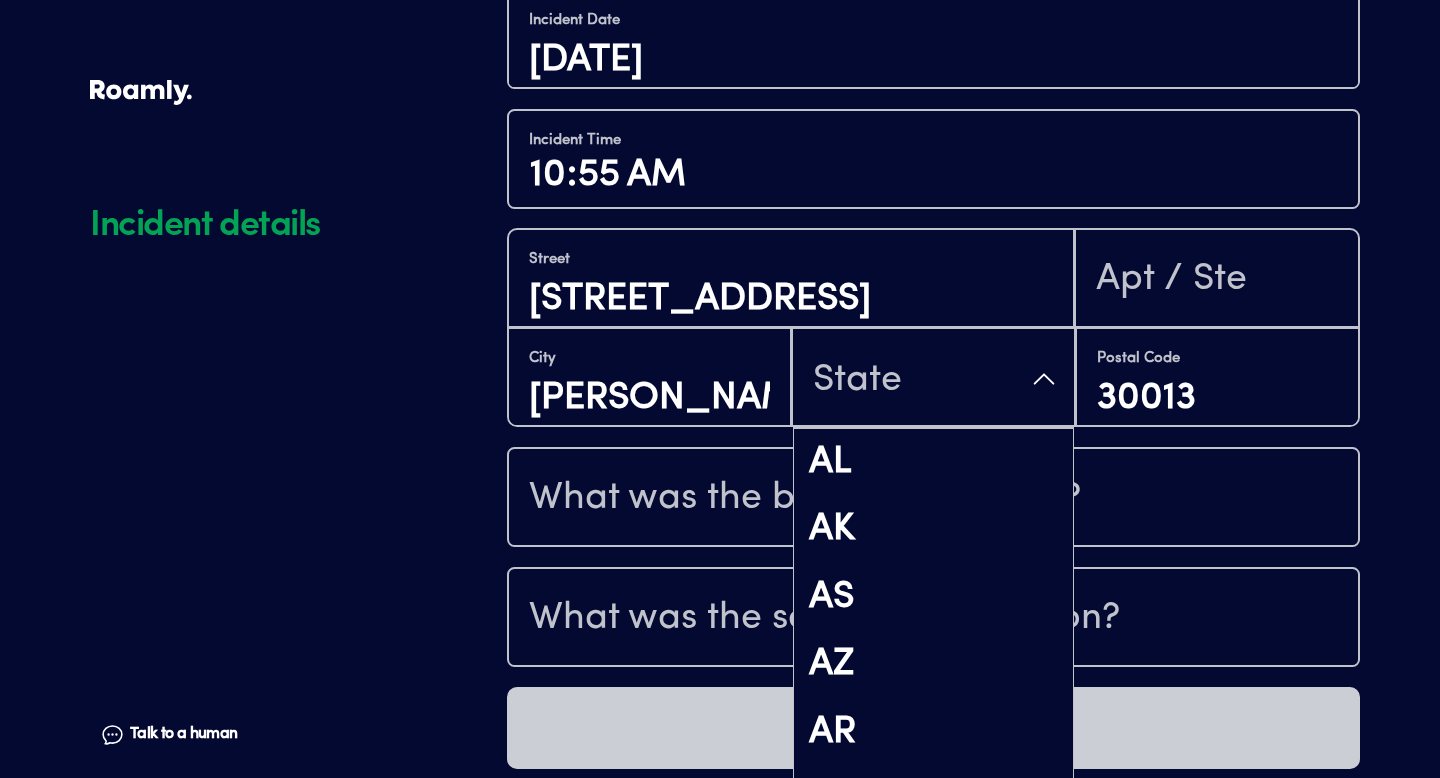 click on "State" at bounding box center (857, 381) 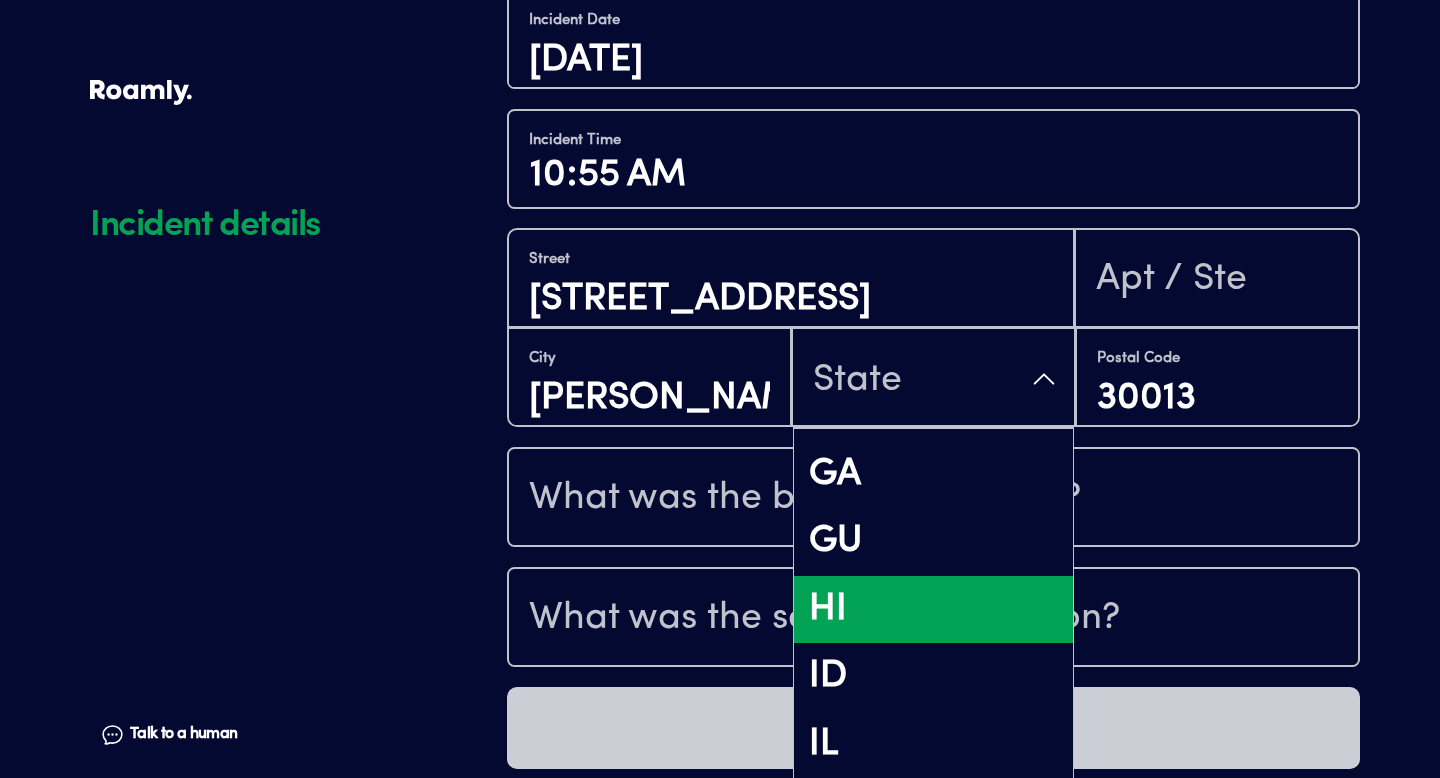 scroll, scrollTop: 806, scrollLeft: 0, axis: vertical 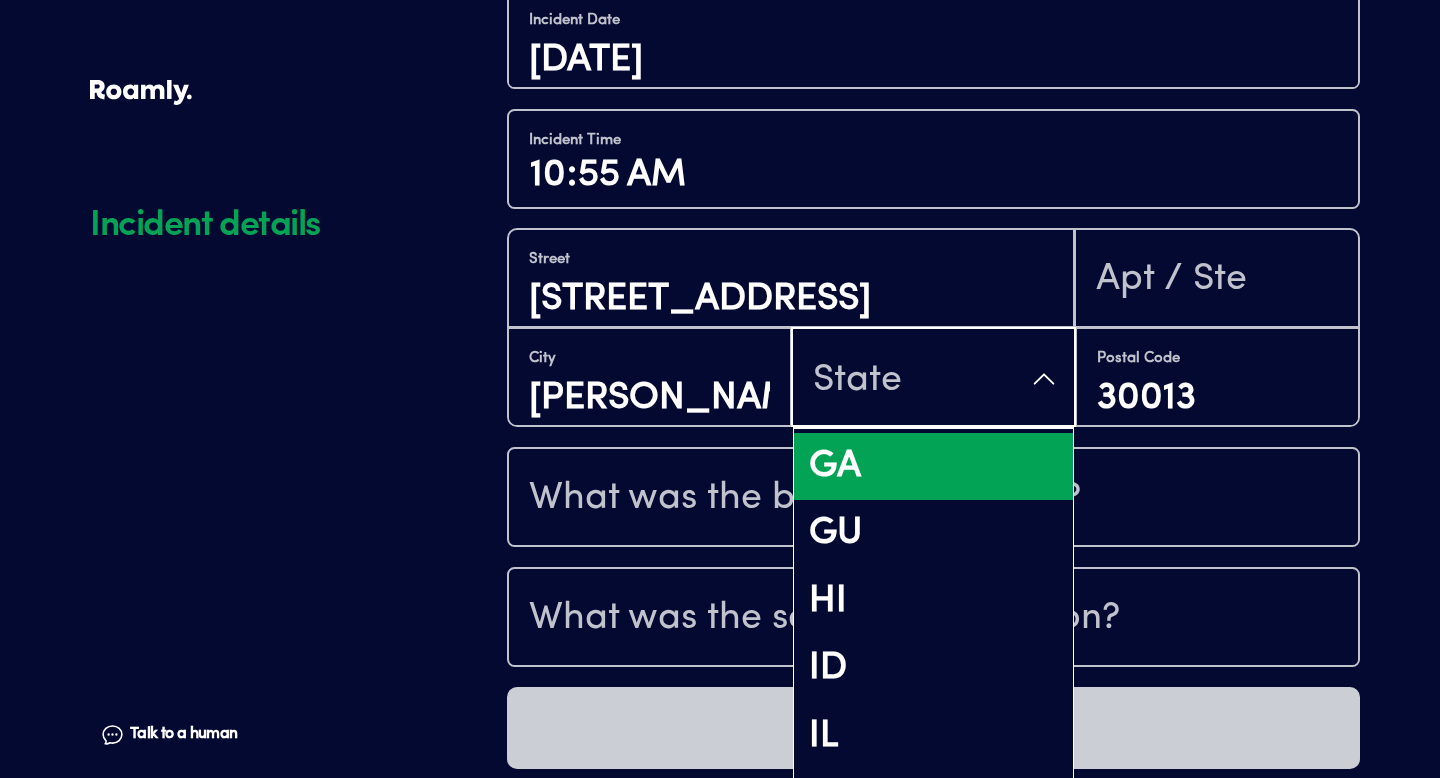click on "GA" at bounding box center (933, 467) 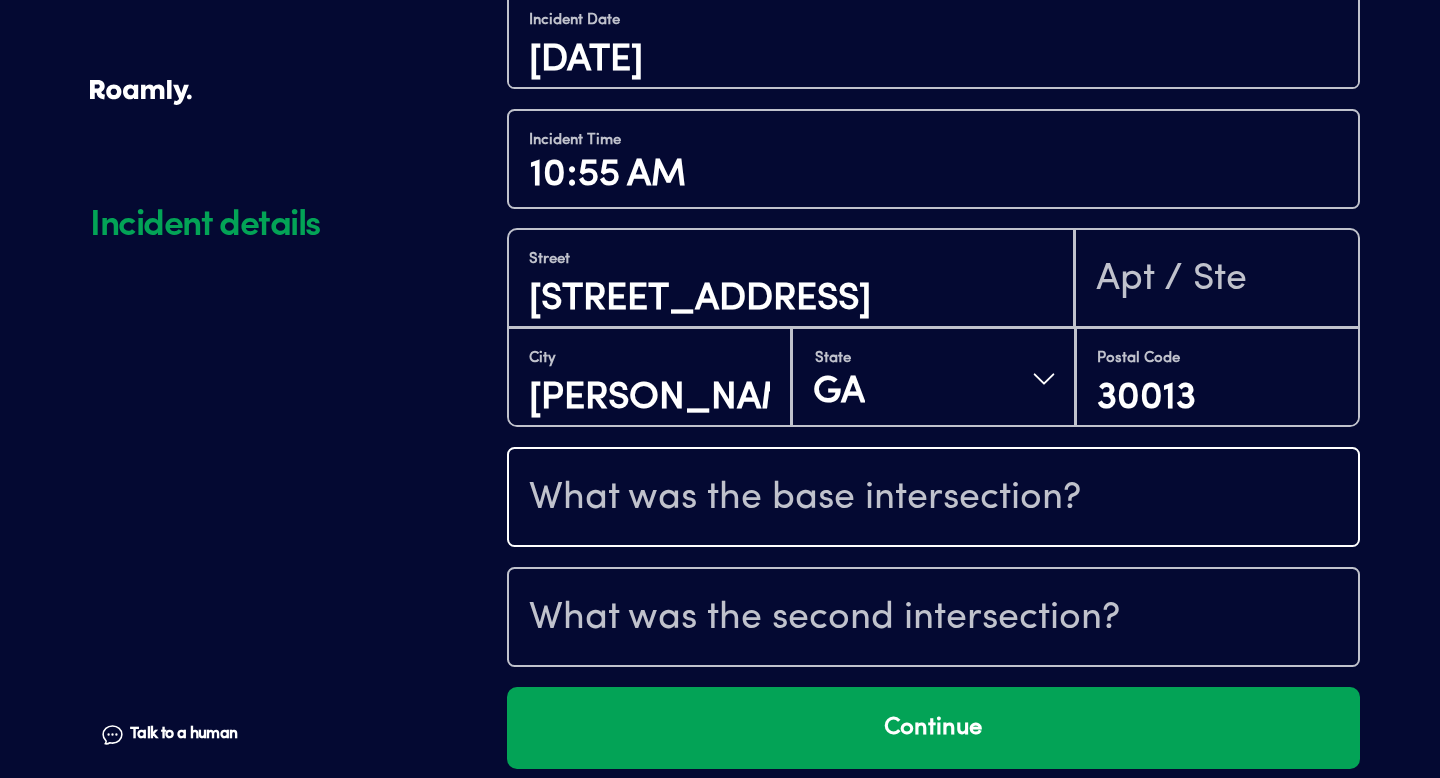 click at bounding box center (933, 499) 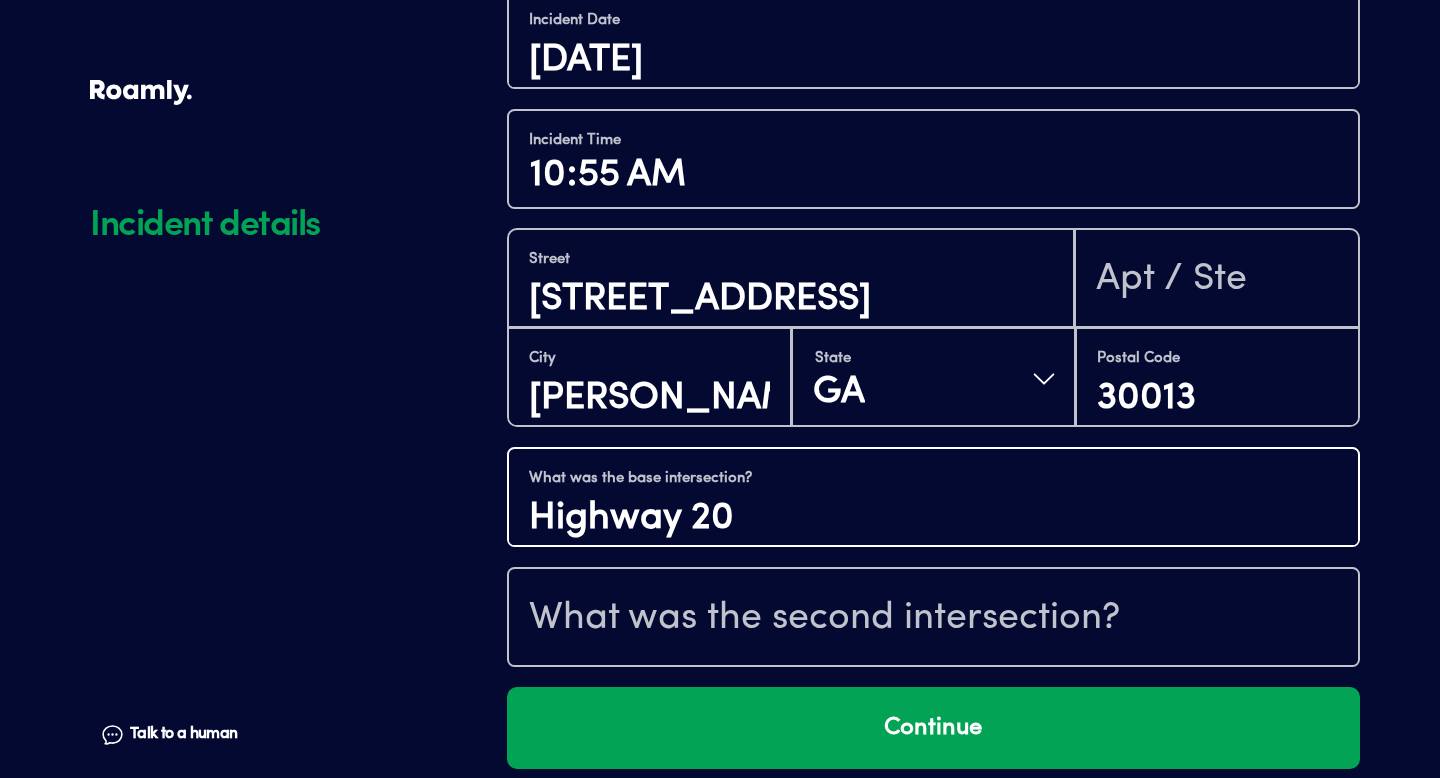 type on "Highway 20" 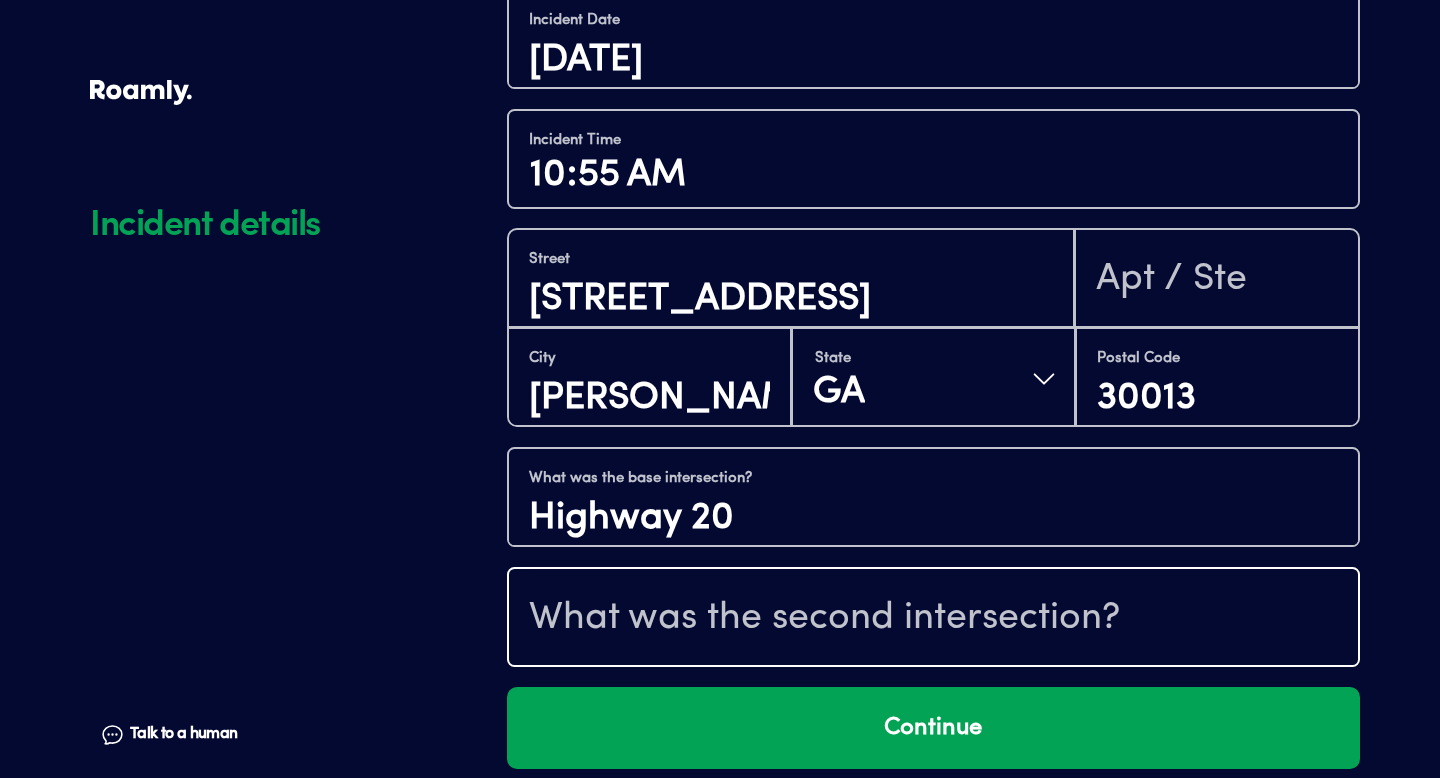 click at bounding box center [933, 619] 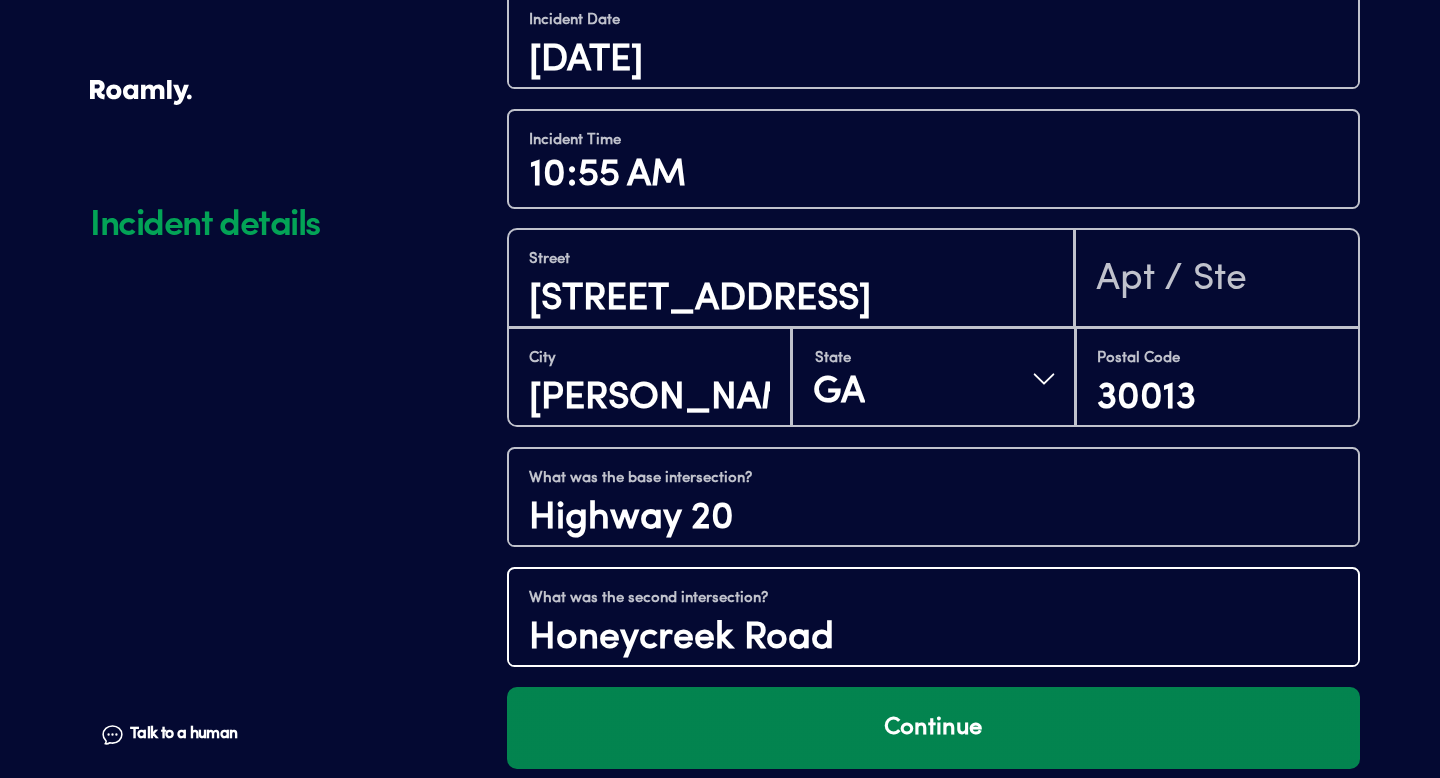 type on "Honeycreek Road" 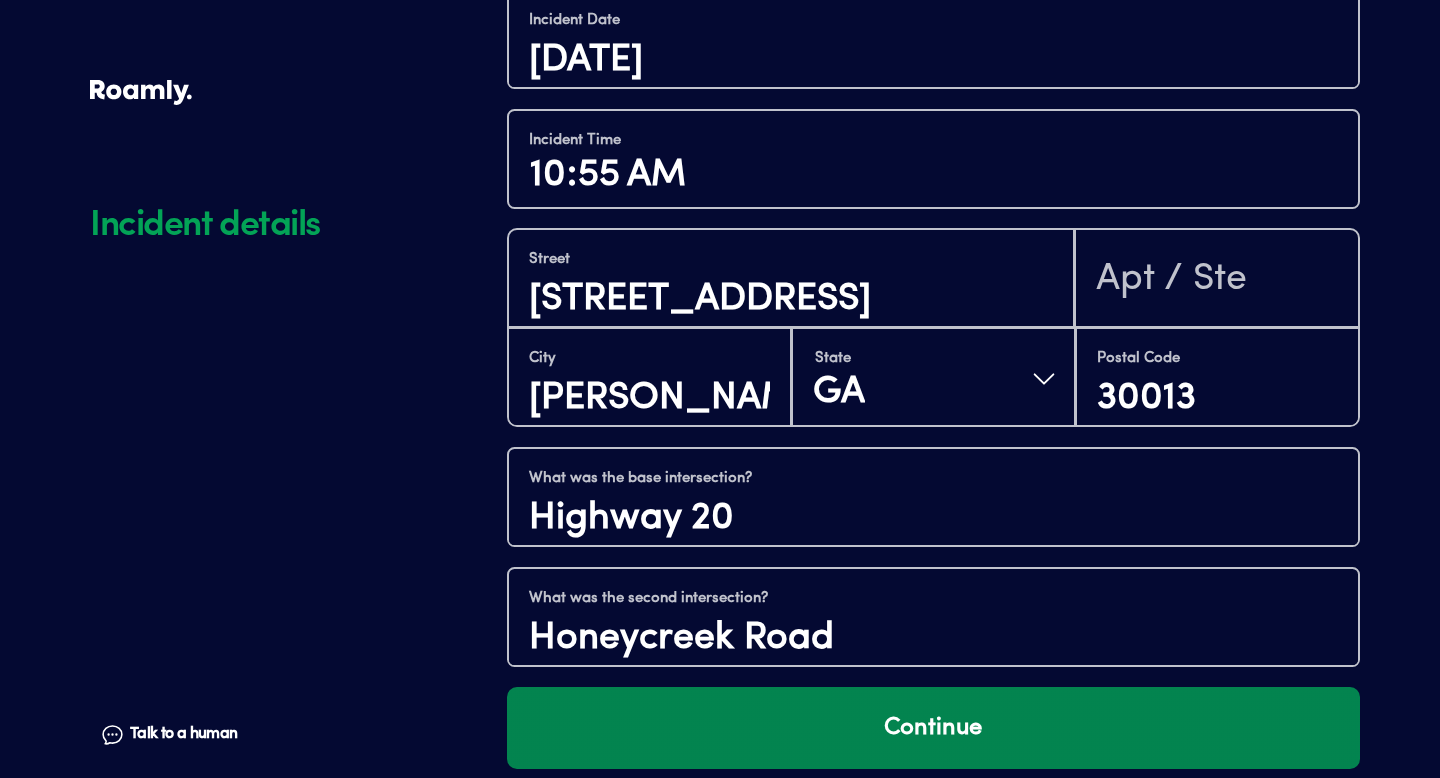 click on "Continue" at bounding box center (933, 728) 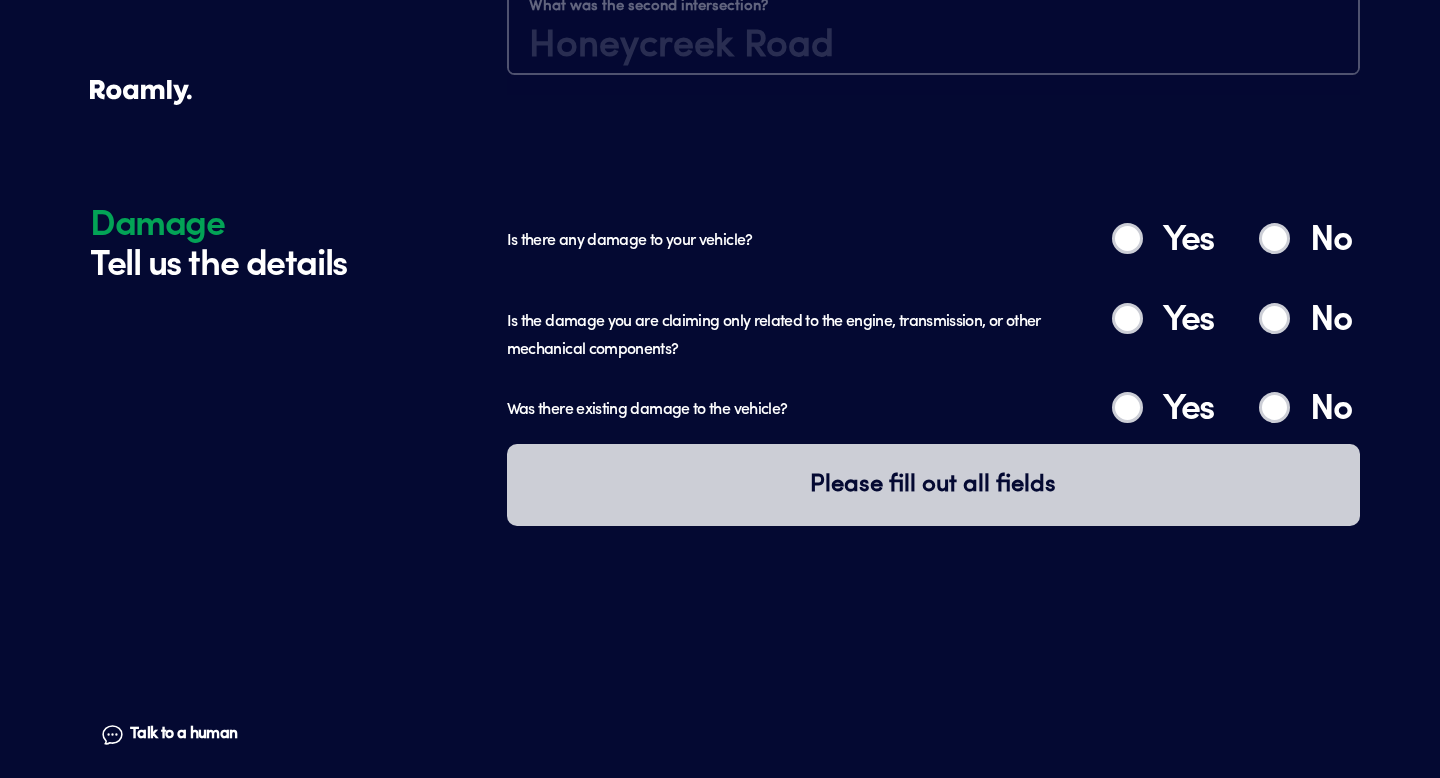 scroll, scrollTop: 2612, scrollLeft: 0, axis: vertical 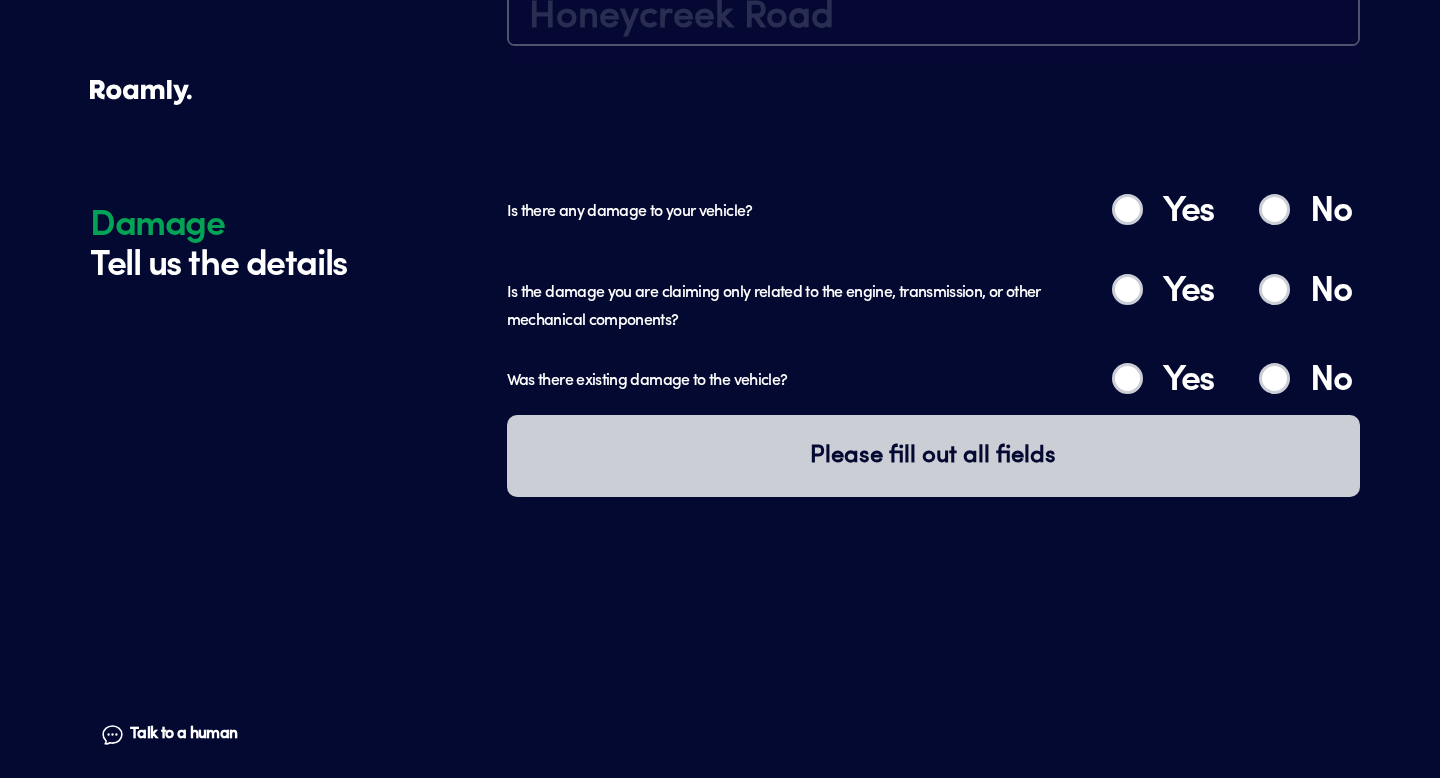 click on "Yes" at bounding box center [1127, 209] 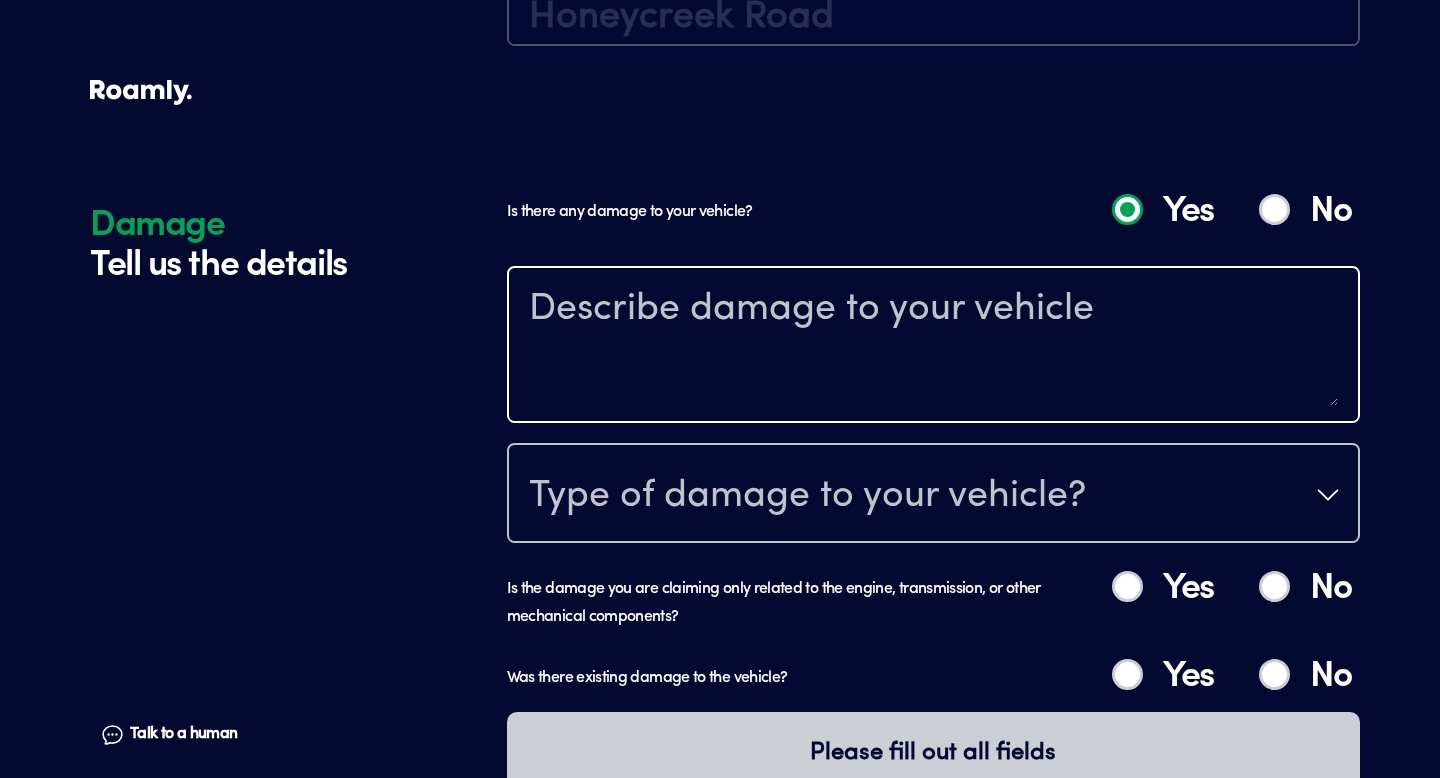 click at bounding box center [933, 347] 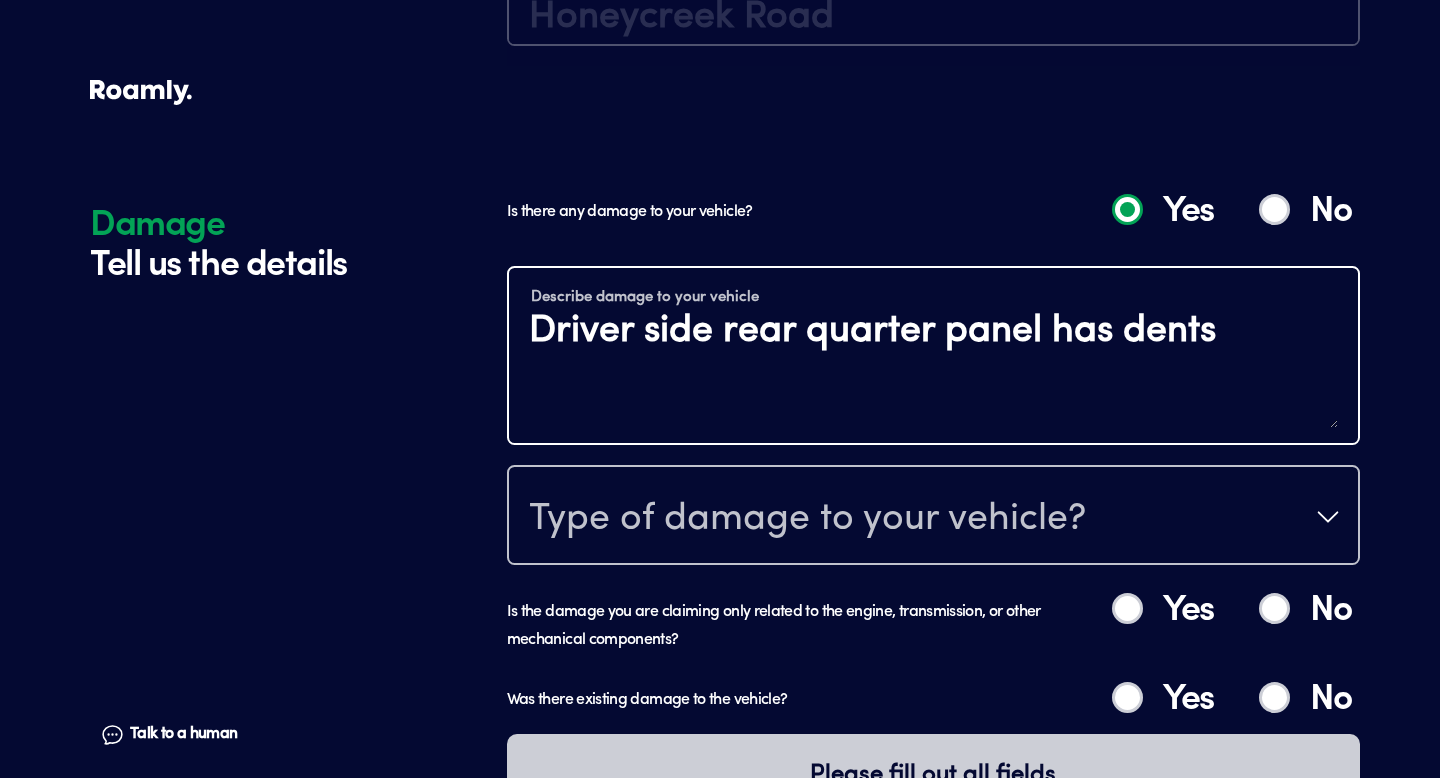 type on "Driver side rear quarter panel has dents" 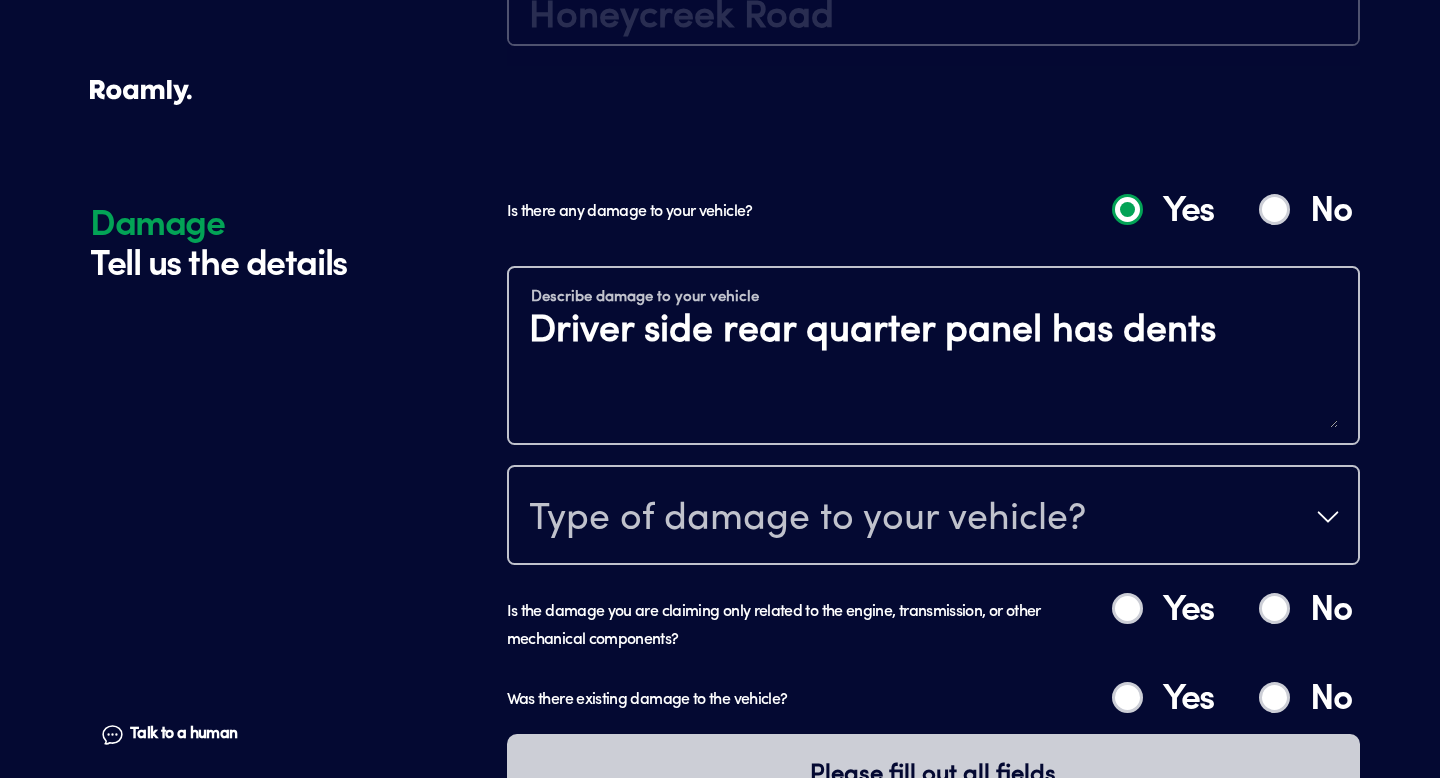 click on "Type of damage to your vehicle?" at bounding box center [807, 519] 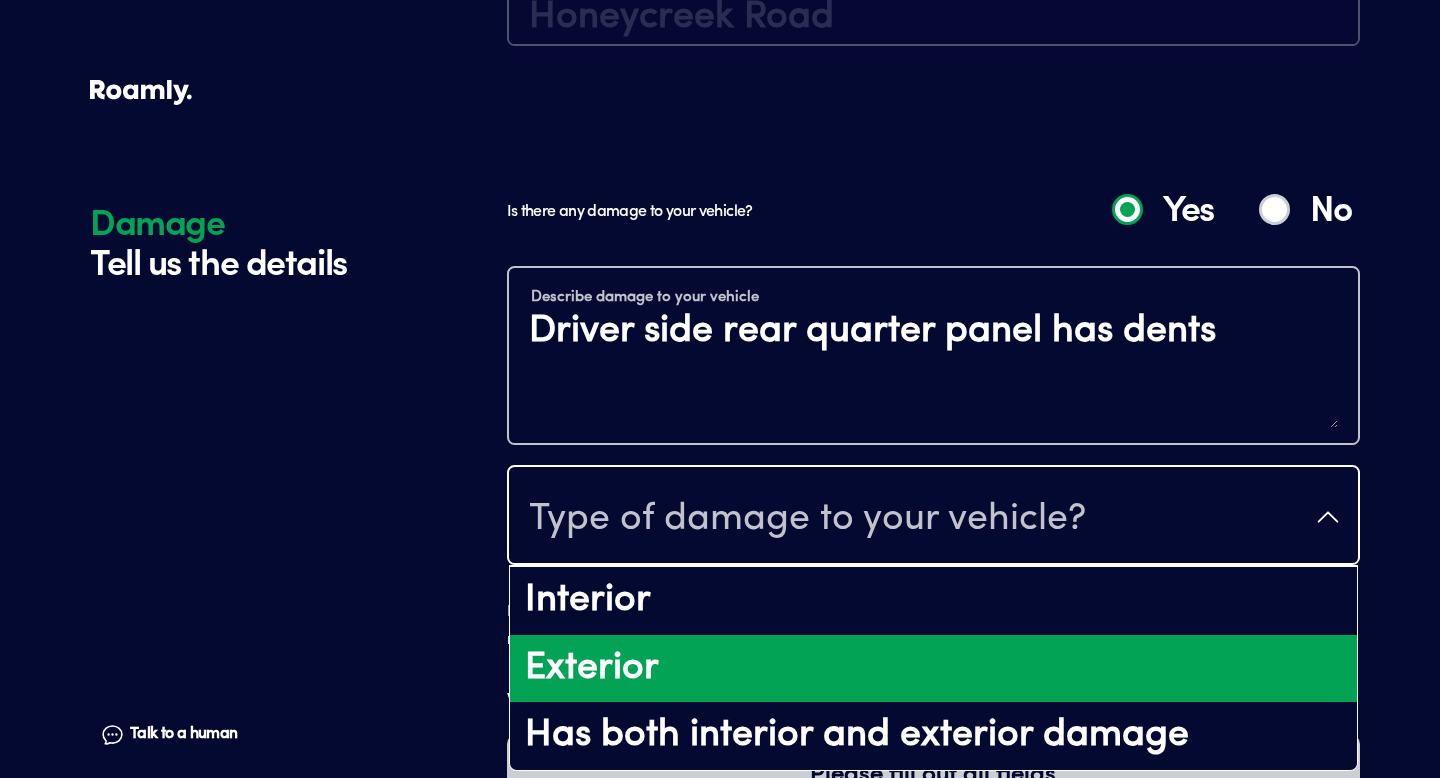 click on "Exterior" at bounding box center (933, 669) 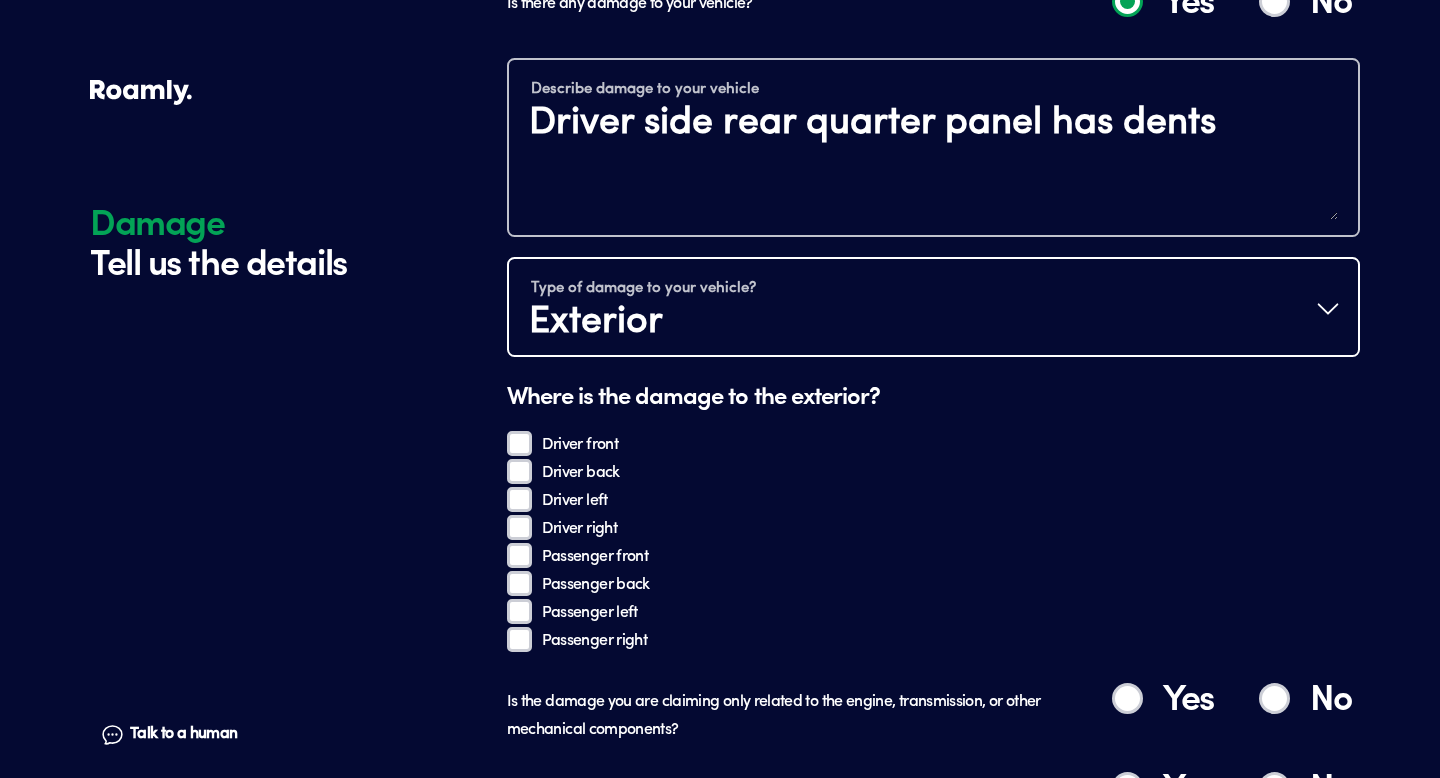 scroll, scrollTop: 2824, scrollLeft: 0, axis: vertical 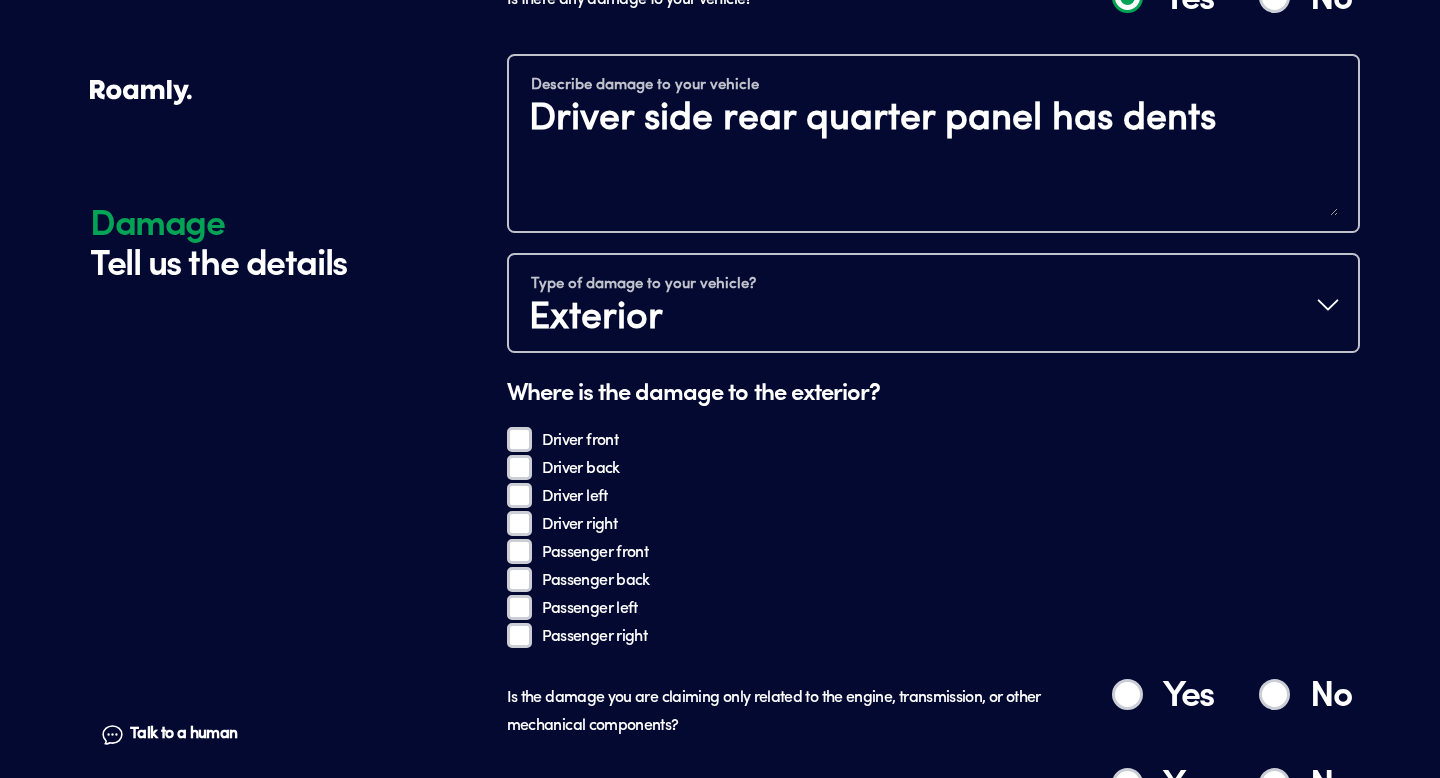 click on "Driver back" at bounding box center (519, 467) 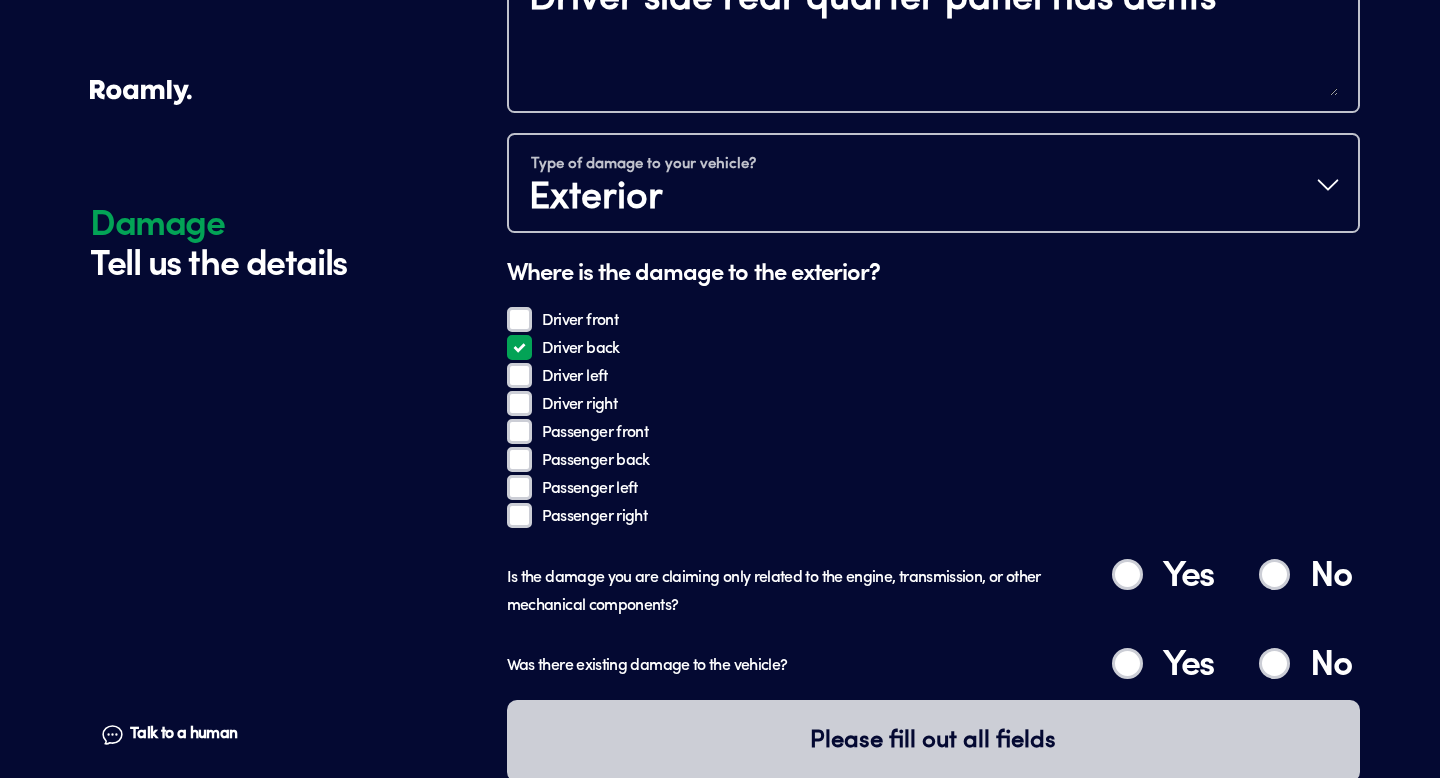 scroll, scrollTop: 2946, scrollLeft: 0, axis: vertical 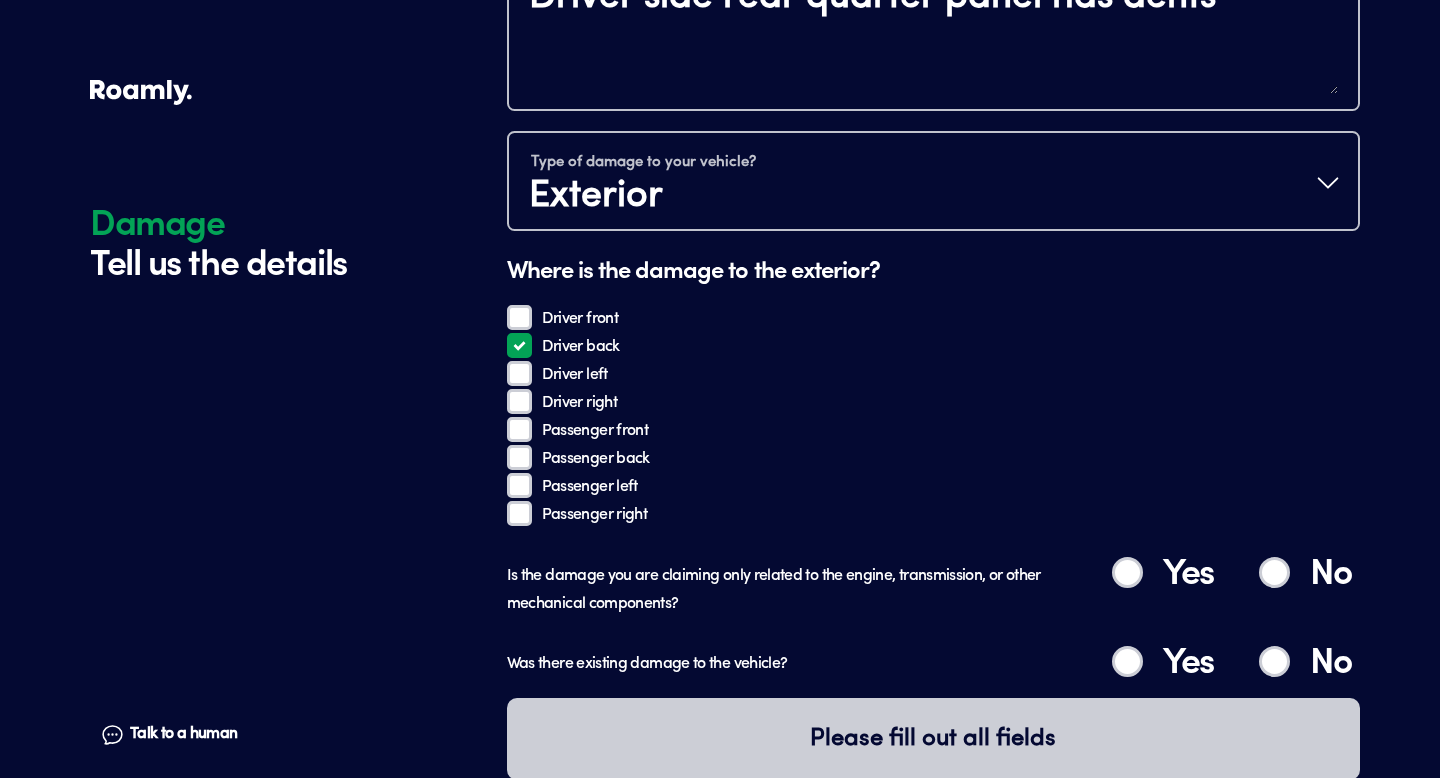 click on "Driver left" at bounding box center [519, 373] 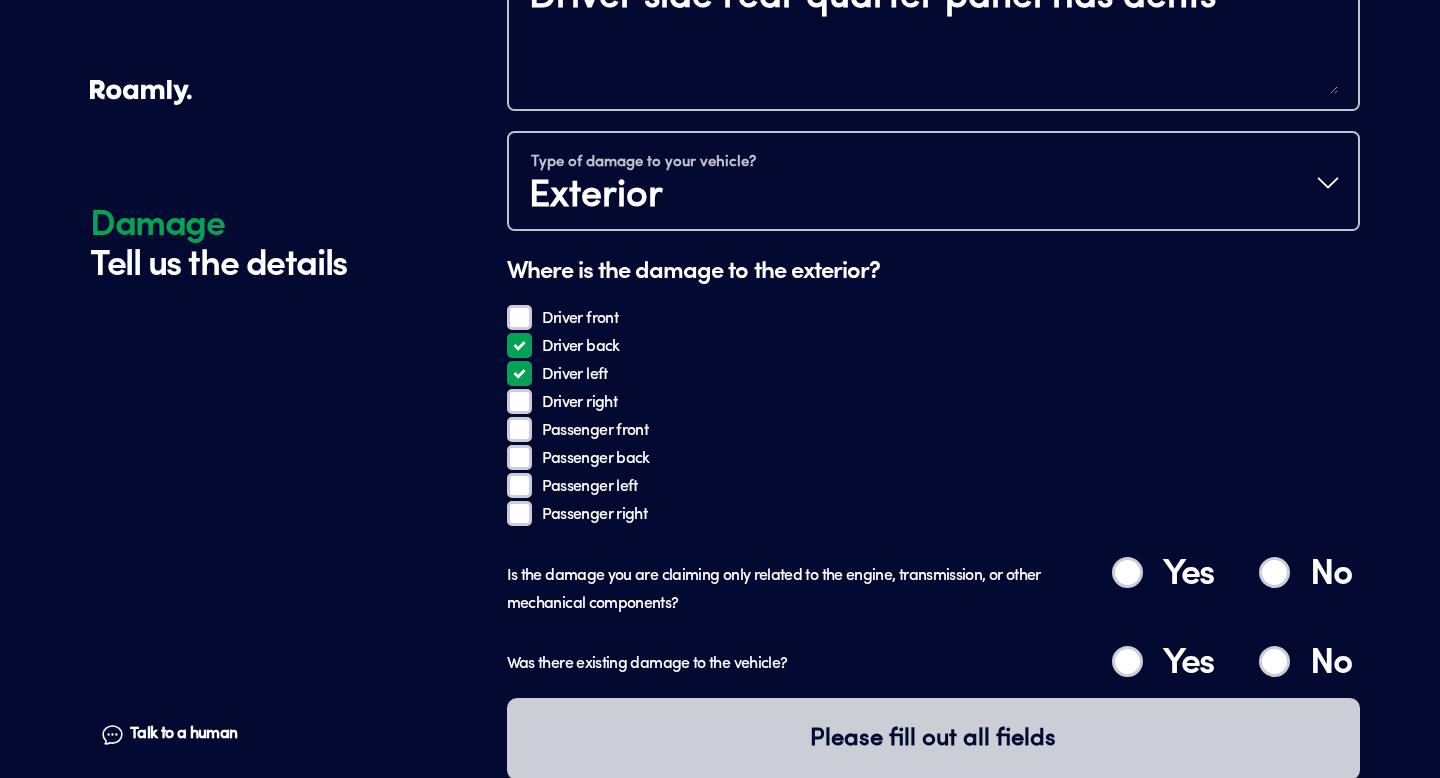 click on "Driver back" at bounding box center (519, 345) 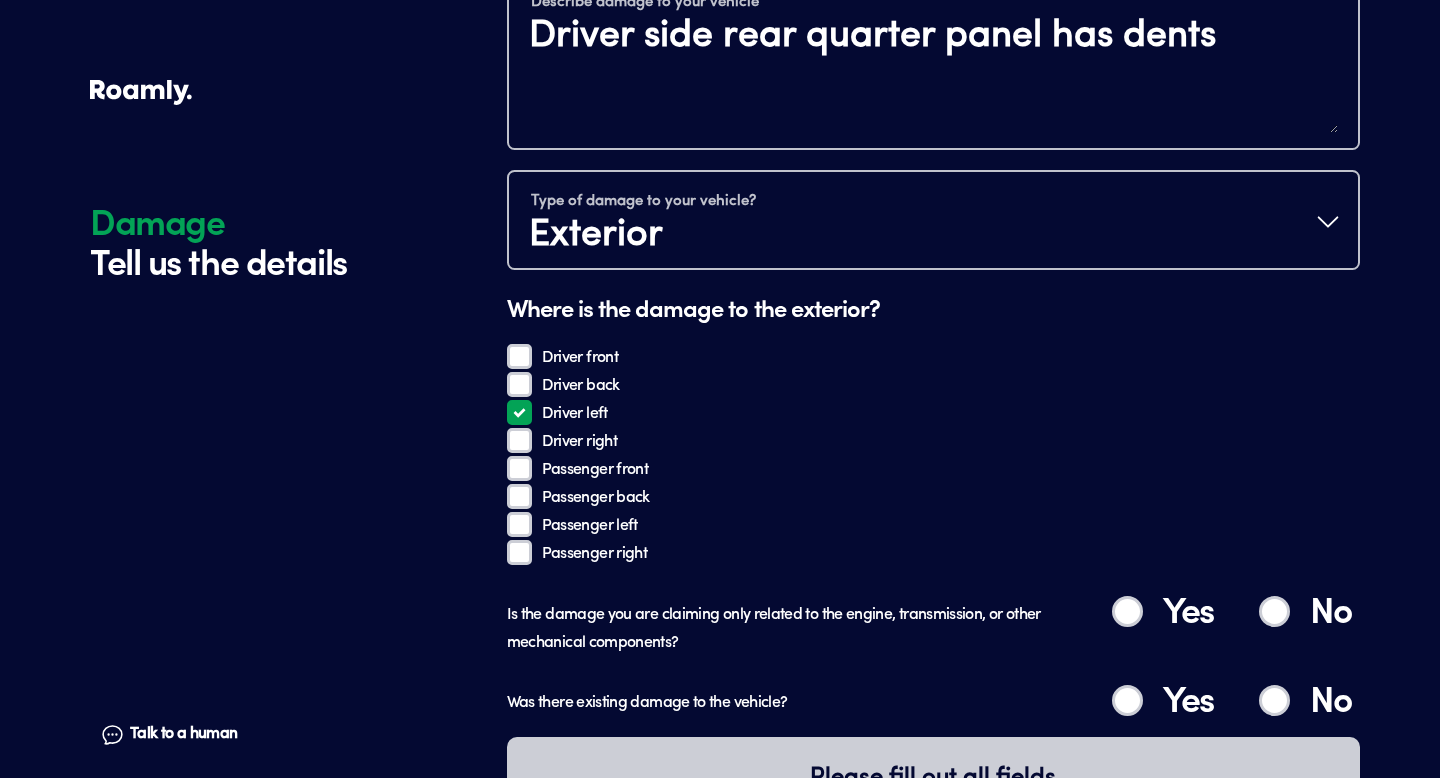 scroll, scrollTop: 2902, scrollLeft: 0, axis: vertical 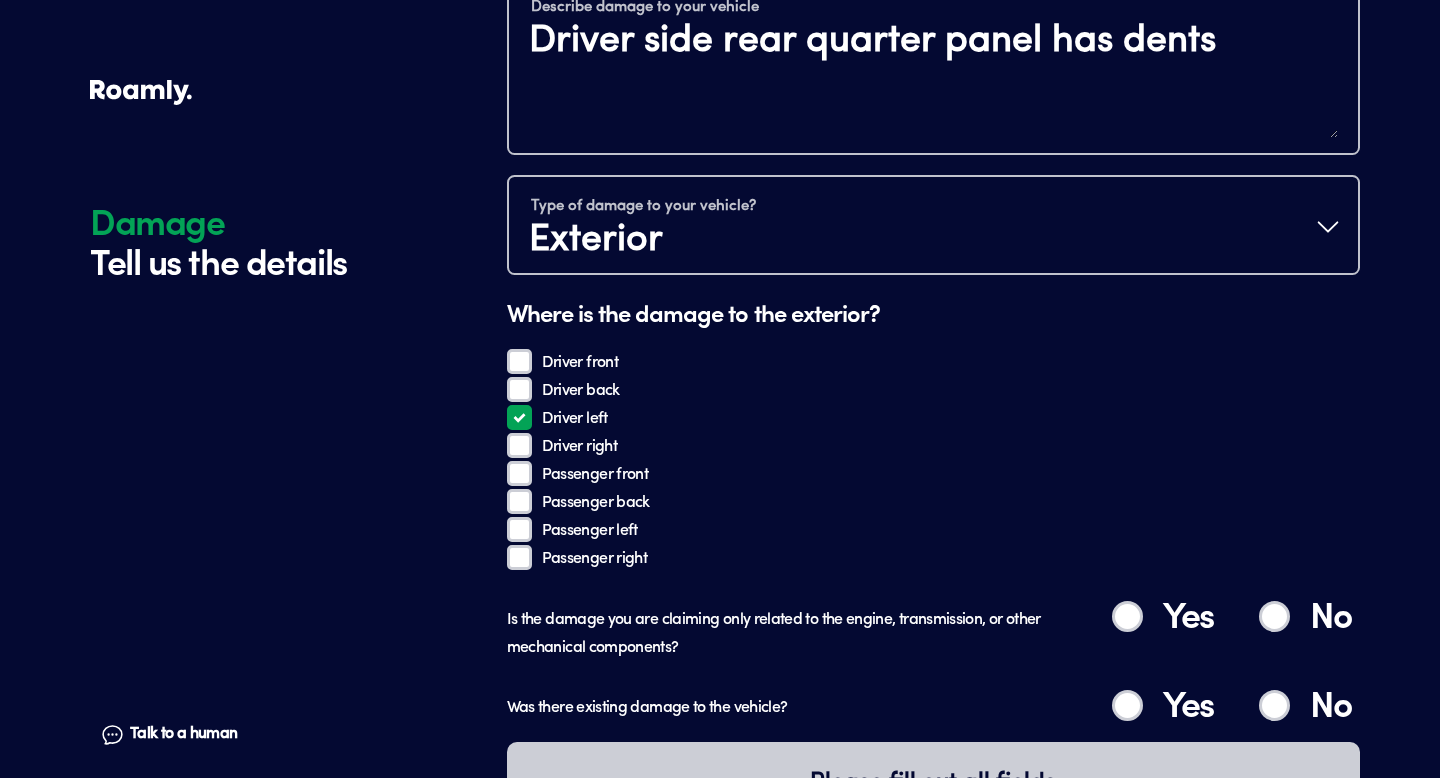 click on "Driver back" at bounding box center [519, 389] 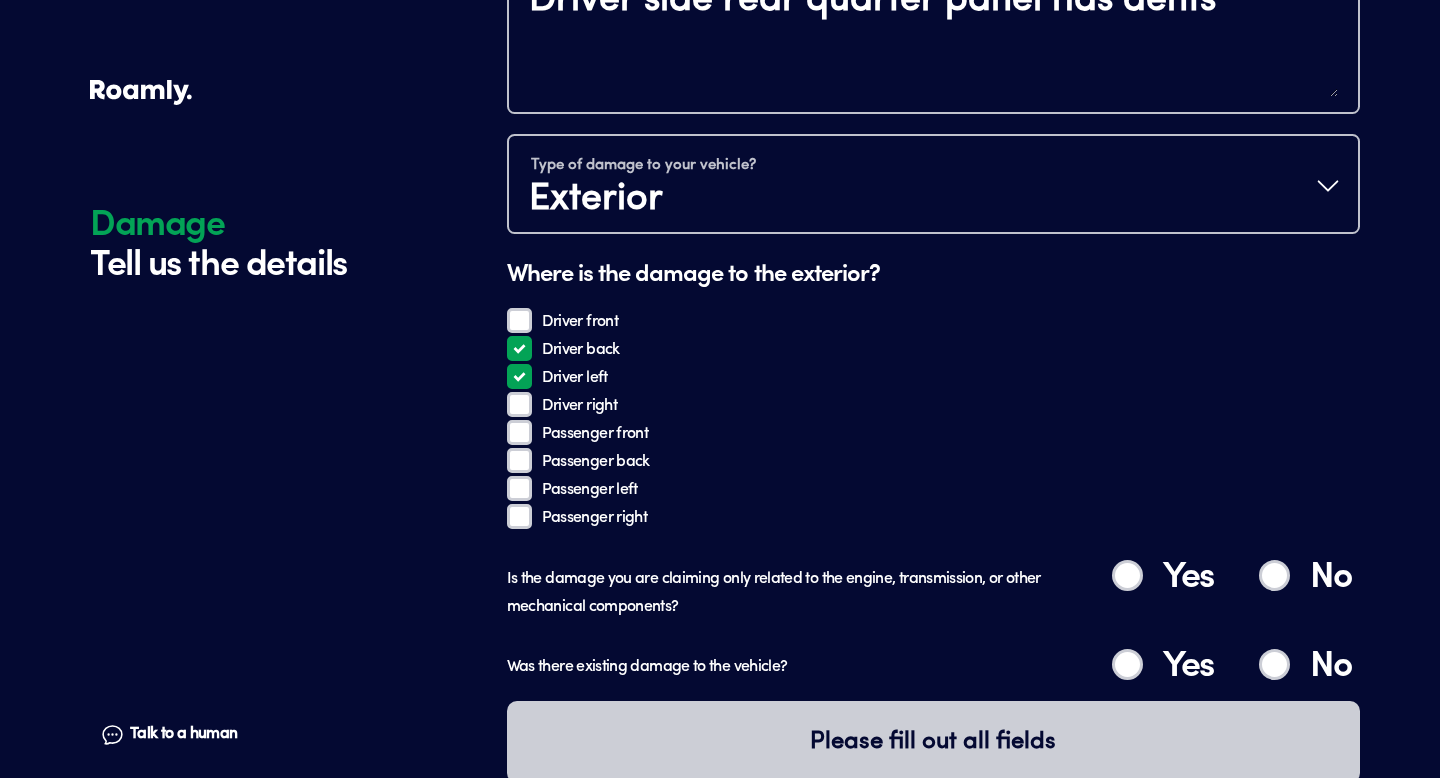 scroll, scrollTop: 2958, scrollLeft: 0, axis: vertical 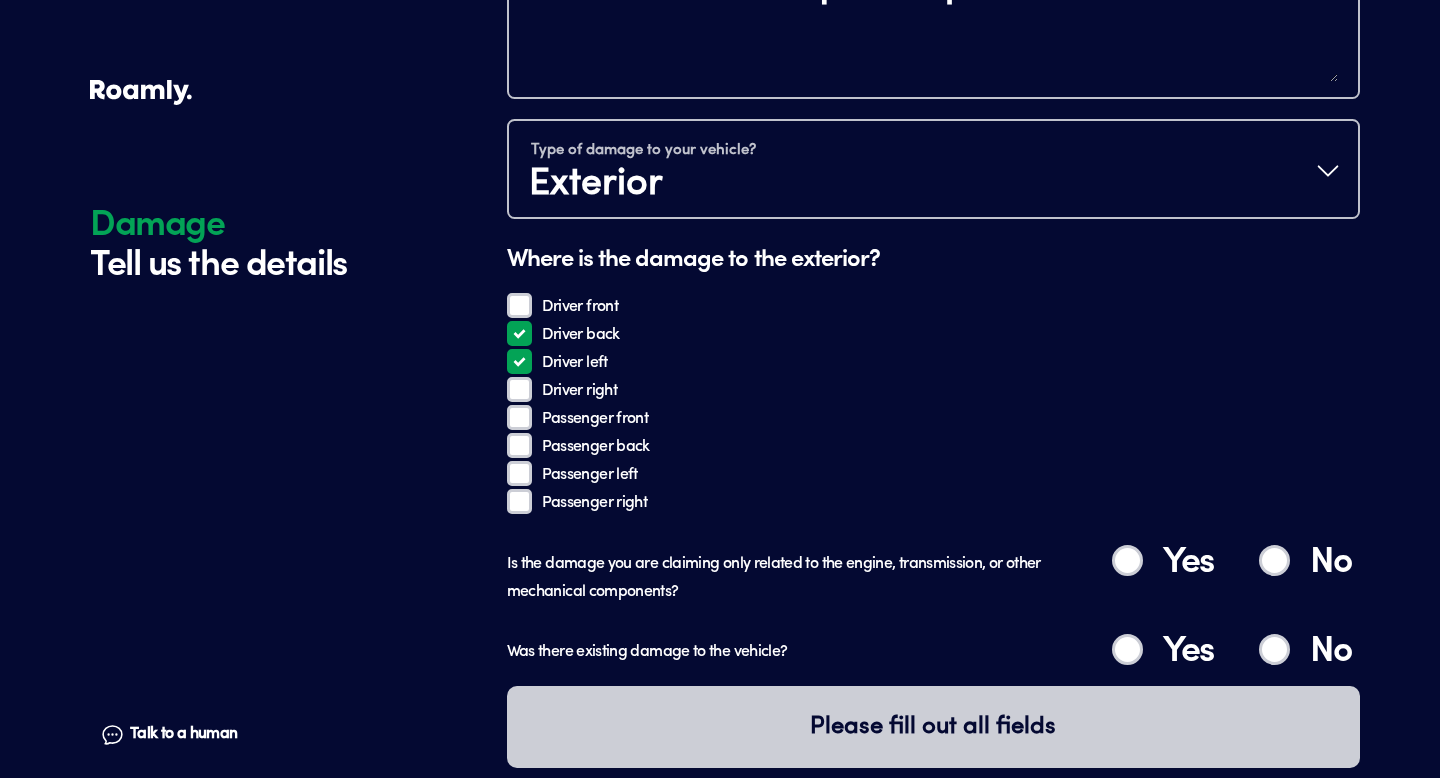 click on "Driver back" at bounding box center [519, 333] 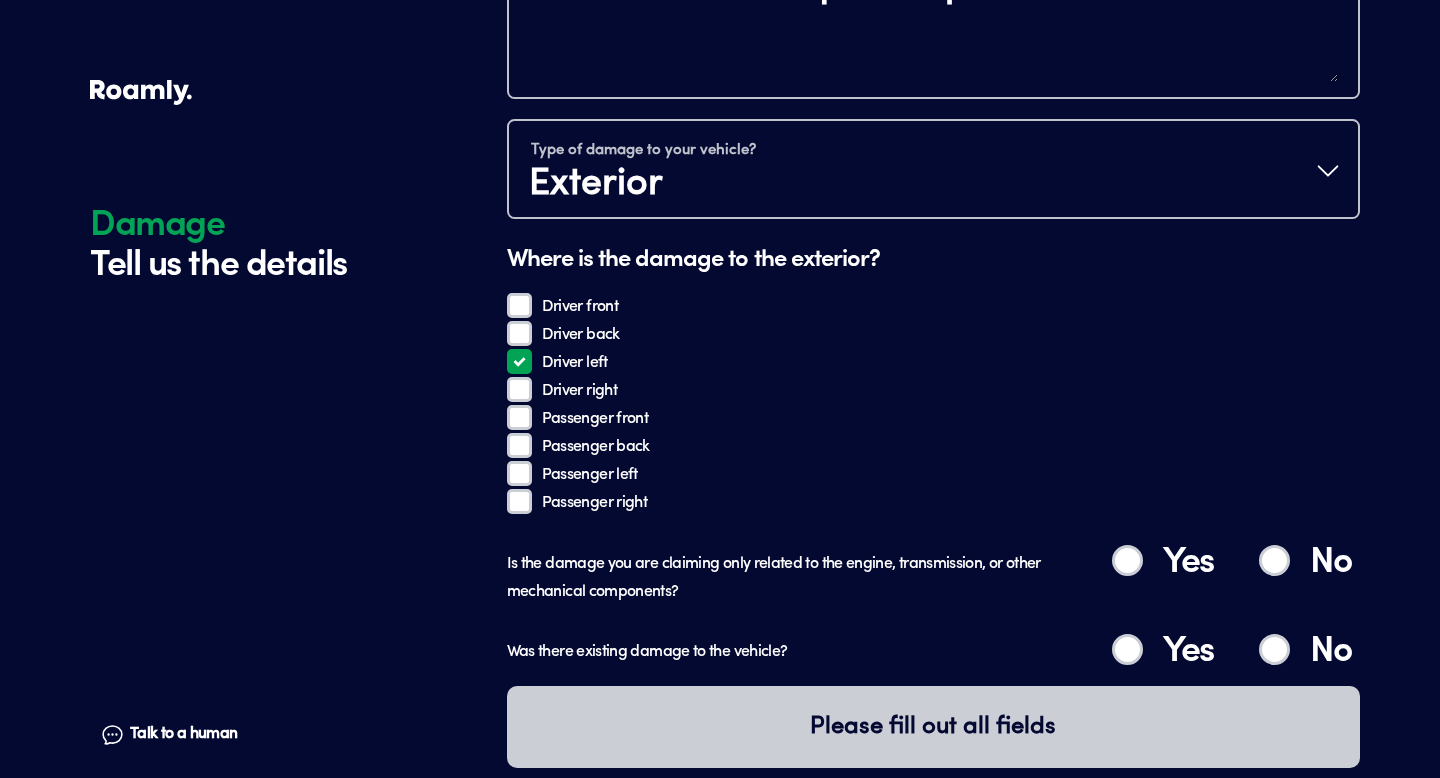 click on "No" at bounding box center [1274, 560] 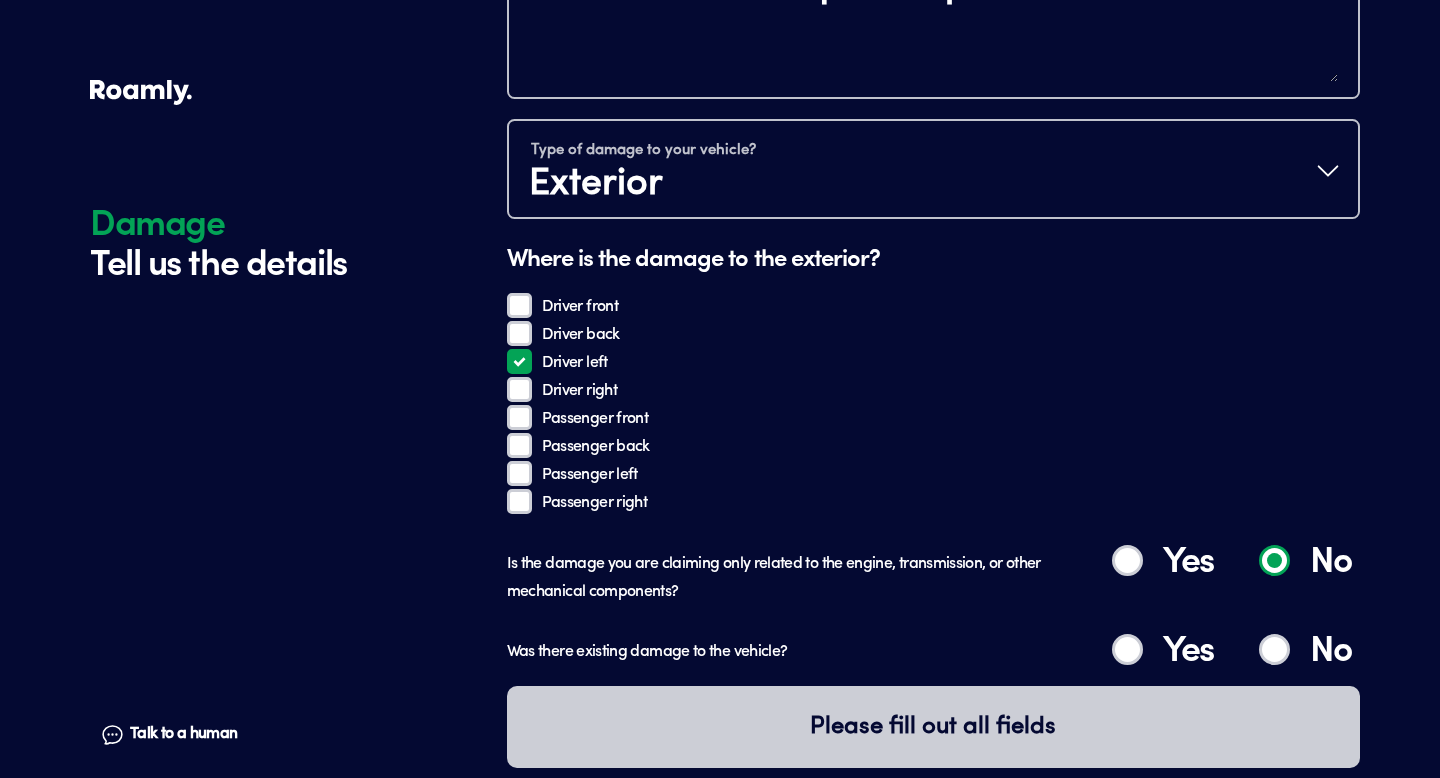 click on "No" at bounding box center [1274, 649] 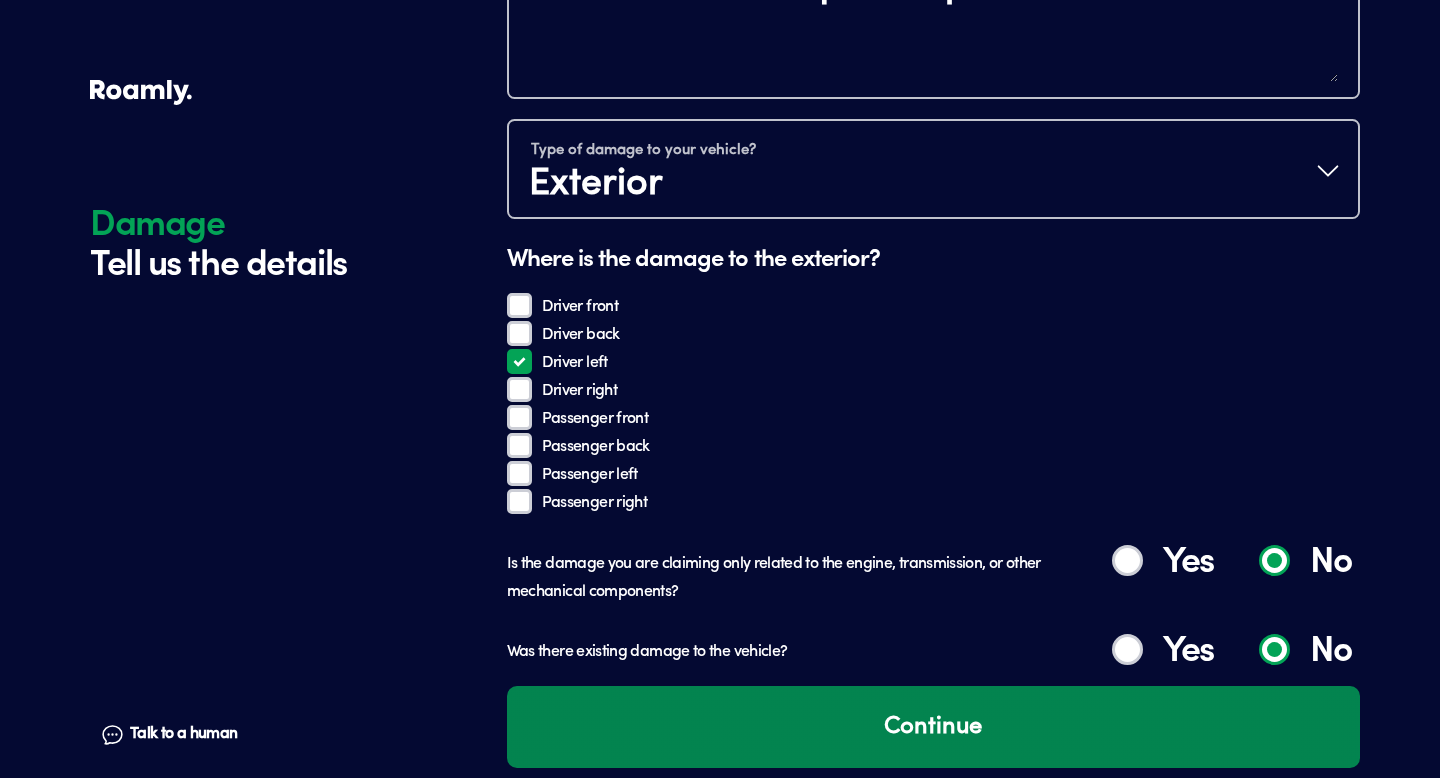 click on "Continue" at bounding box center (933, 727) 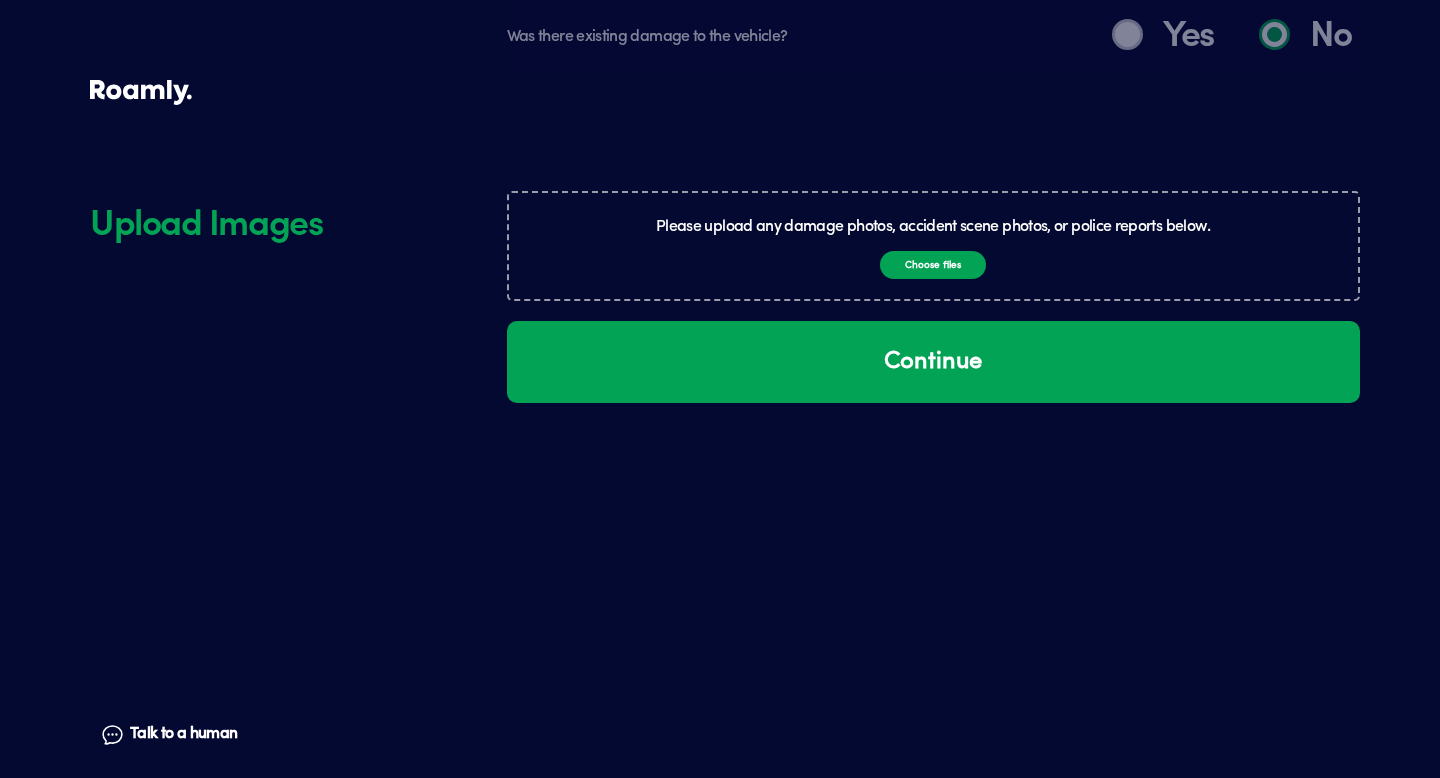 scroll, scrollTop: 3618, scrollLeft: 0, axis: vertical 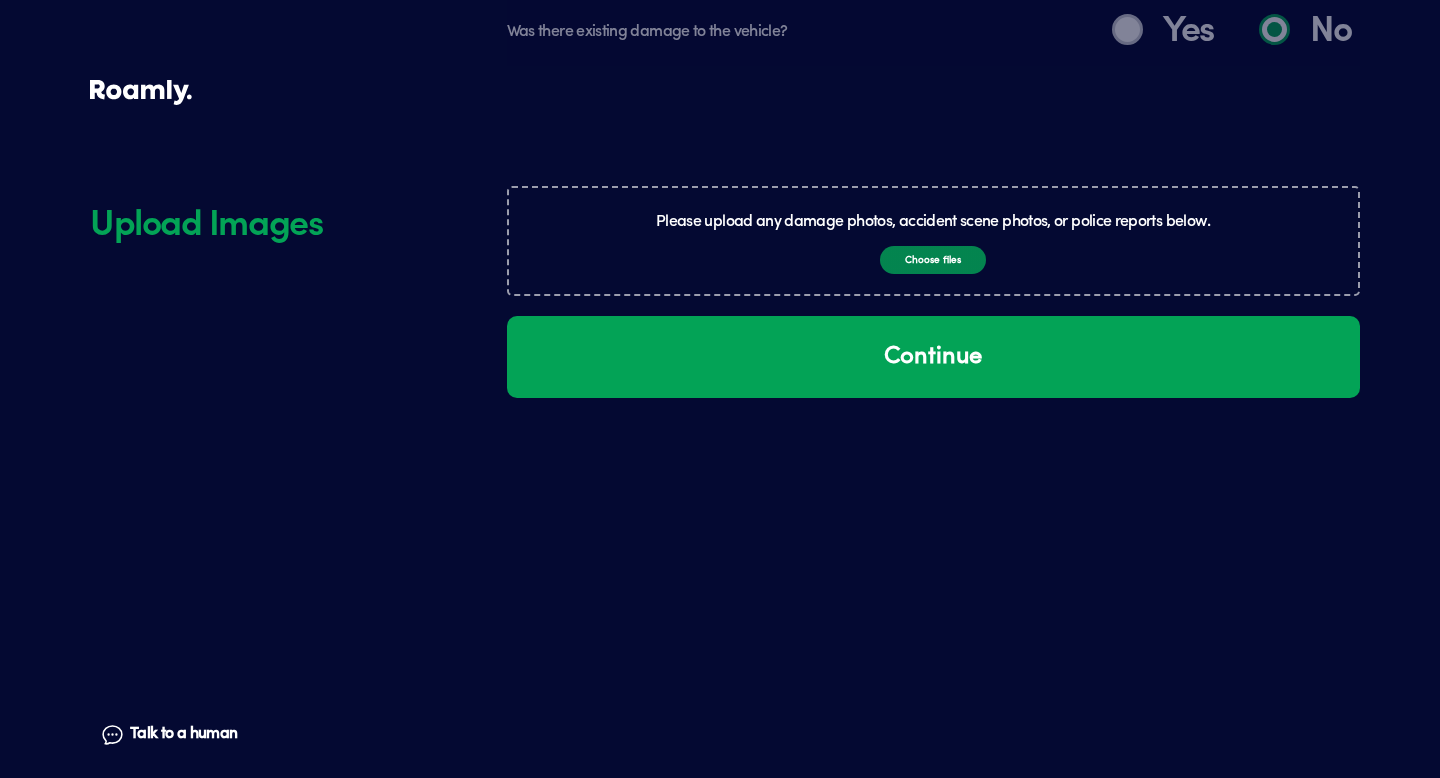 click on "Choose files" at bounding box center (933, 260) 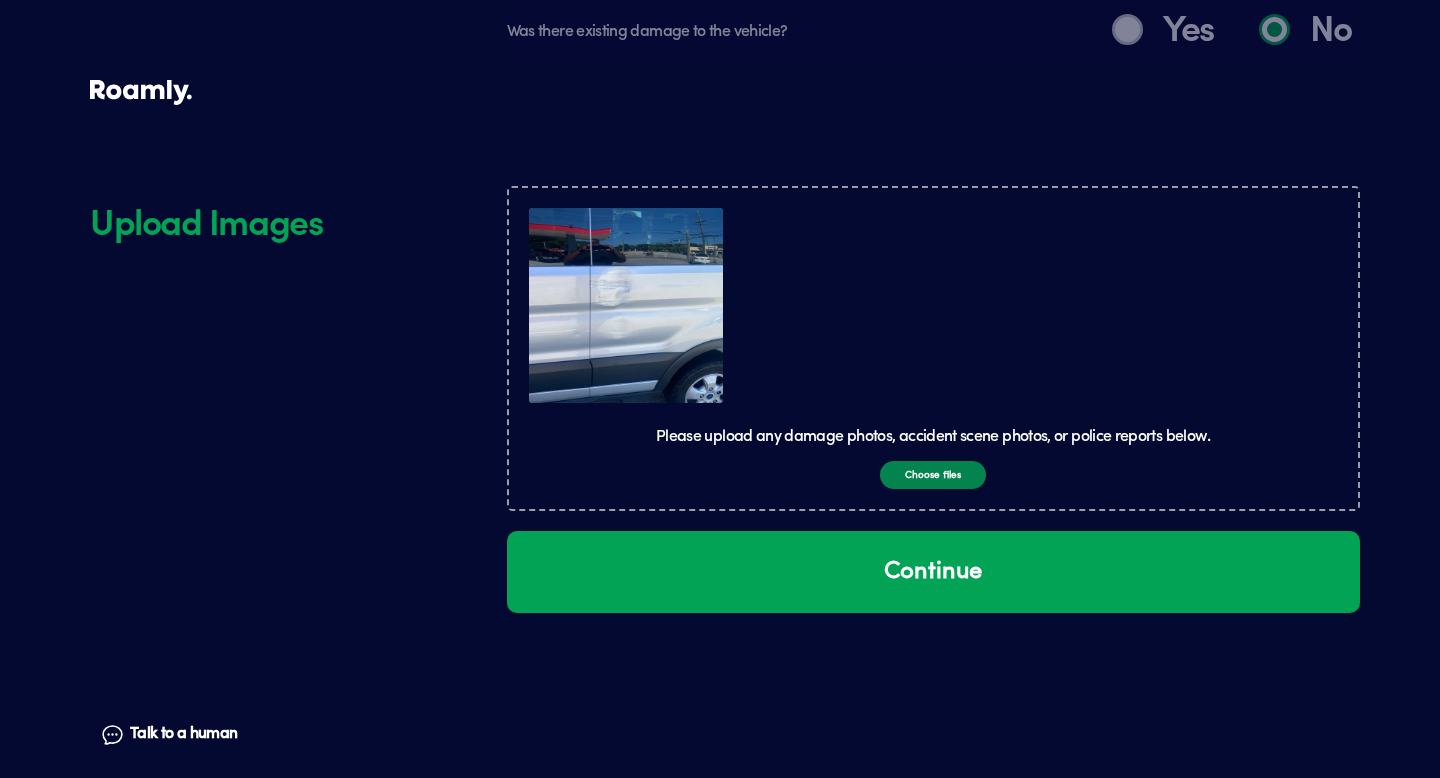 click on "Choose files" at bounding box center [933, 475] 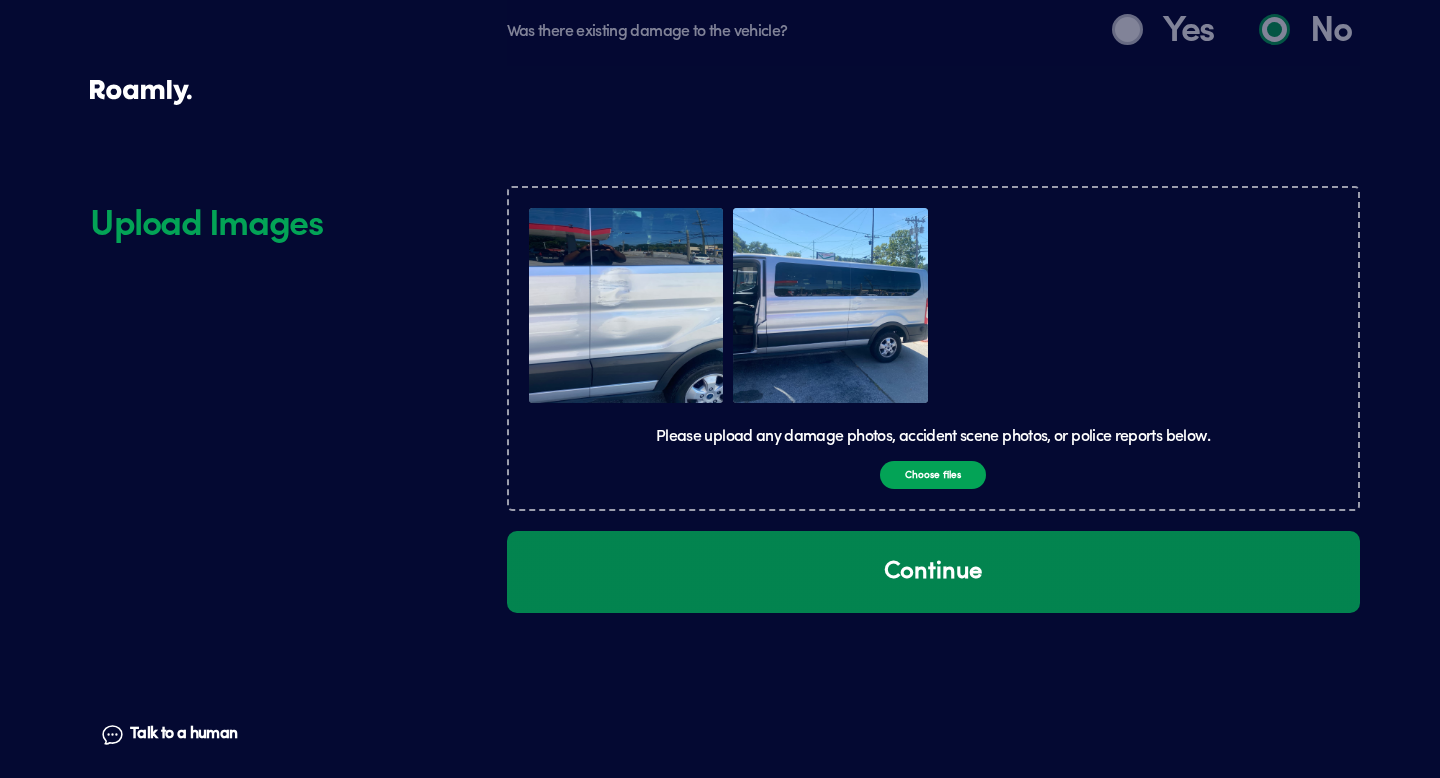 click on "Continue" at bounding box center [933, 572] 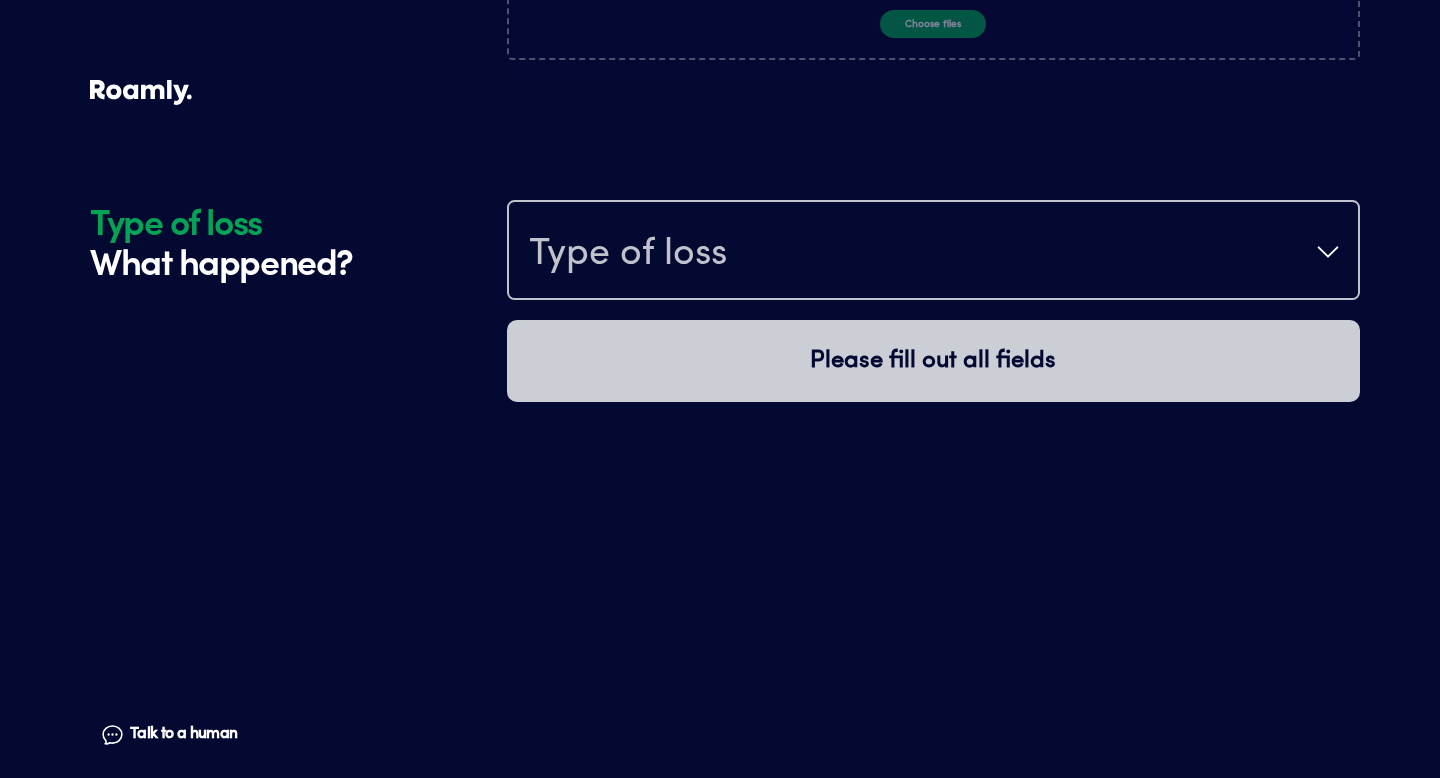 scroll, scrollTop: 4123, scrollLeft: 0, axis: vertical 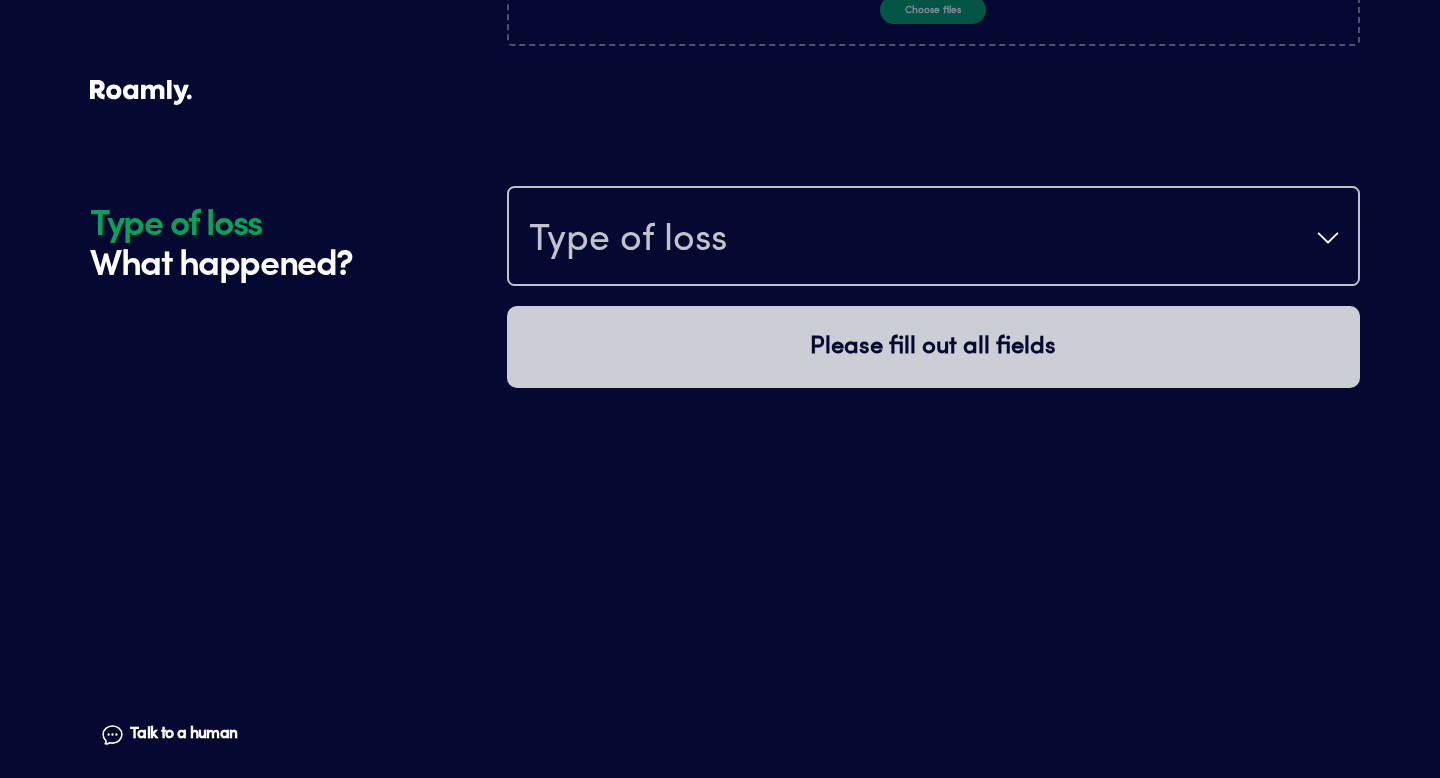 click on "Type of loss" at bounding box center [933, 238] 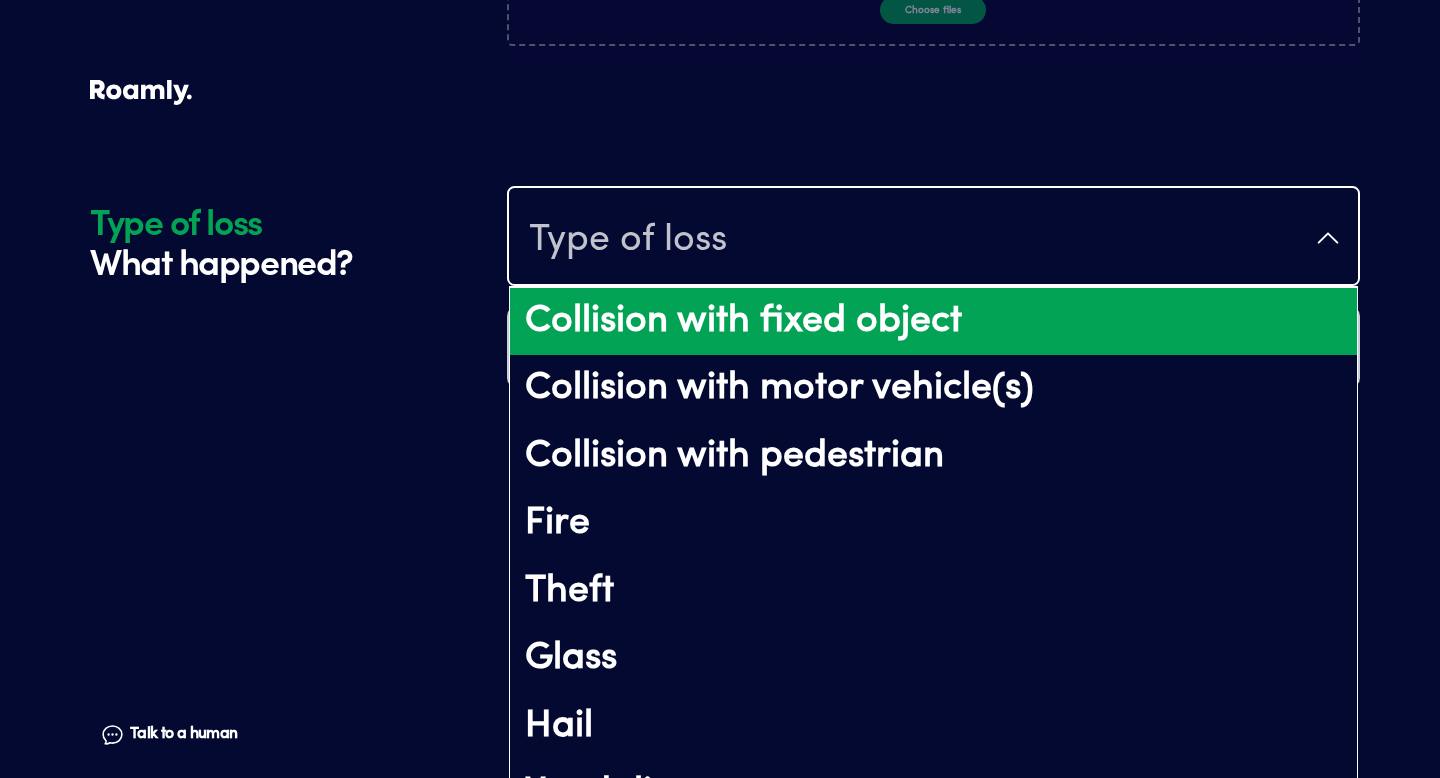 click on "Collision with fixed object" at bounding box center [933, 322] 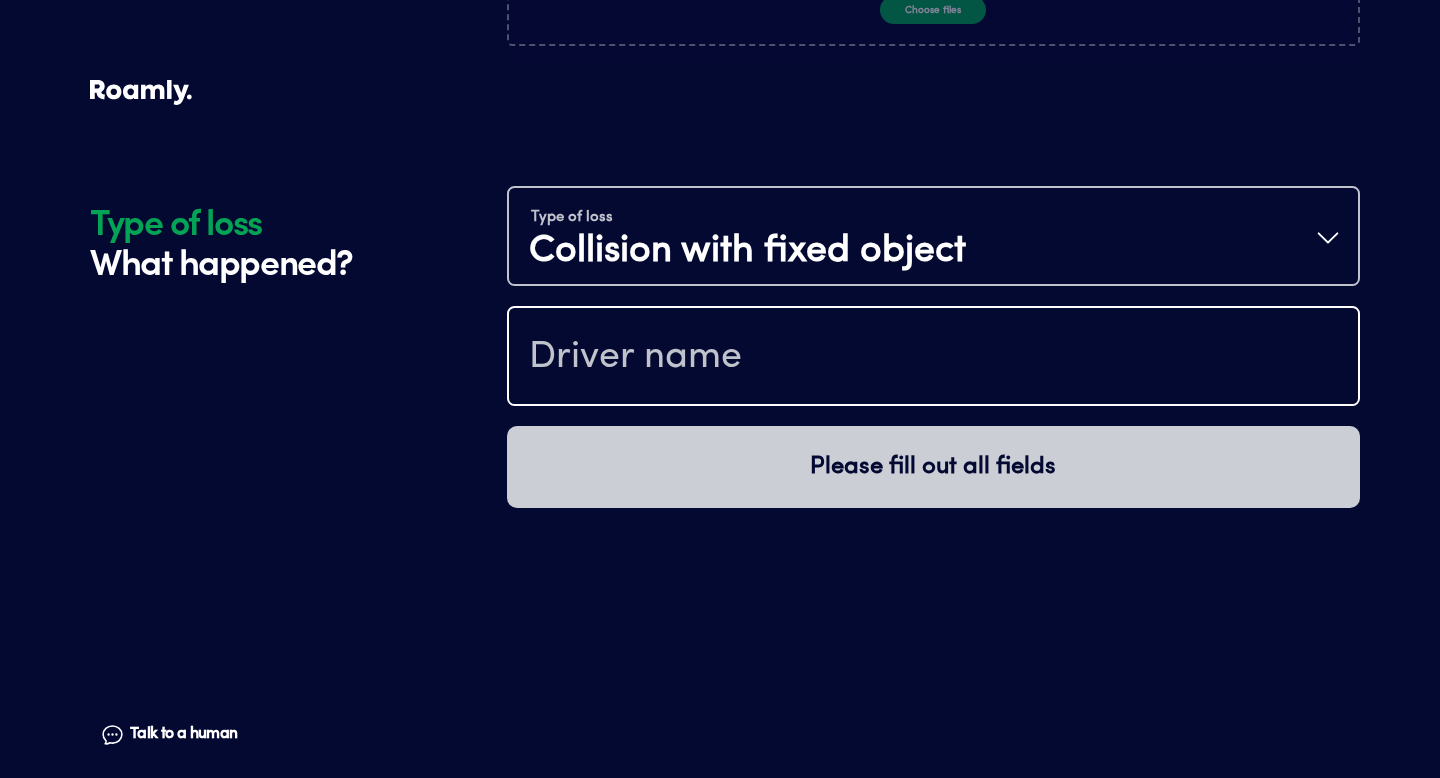 click at bounding box center (933, 358) 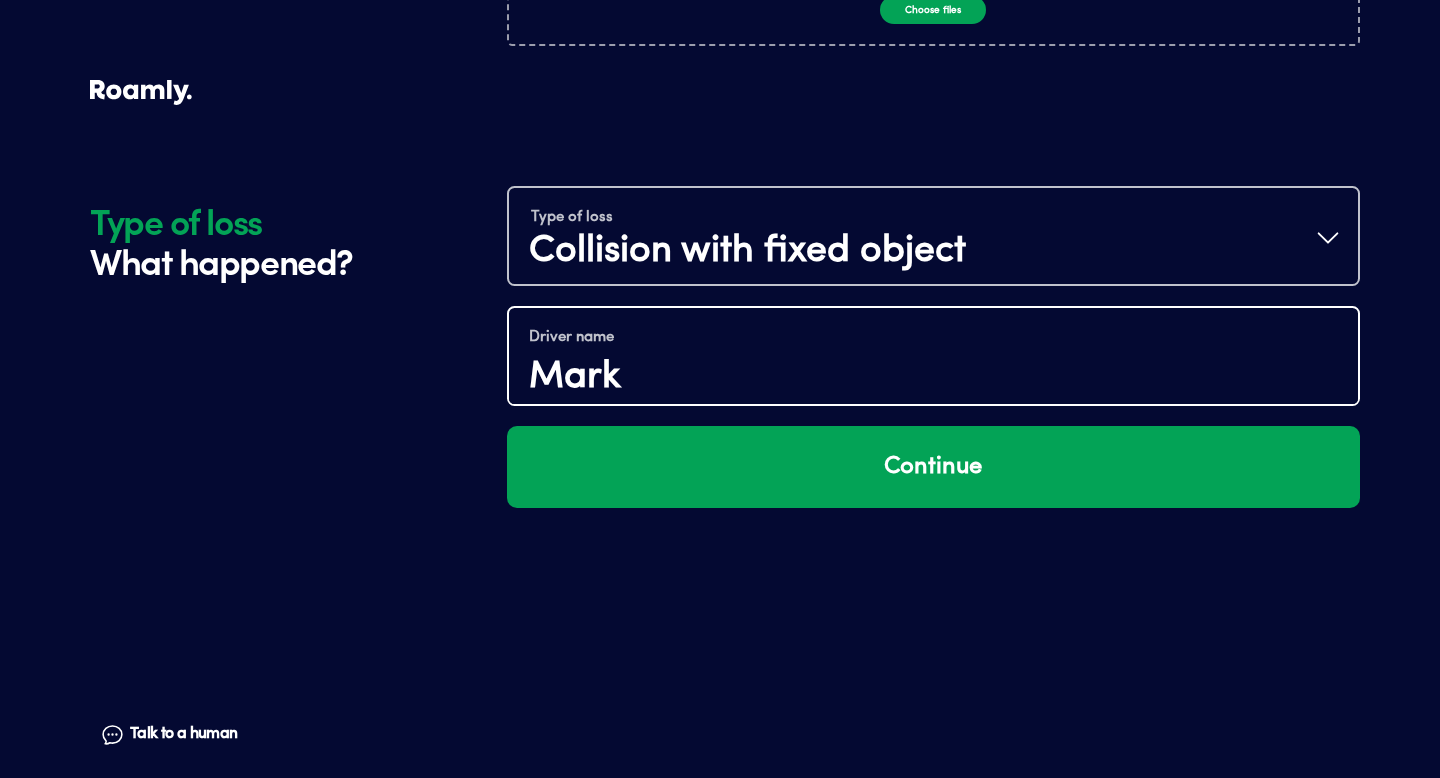 type on "Mark" 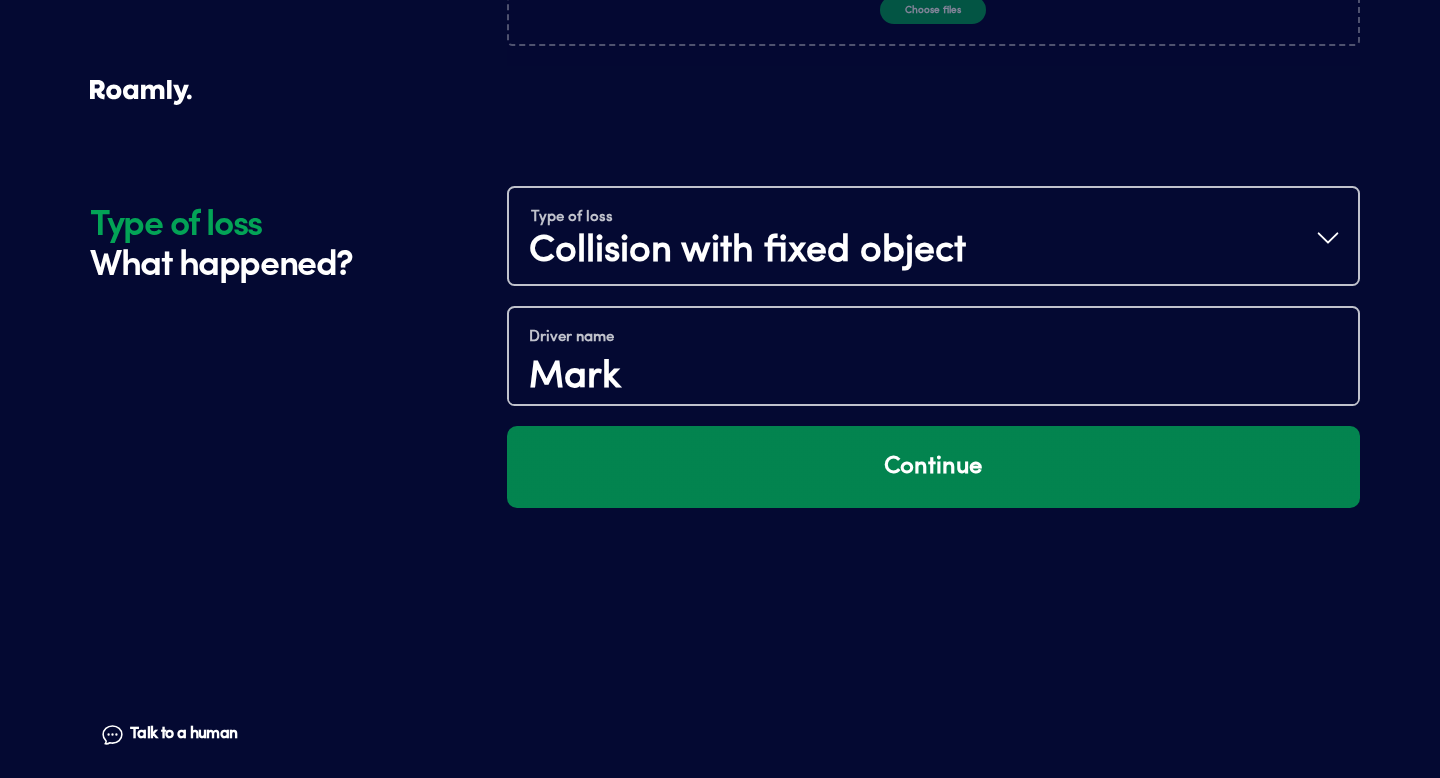 click on "Continue" at bounding box center (933, 467) 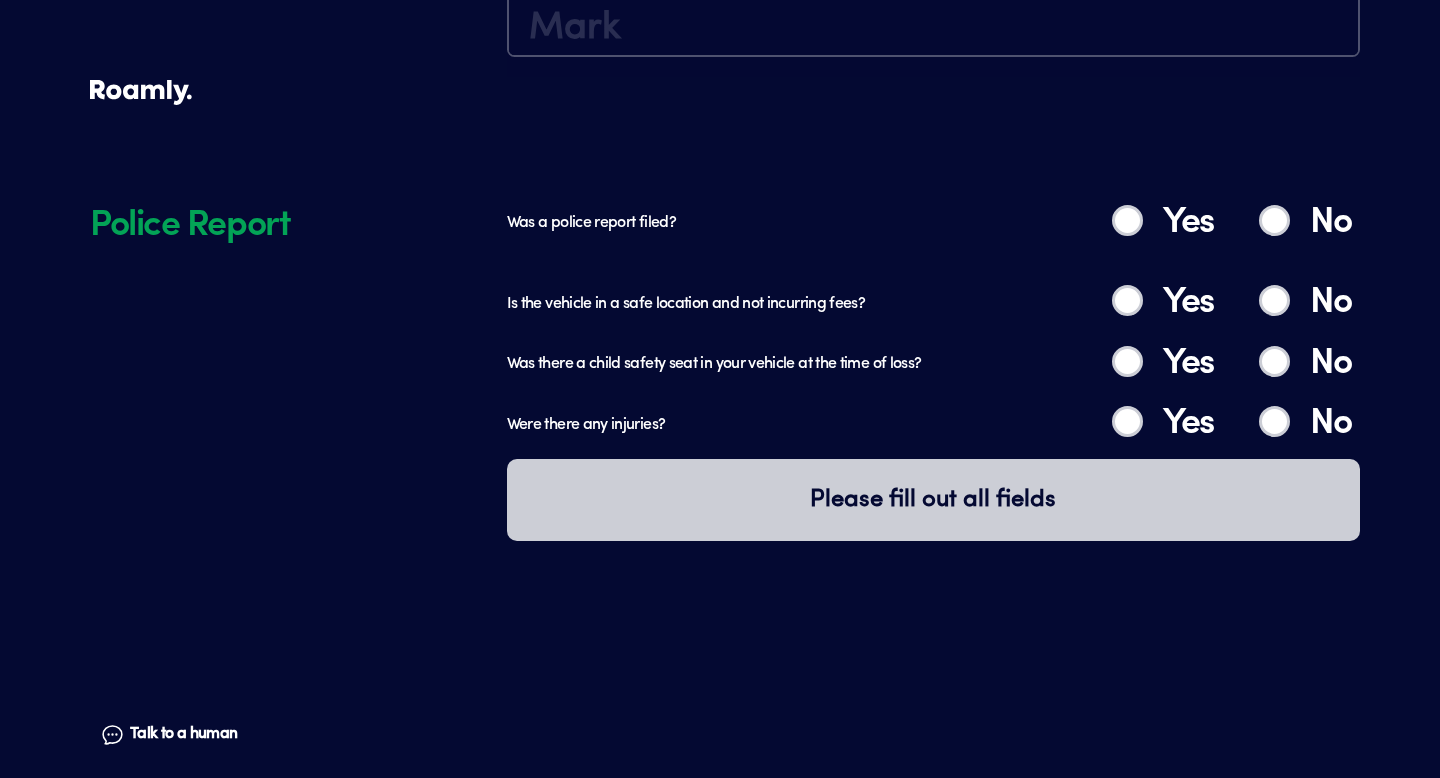 scroll, scrollTop: 4523, scrollLeft: 0, axis: vertical 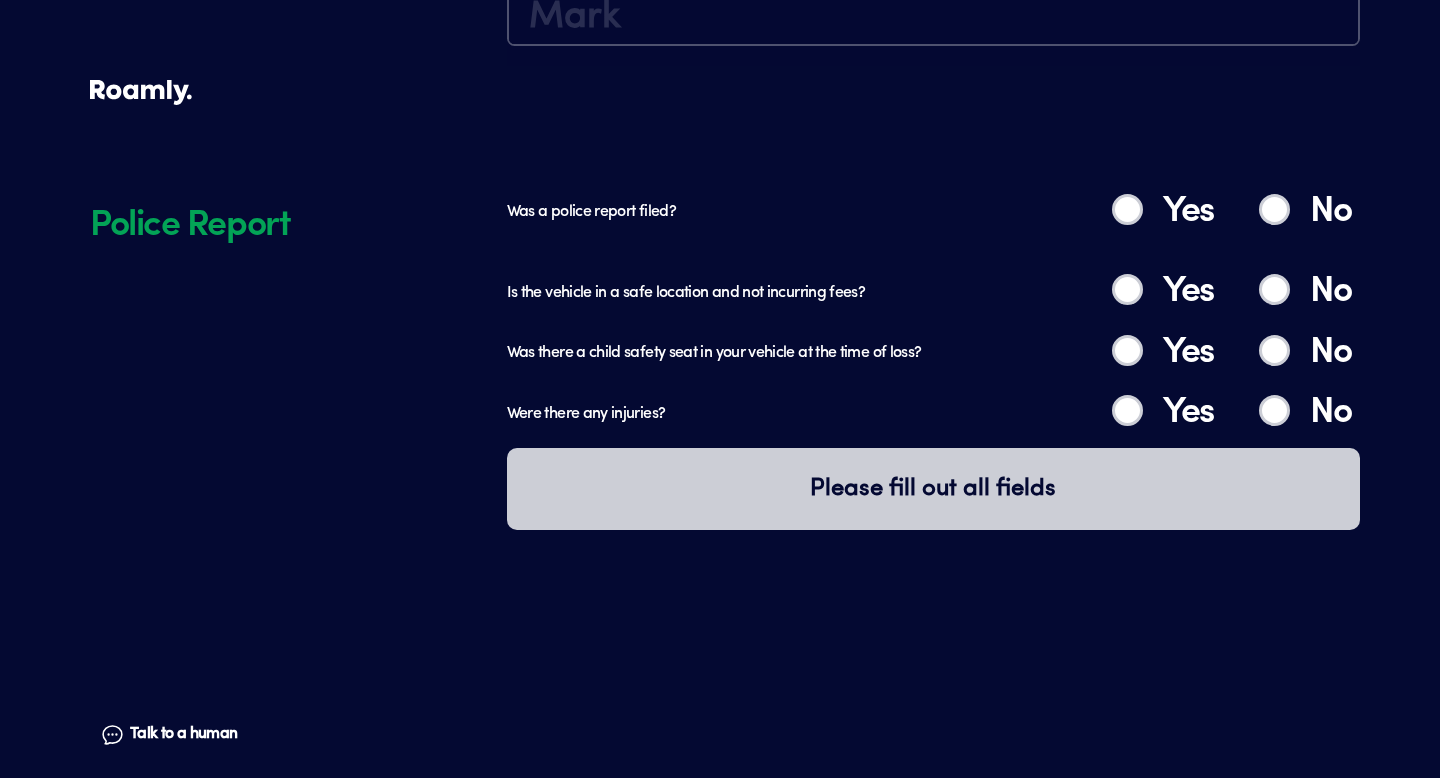 click on "No" at bounding box center [1274, 209] 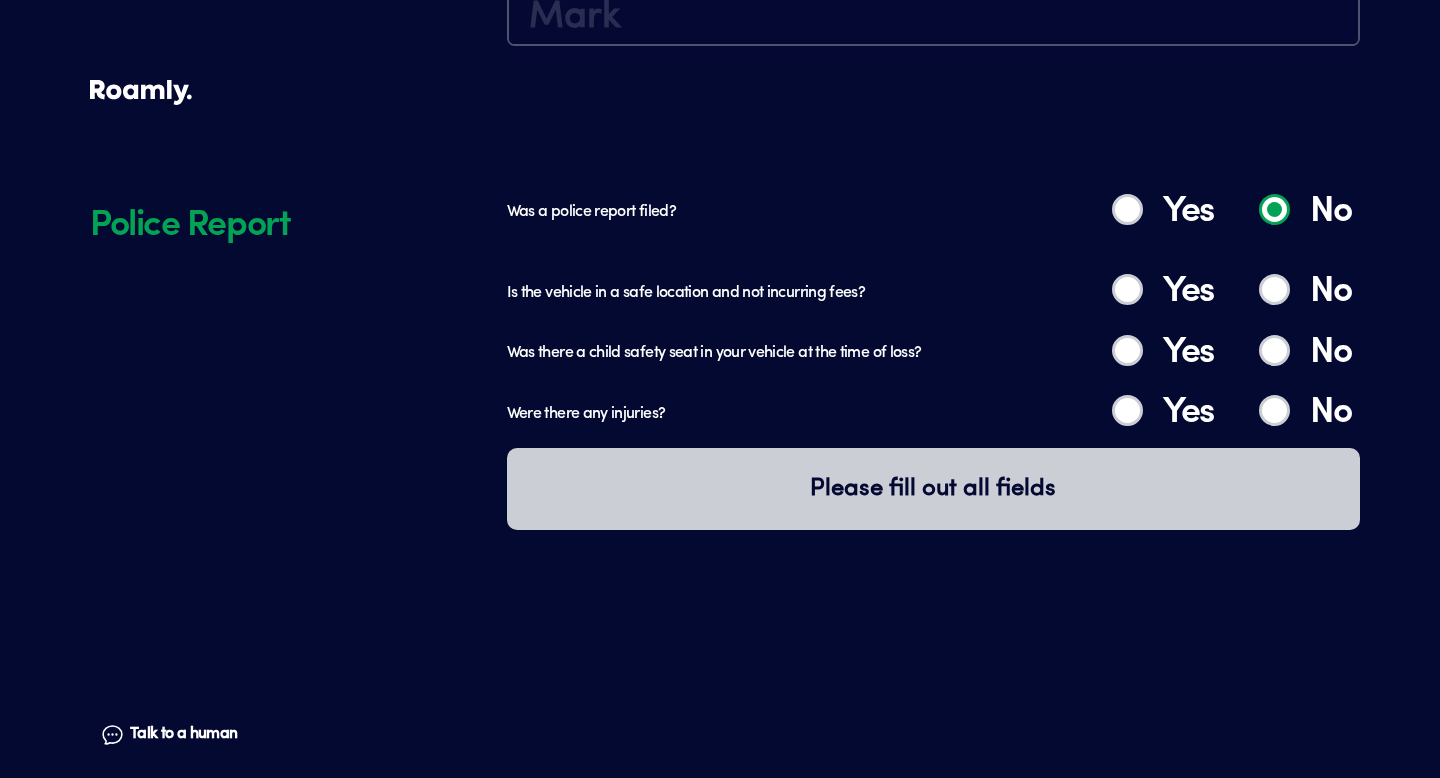 click on "Yes" at bounding box center [1127, 289] 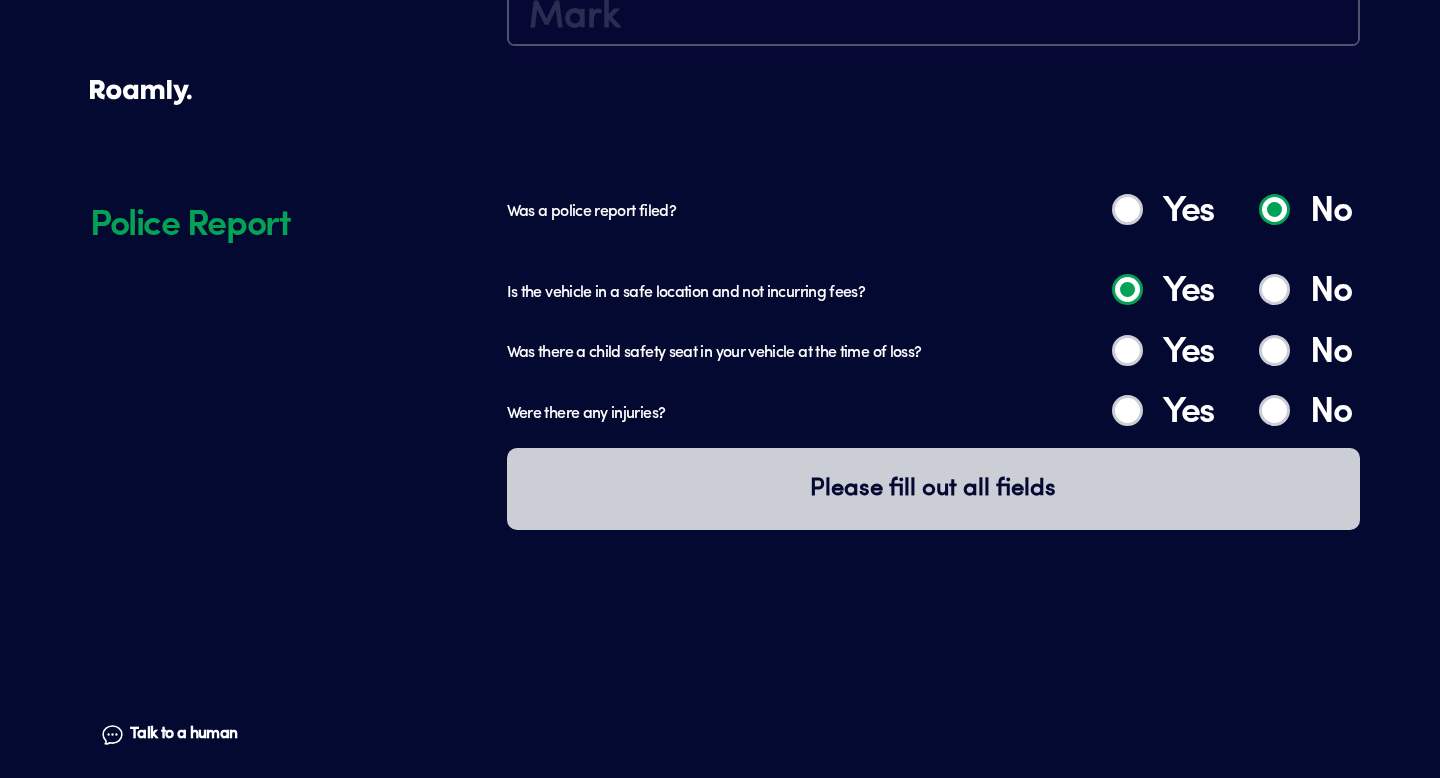 click on "No" at bounding box center (1274, 350) 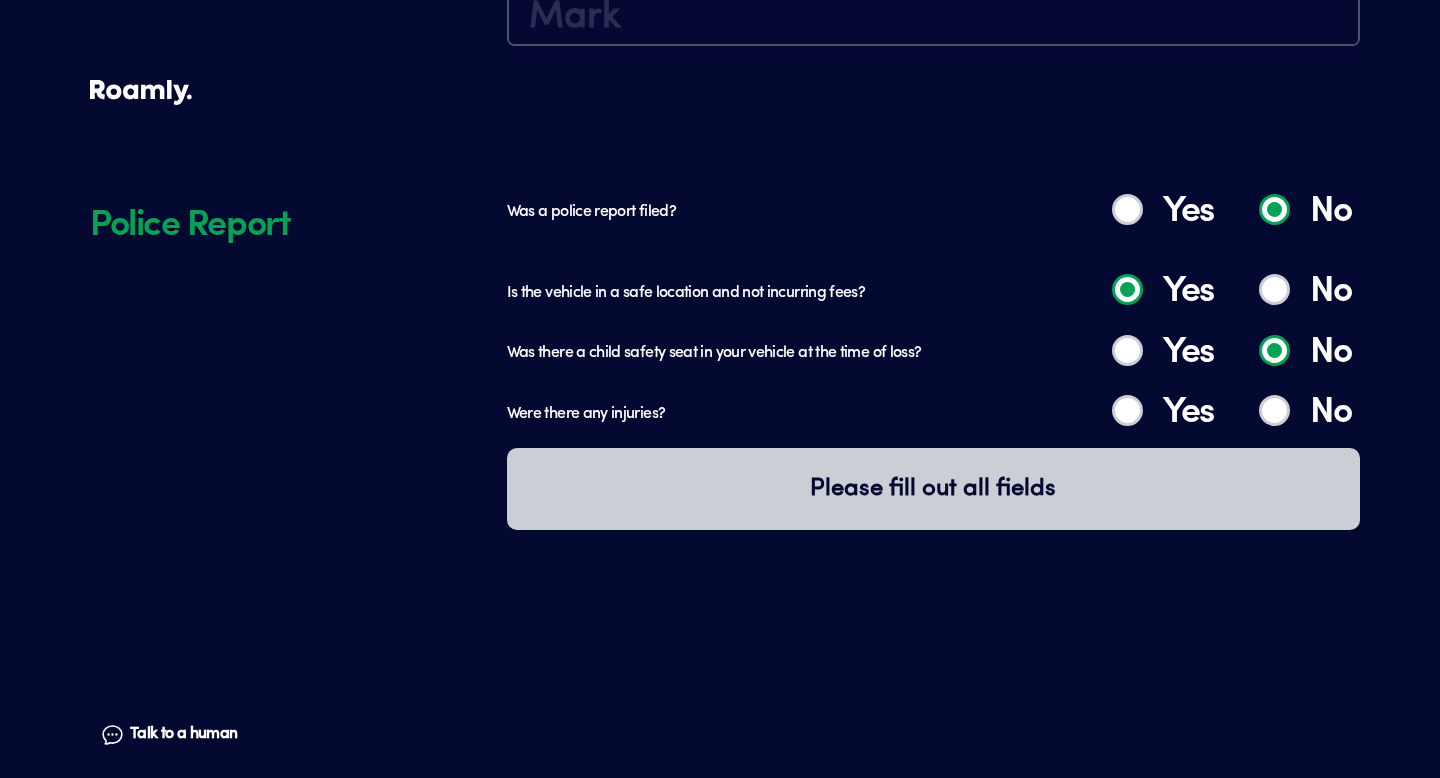 click on "No" at bounding box center [1274, 410] 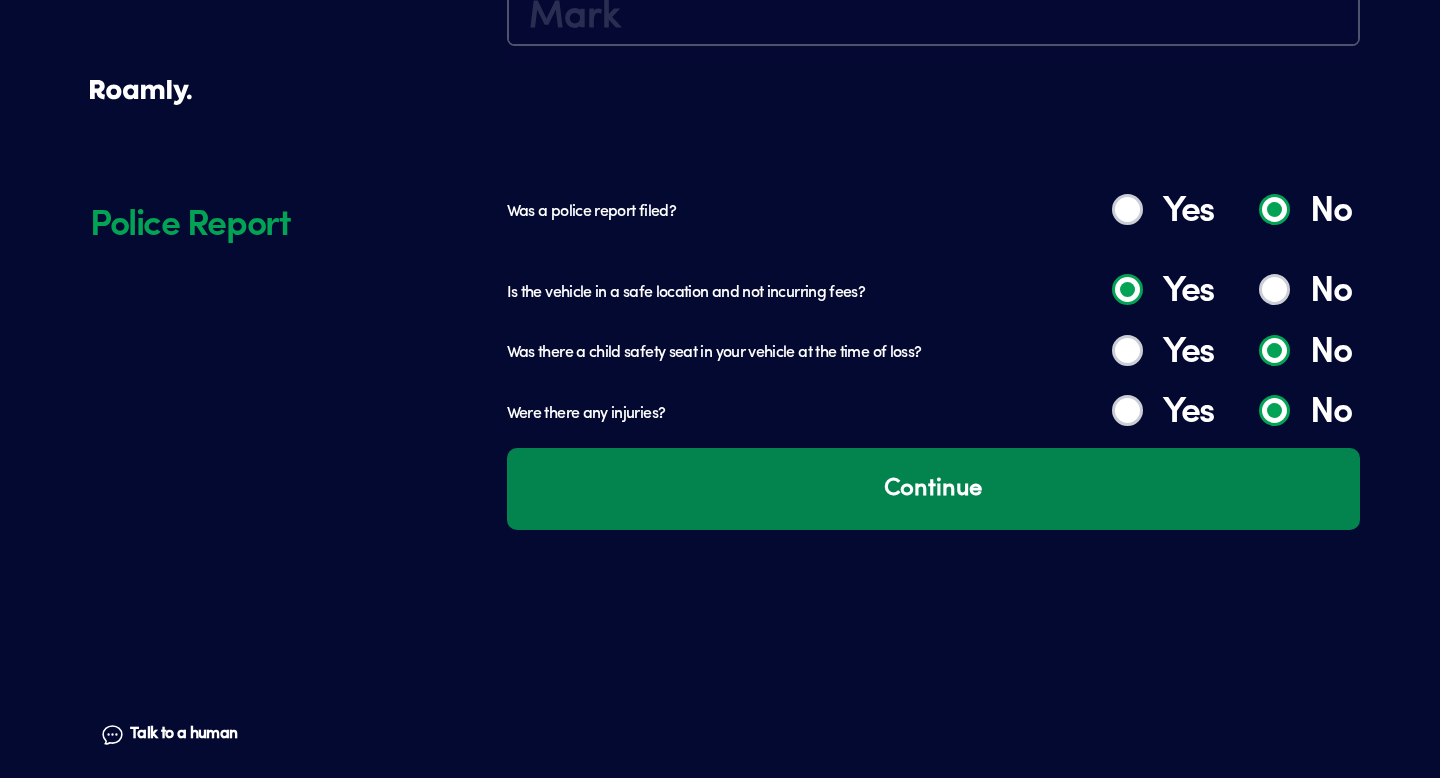 click on "Continue" at bounding box center (933, 489) 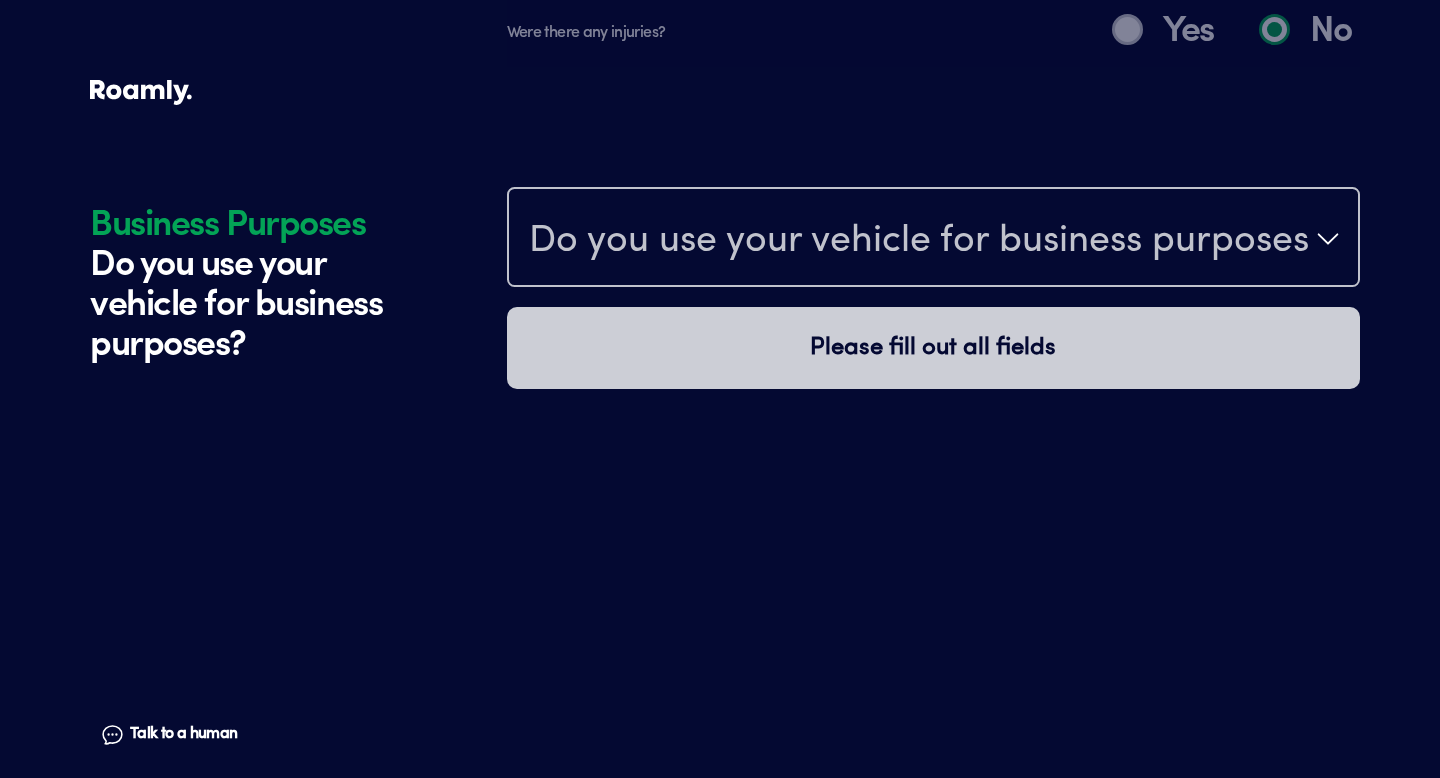 scroll, scrollTop: 4945, scrollLeft: 0, axis: vertical 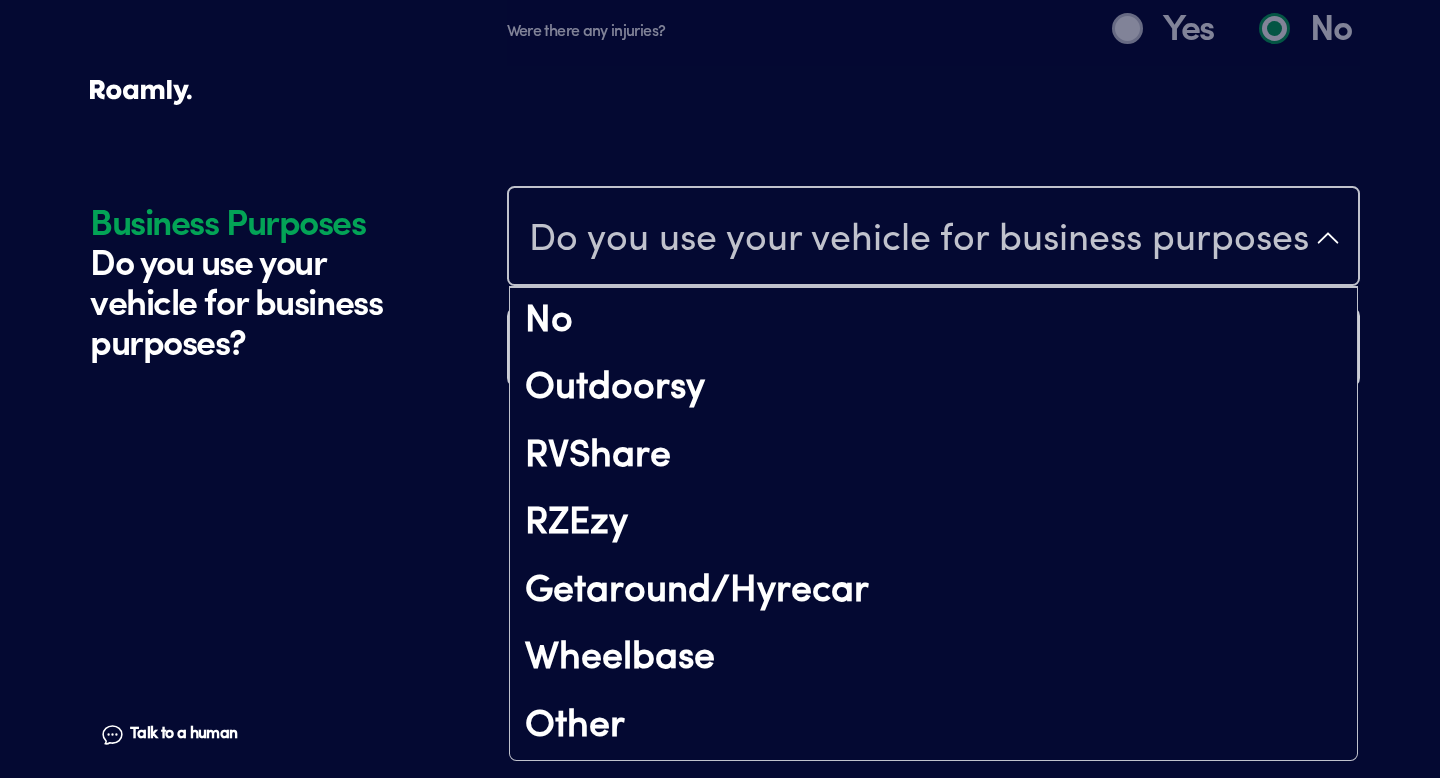click on "Do you use your vehicle for business purposes?" at bounding box center [918, 240] 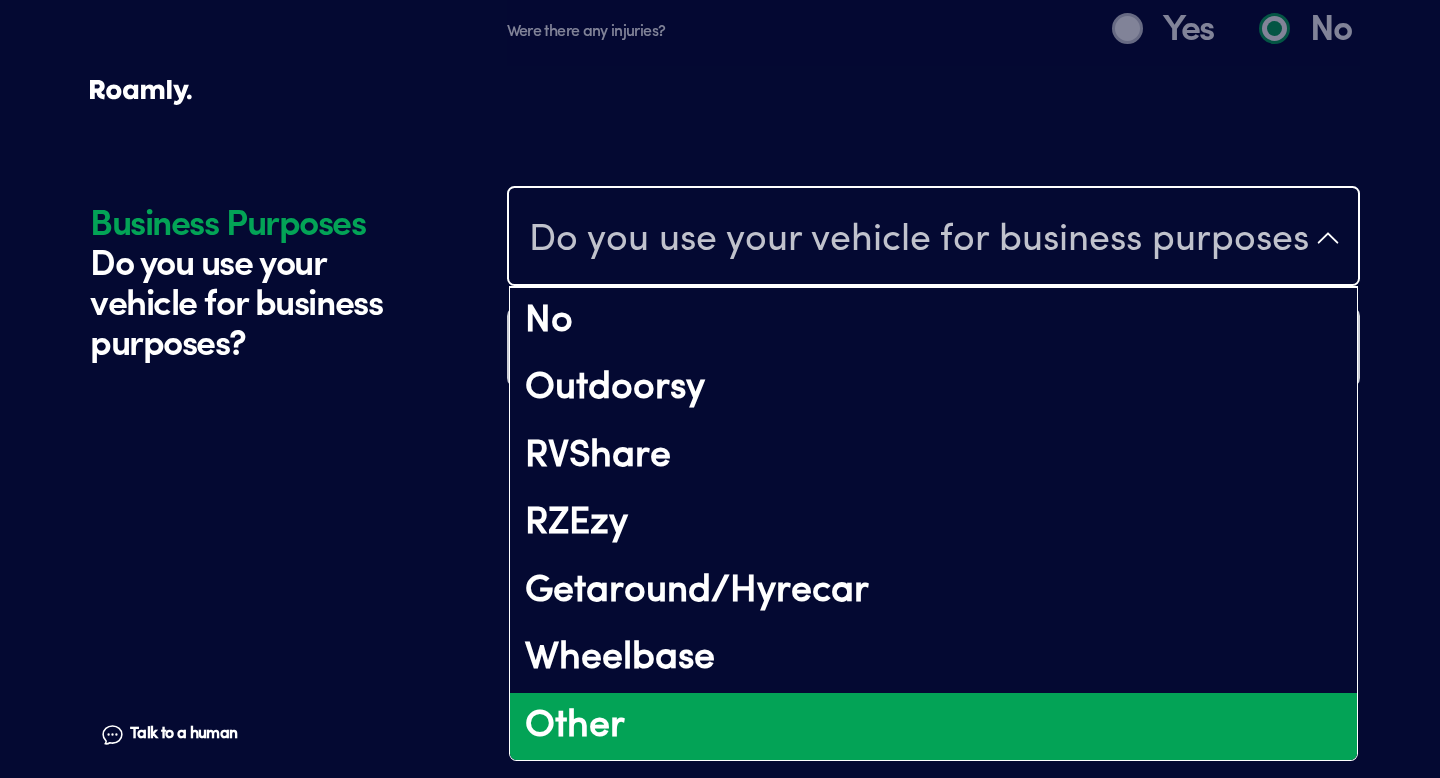 click on "Other" at bounding box center [933, 727] 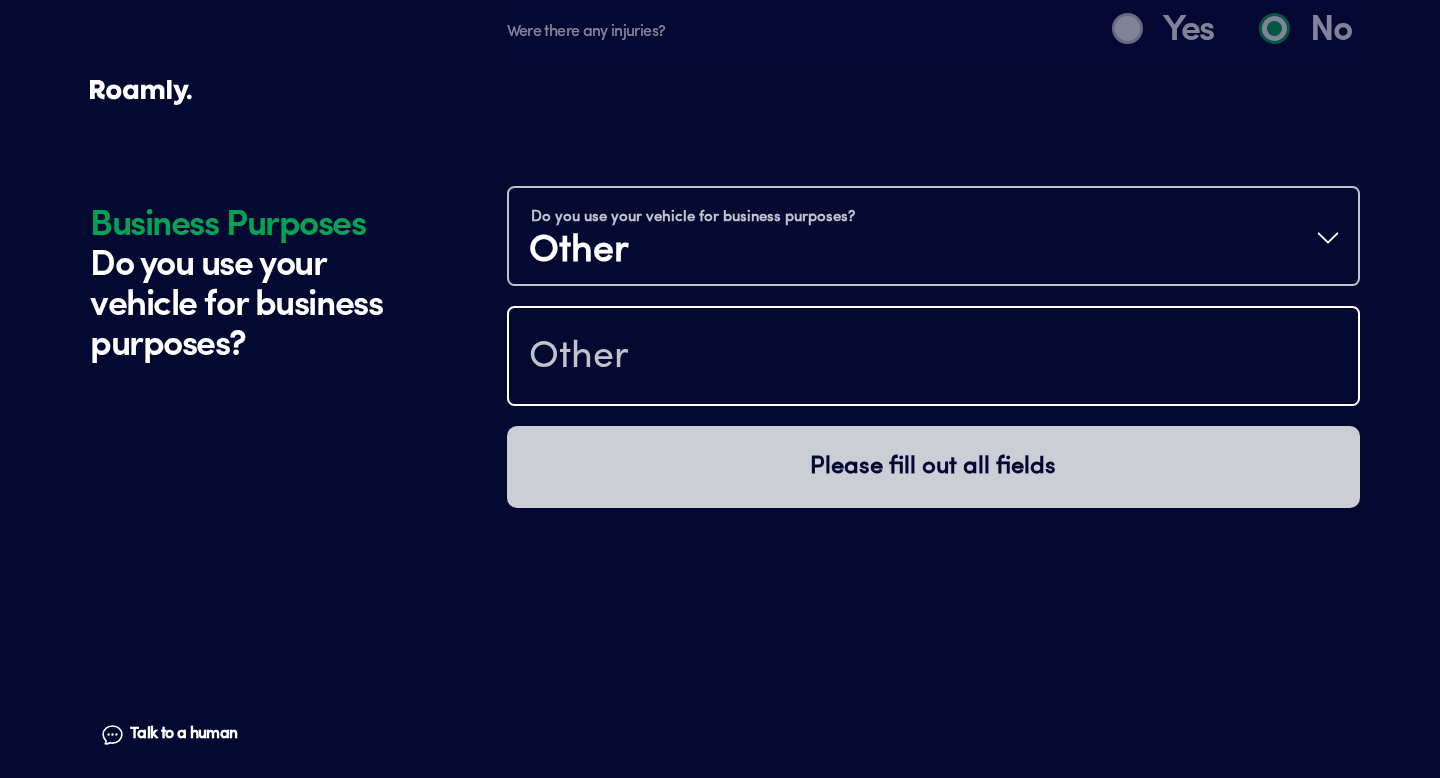 click at bounding box center [933, 358] 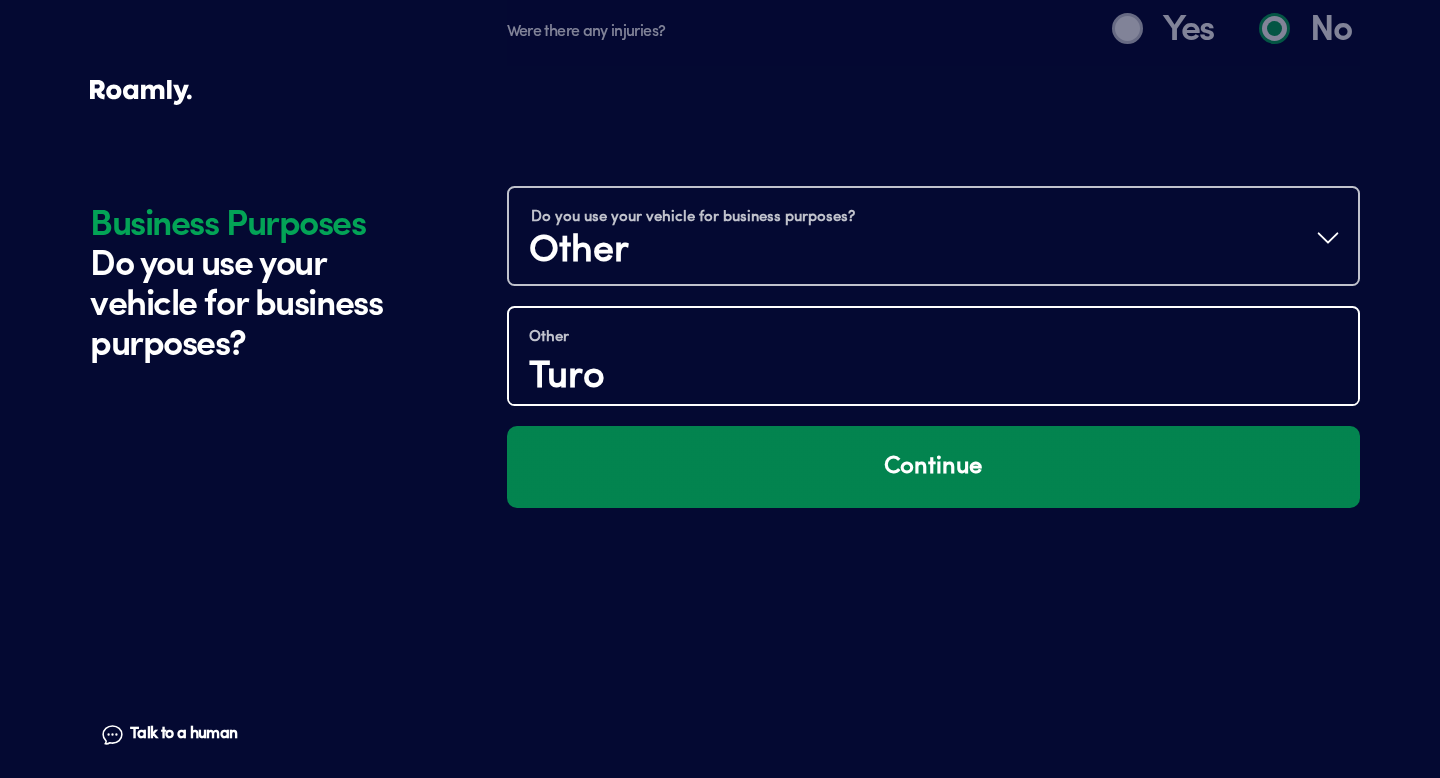 type on "Turo" 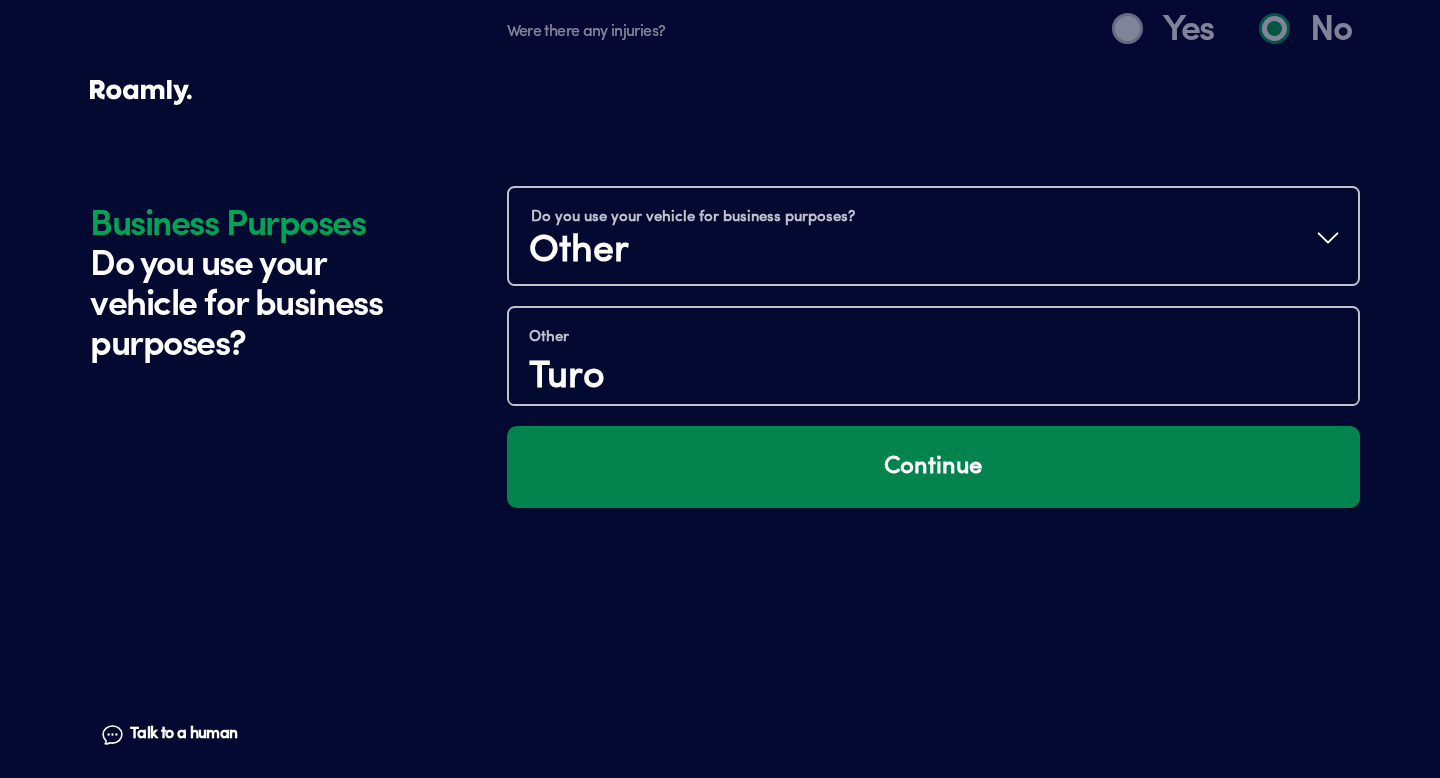 click on "Continue" at bounding box center [933, 467] 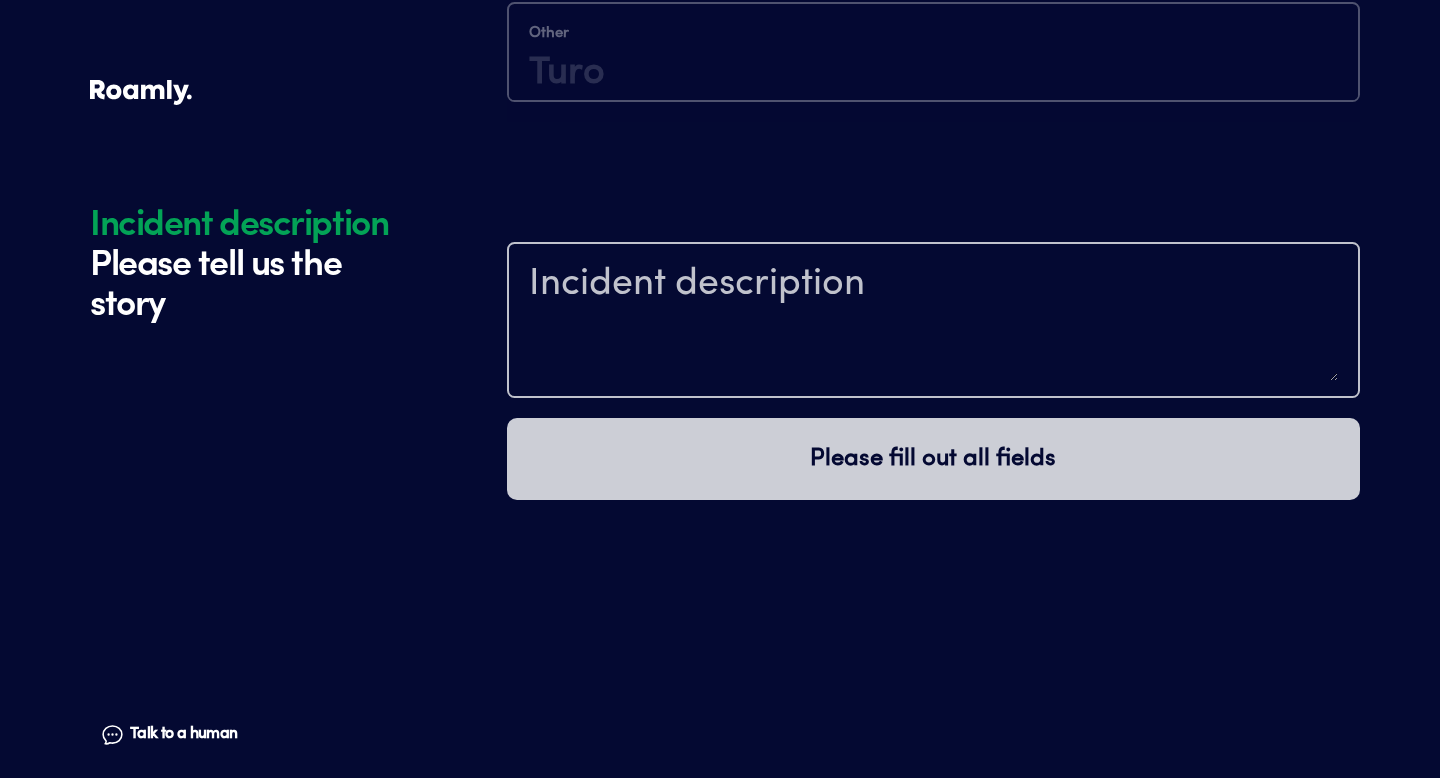 scroll, scrollTop: 5345, scrollLeft: 0, axis: vertical 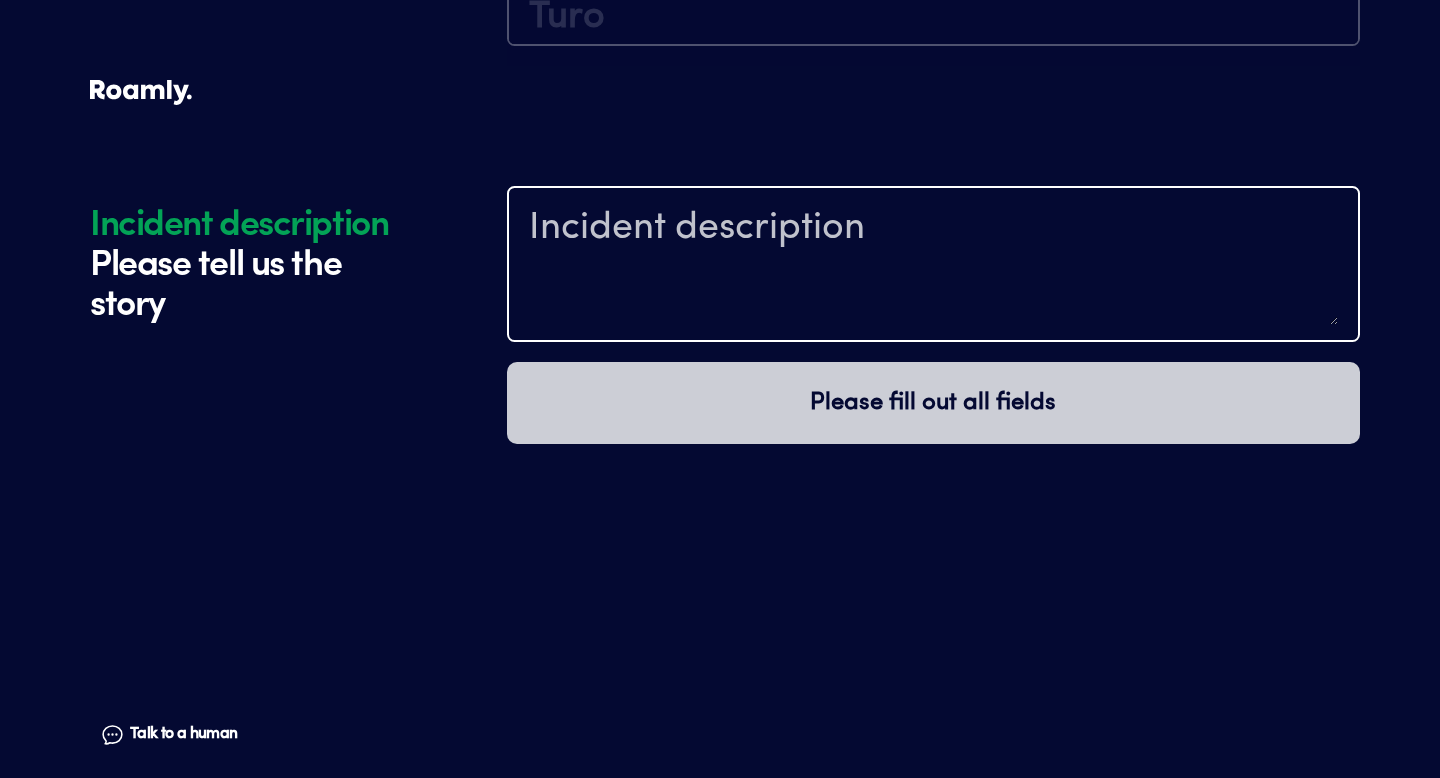 click at bounding box center [933, 267] 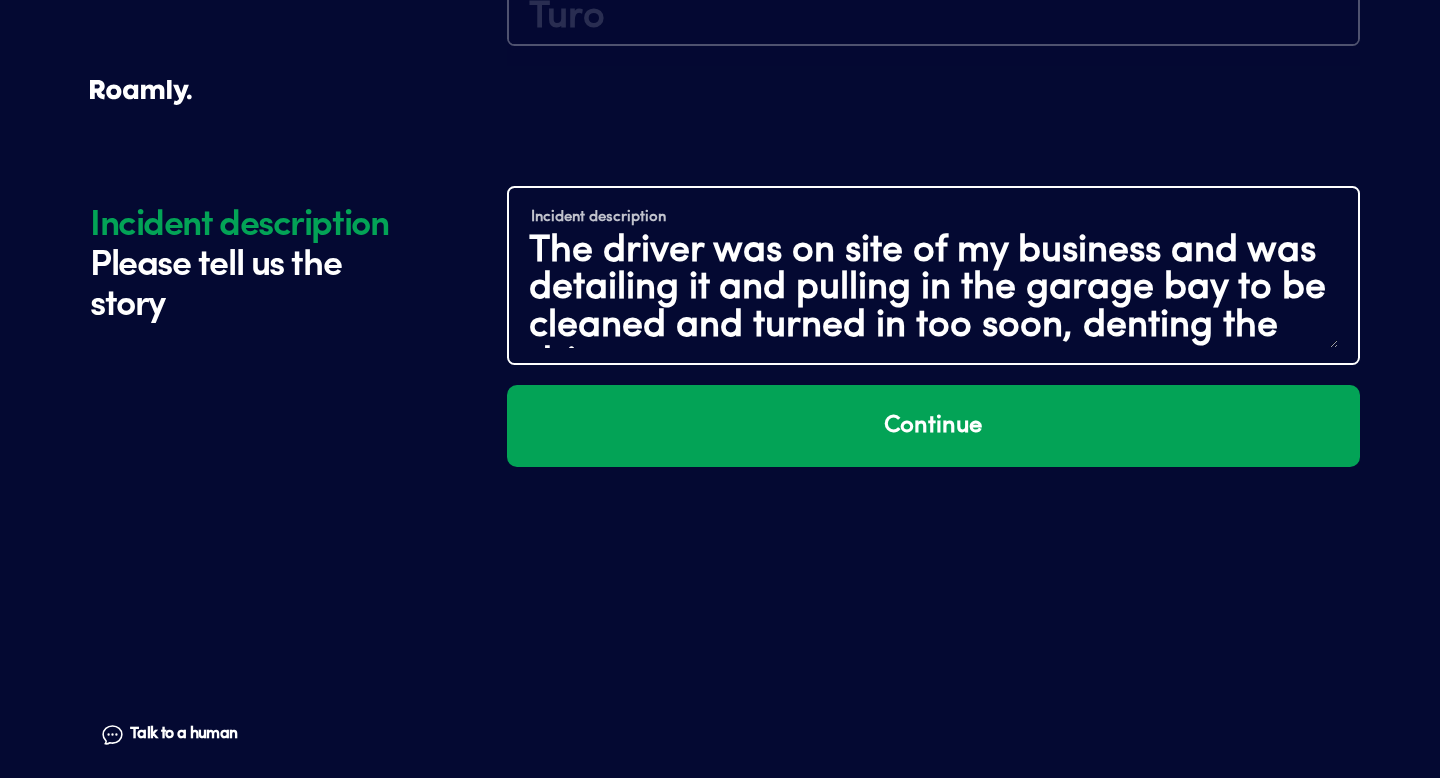scroll, scrollTop: 35, scrollLeft: 0, axis: vertical 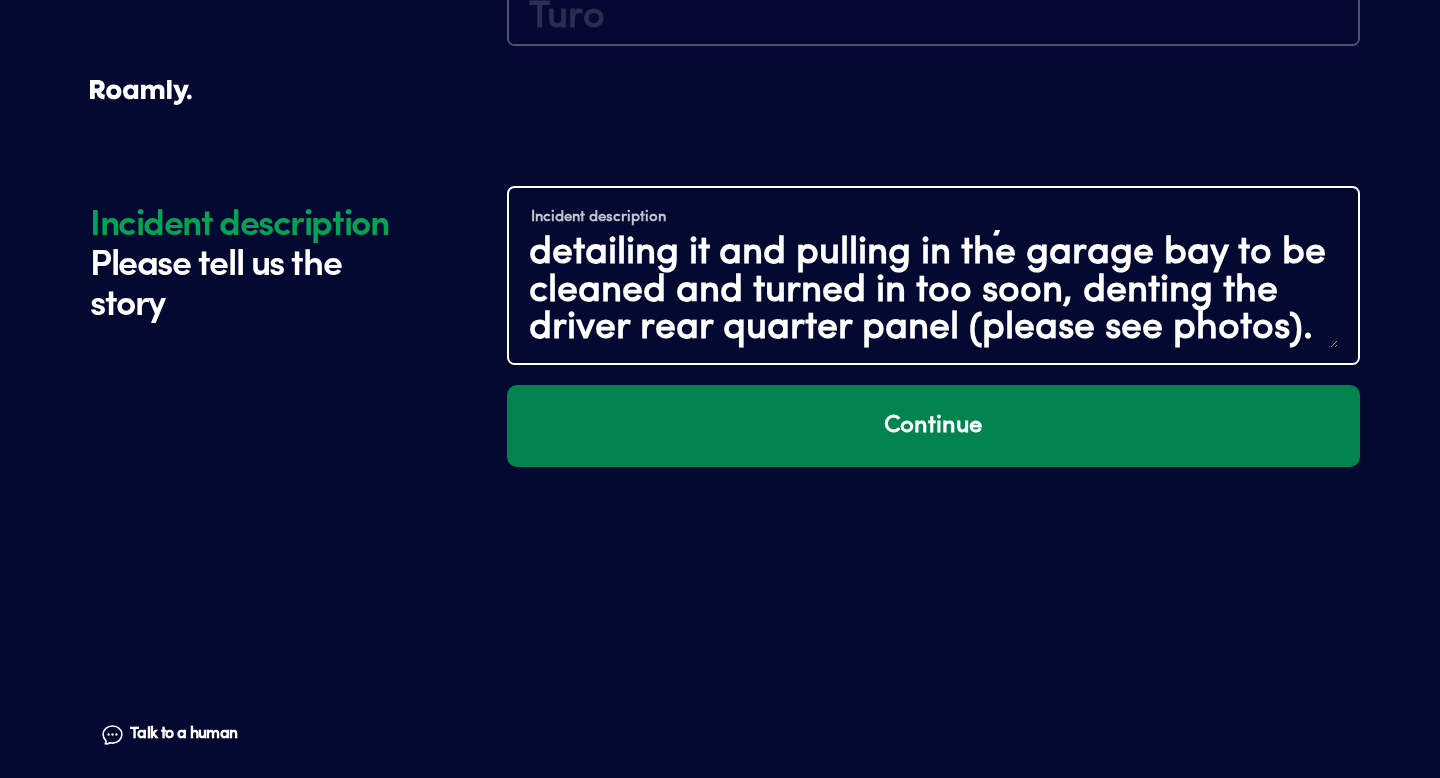 type on "The driver was on site of my business and was detailing it and pulling in the garage bay to be cleaned and turned in too soon, denting the driver rear quarter panel (please see photos)." 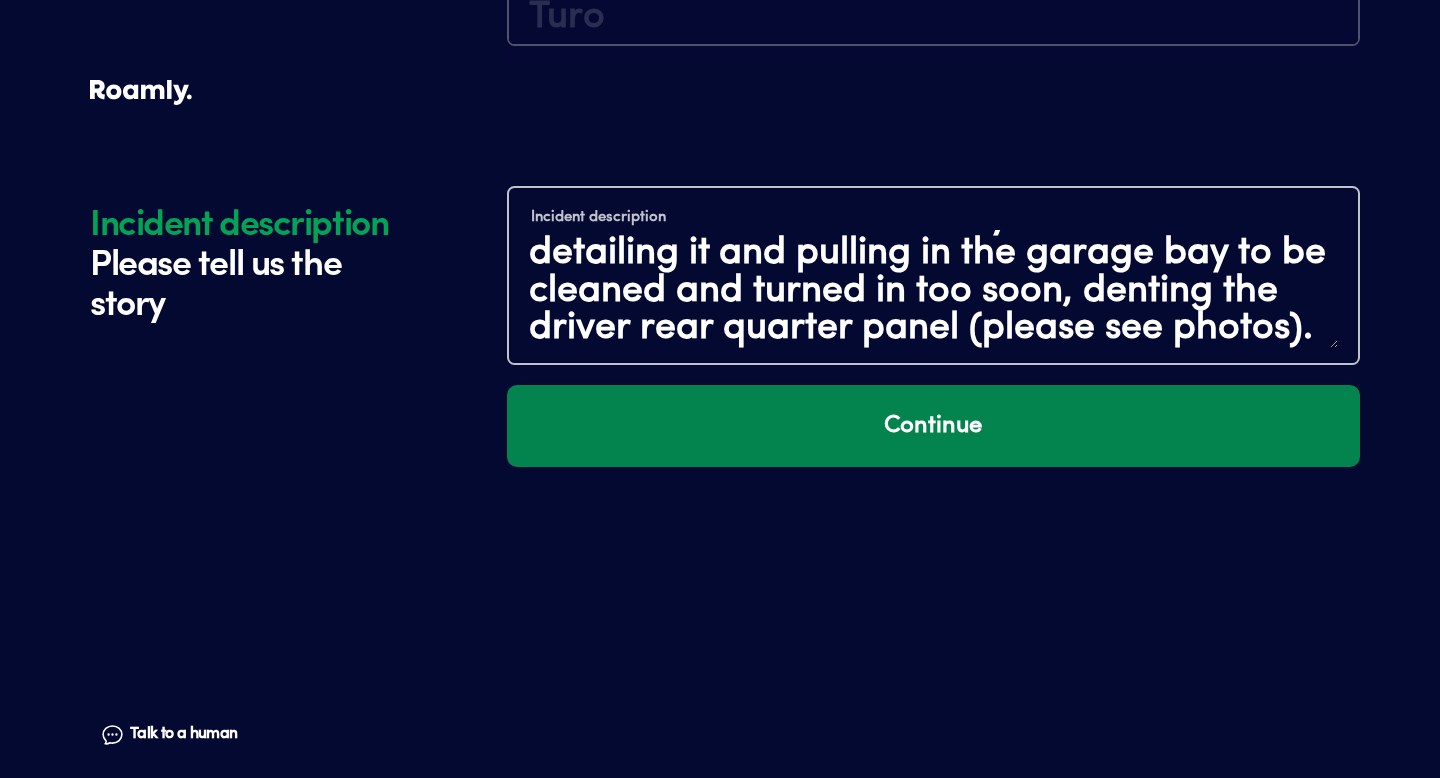 click on "Continue" at bounding box center [933, 426] 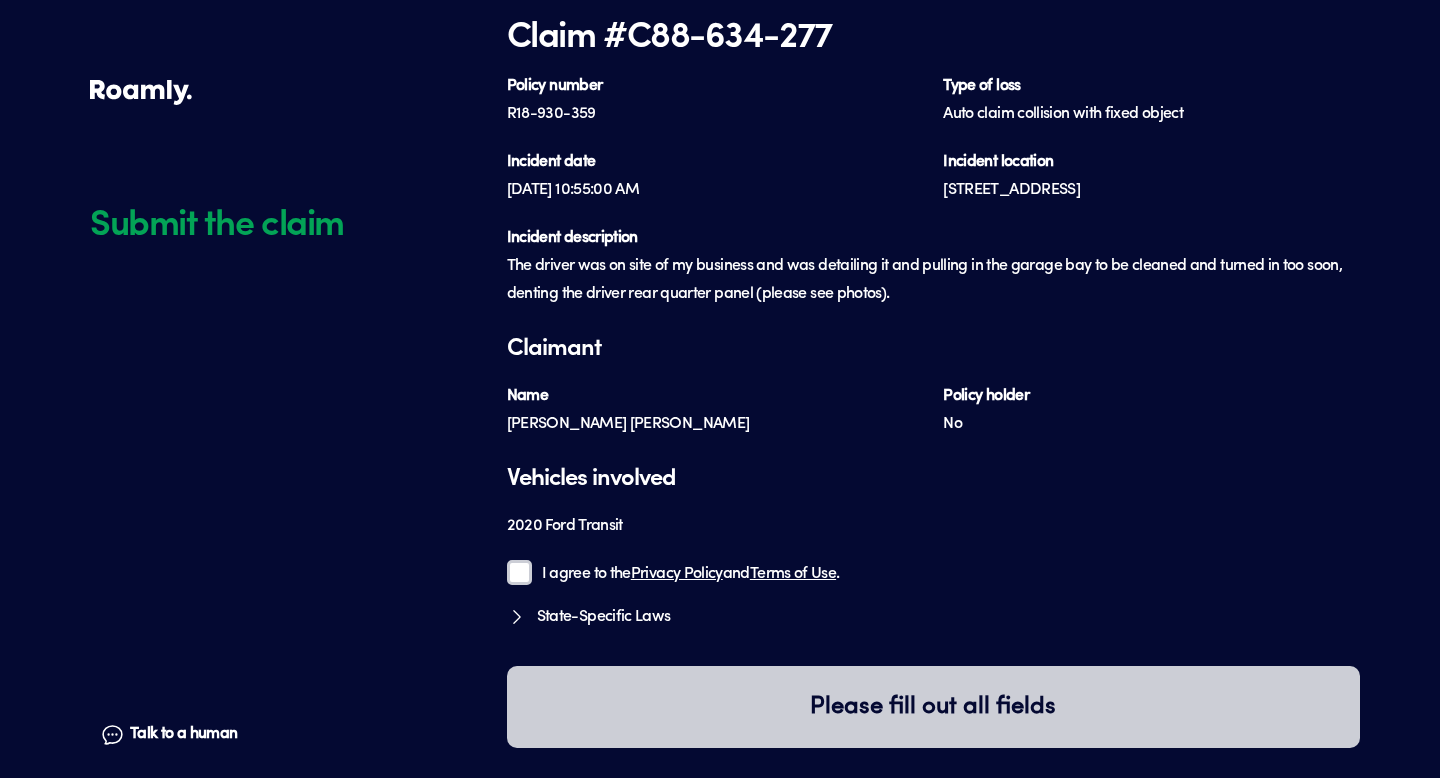 scroll, scrollTop: 5886, scrollLeft: 0, axis: vertical 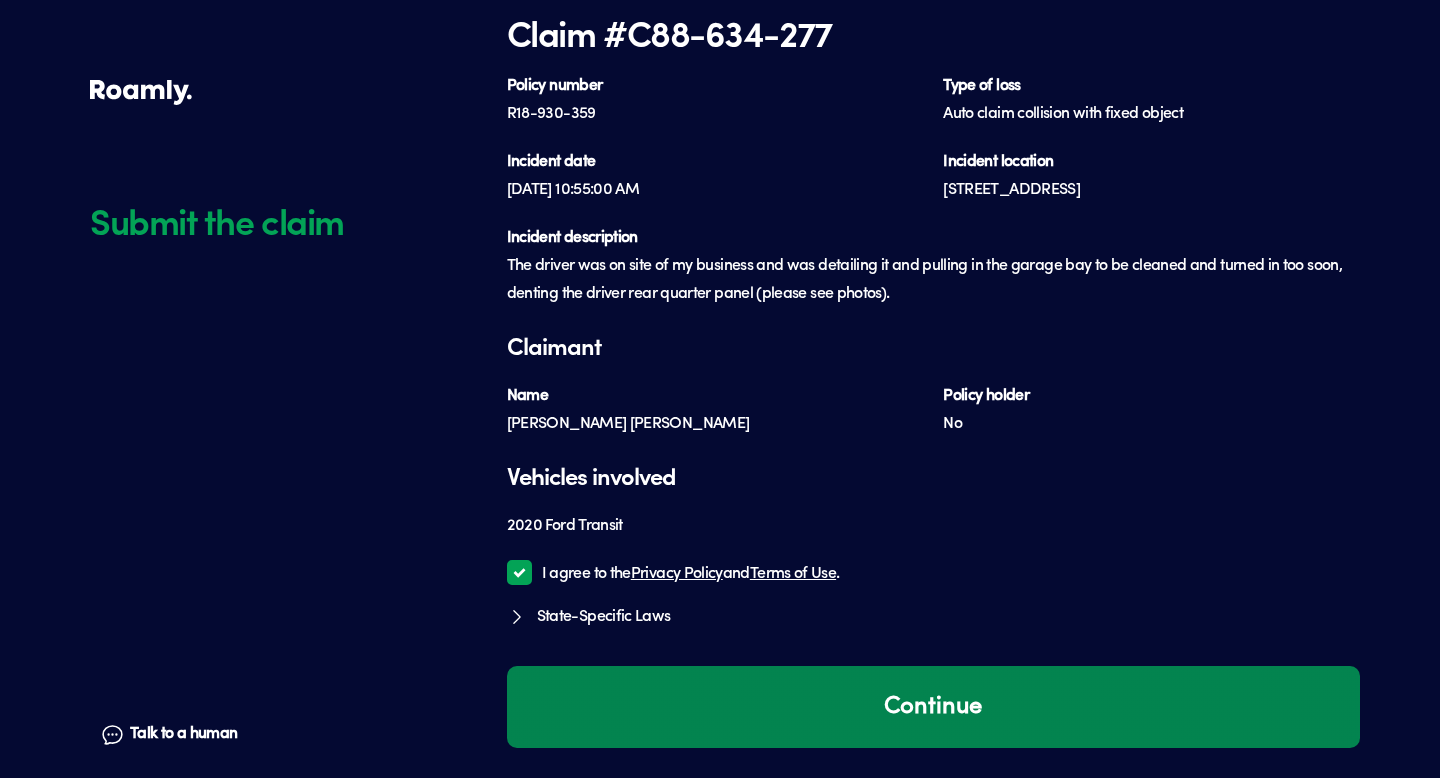 click on "Continue" at bounding box center [933, 707] 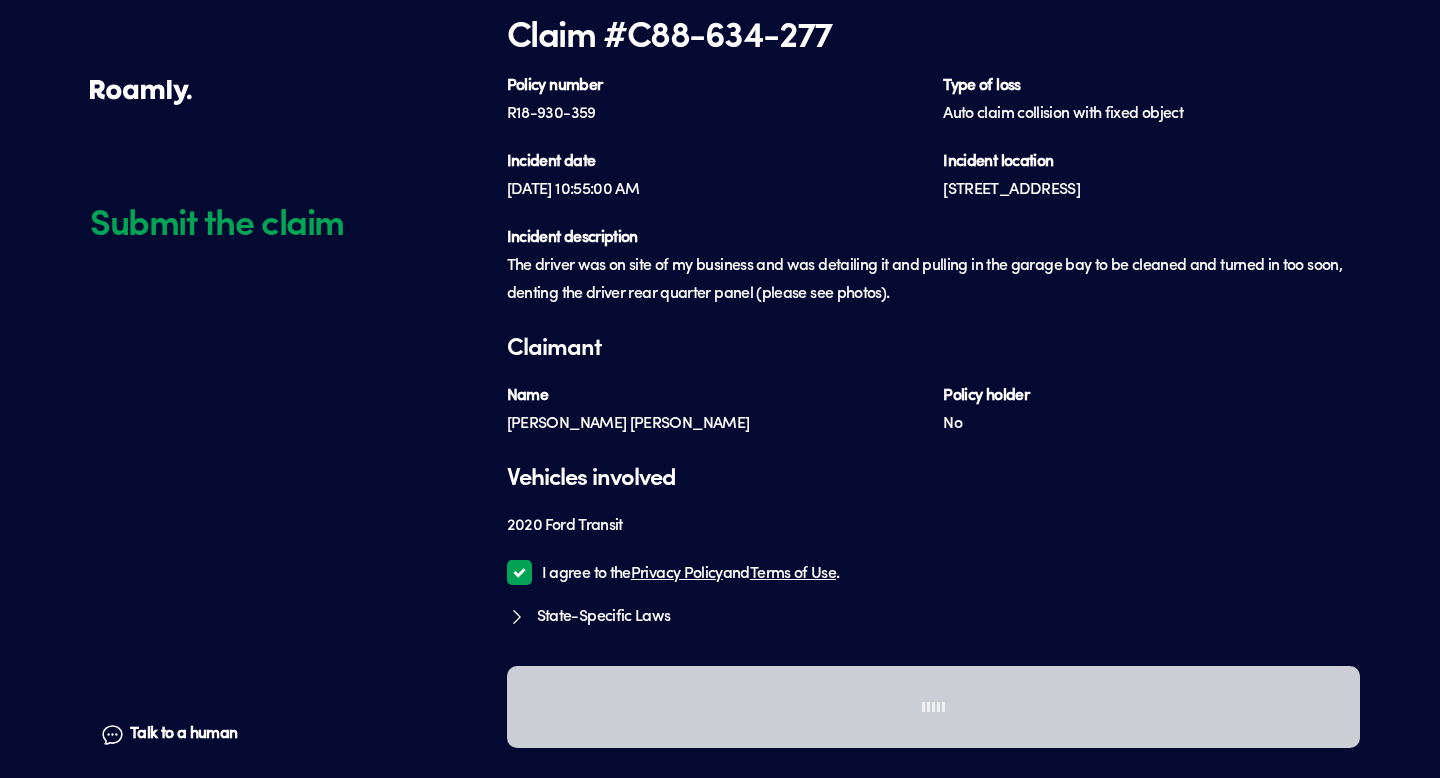 scroll, scrollTop: 5784, scrollLeft: 0, axis: vertical 